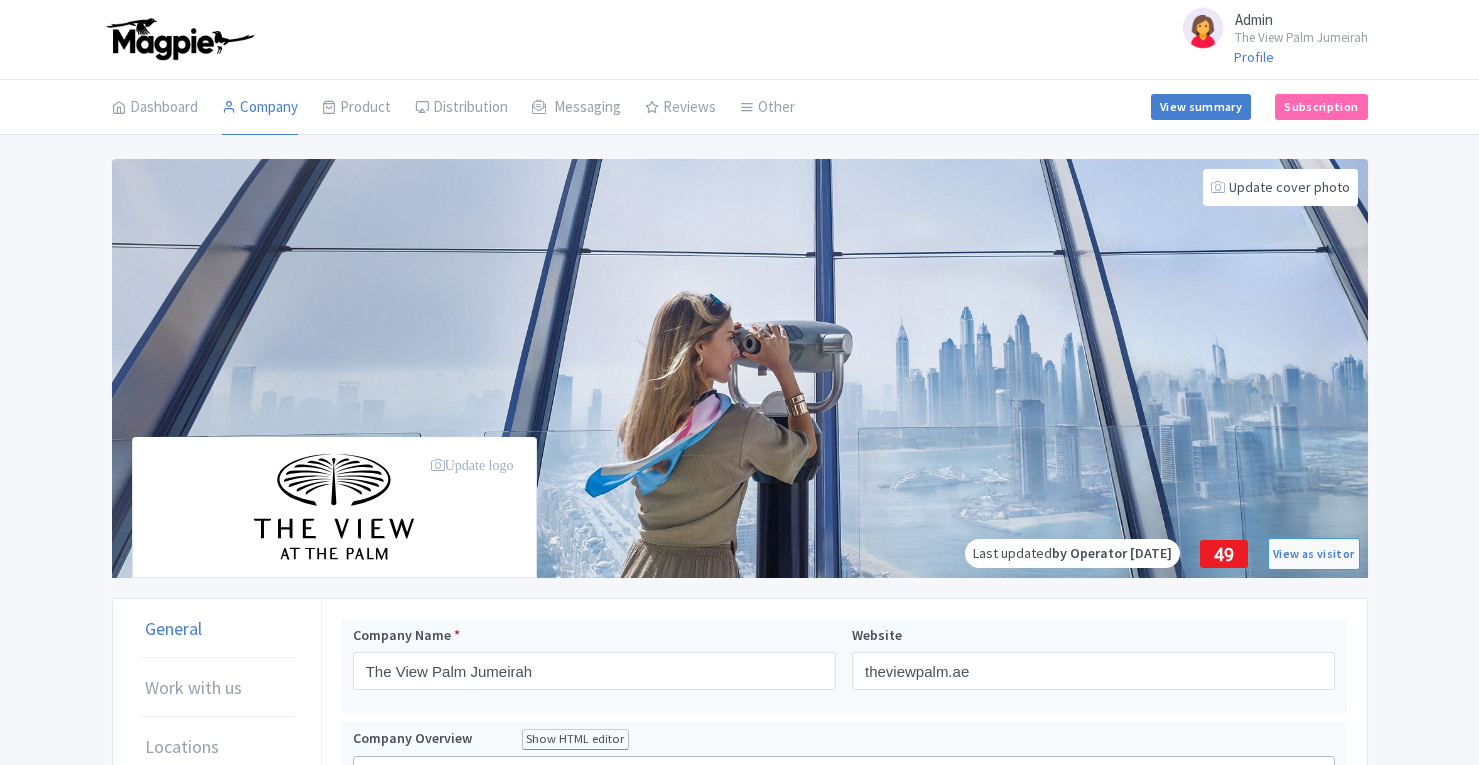 scroll, scrollTop: 454, scrollLeft: 0, axis: vertical 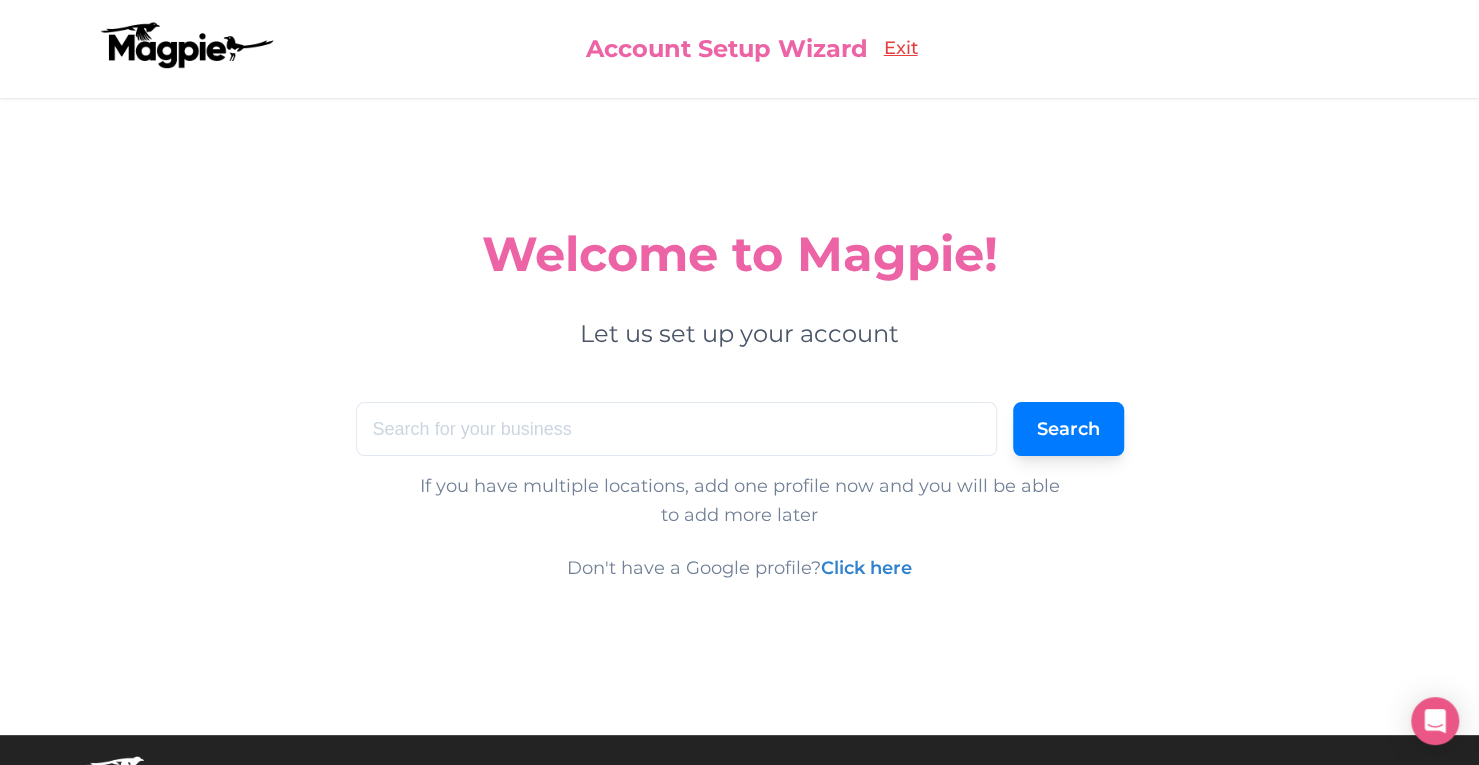 drag, startPoint x: 0, startPoint y: 0, endPoint x: 454, endPoint y: 427, distance: 623.25354 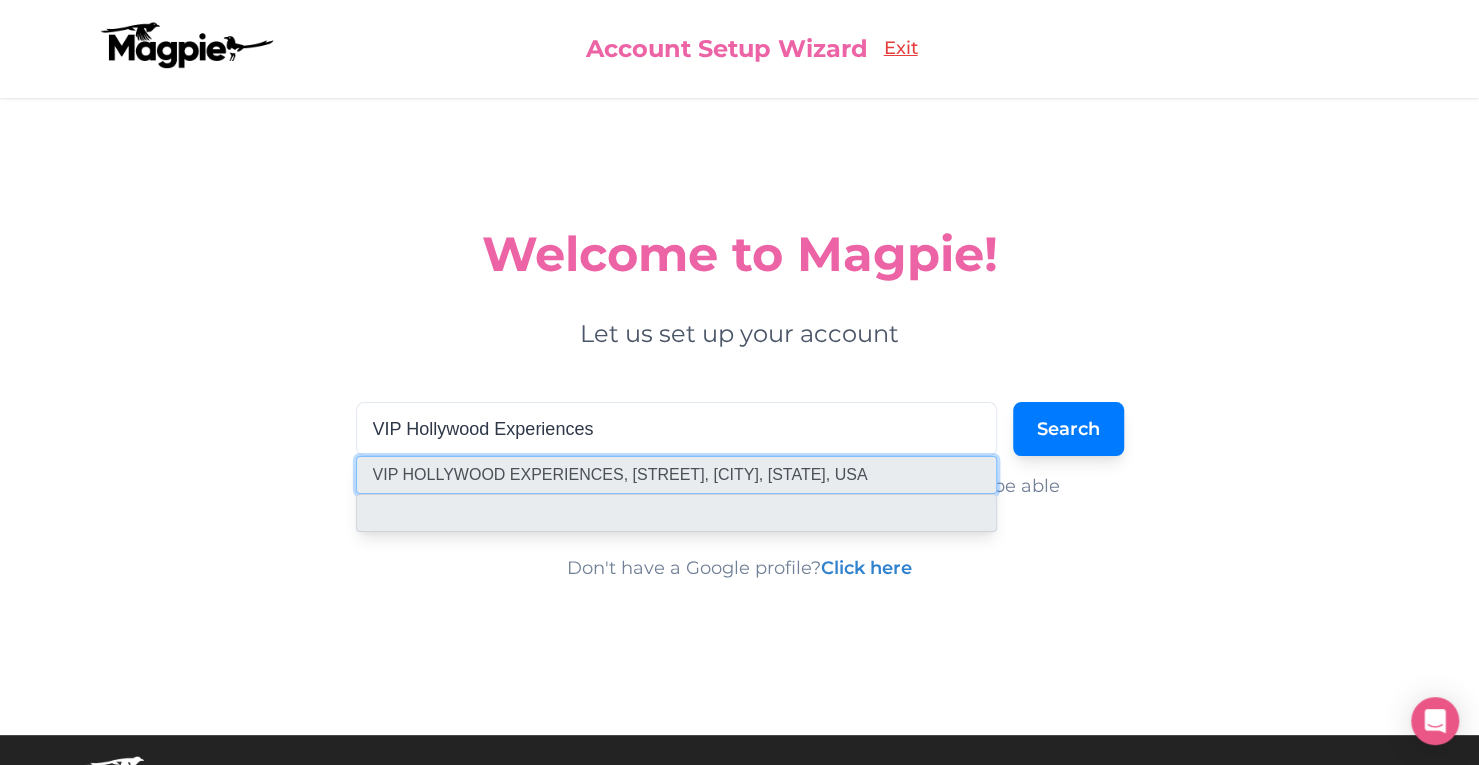 click at bounding box center [676, 475] 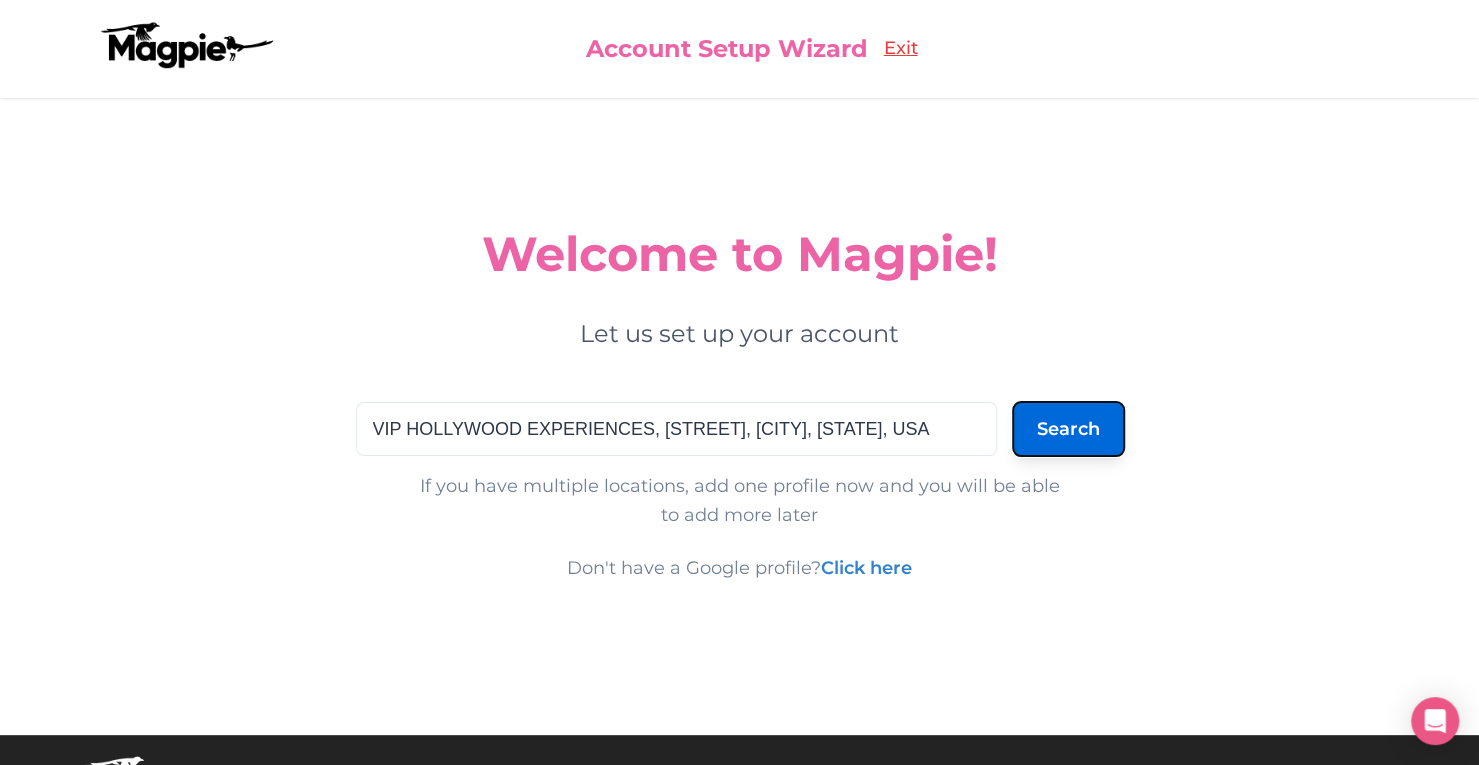 click on "Search" at bounding box center [1068, 429] 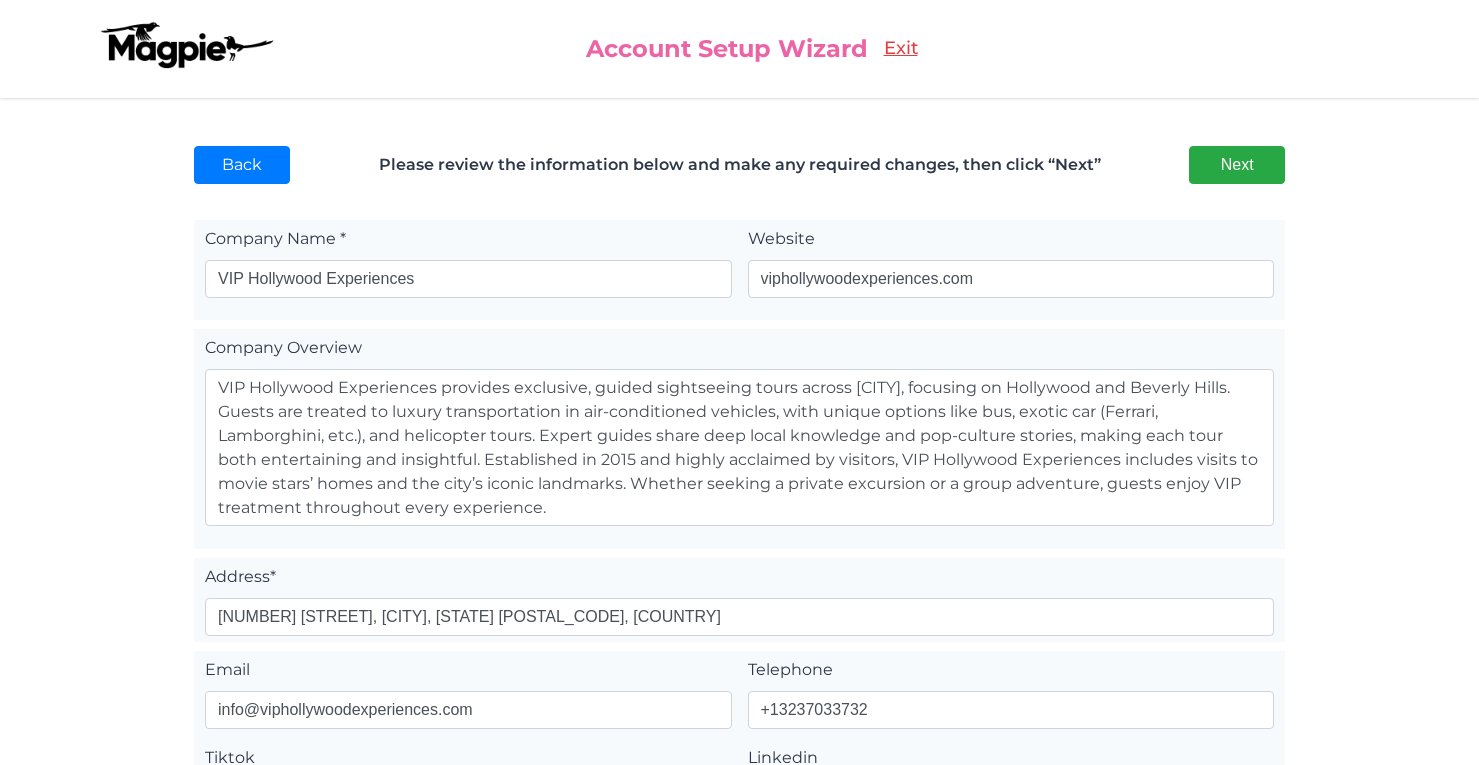 scroll, scrollTop: 0, scrollLeft: 0, axis: both 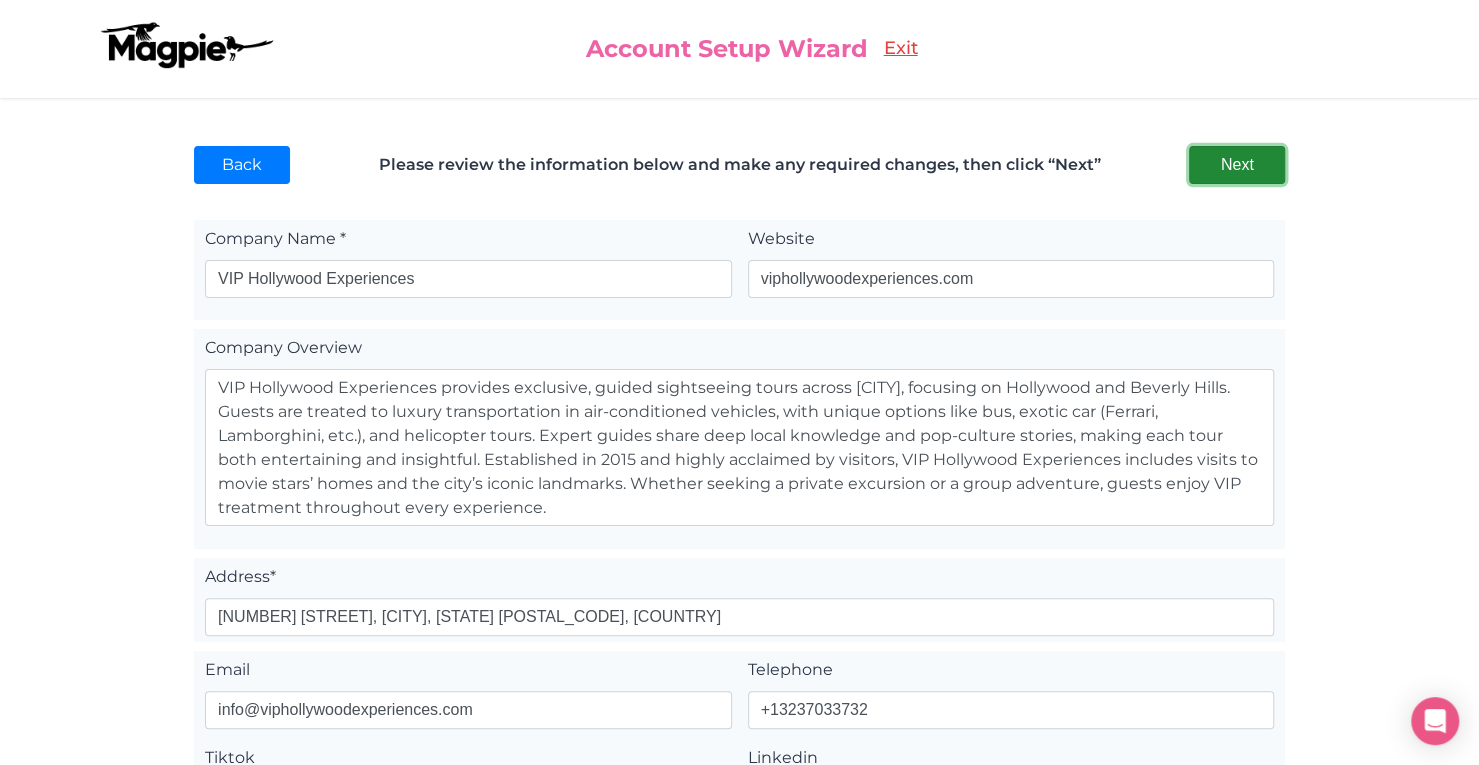 click on "Next" at bounding box center (1237, 165) 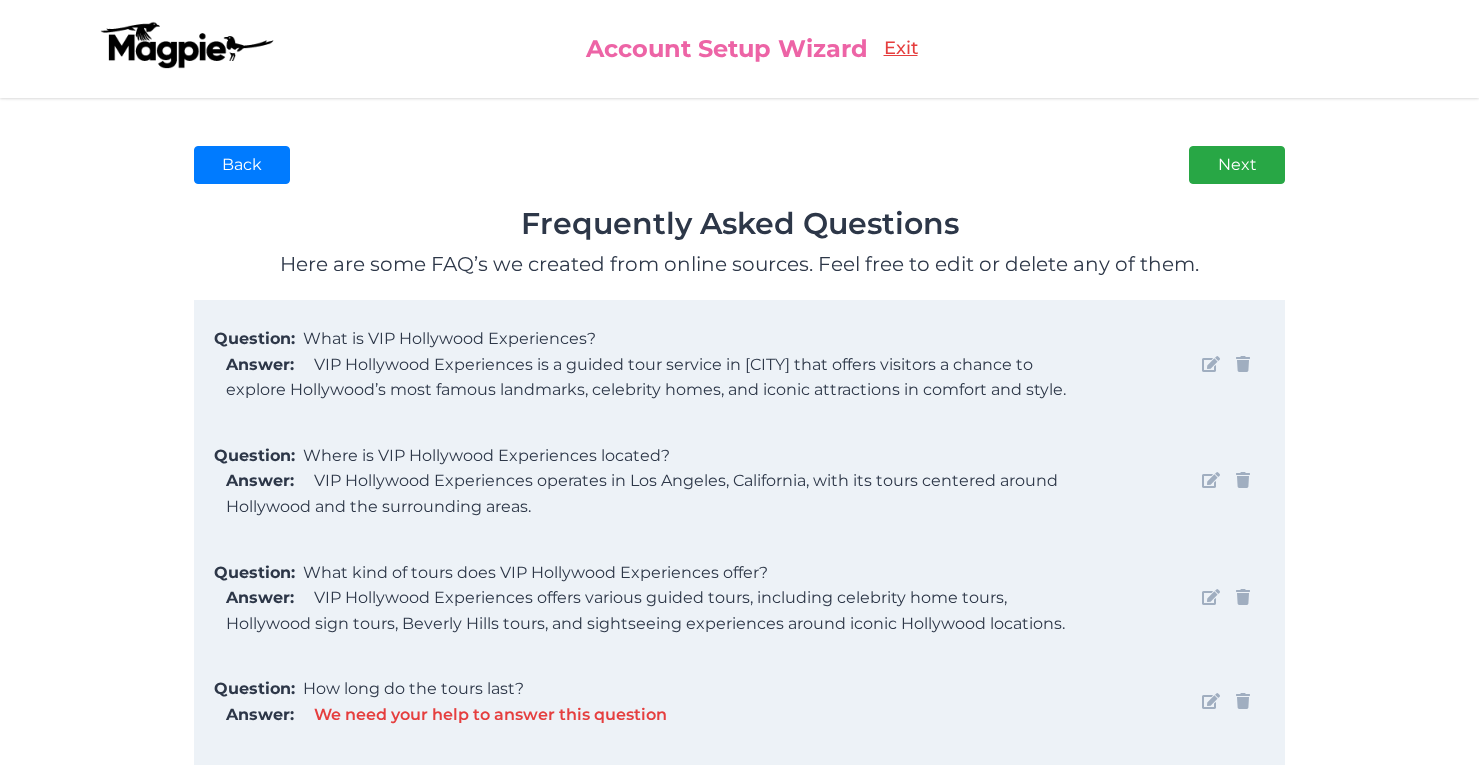 scroll, scrollTop: 0, scrollLeft: 0, axis: both 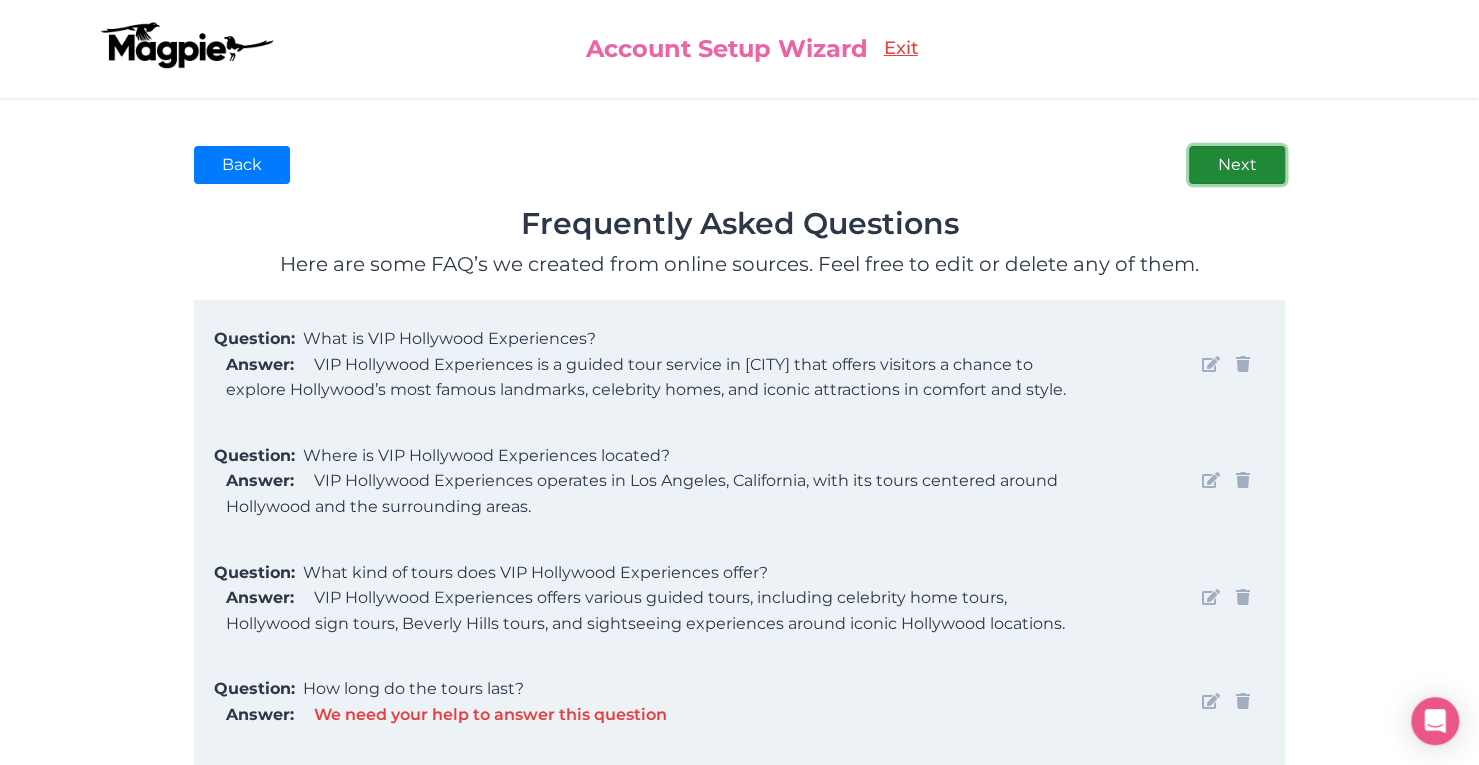 click on "Next" at bounding box center [1237, 165] 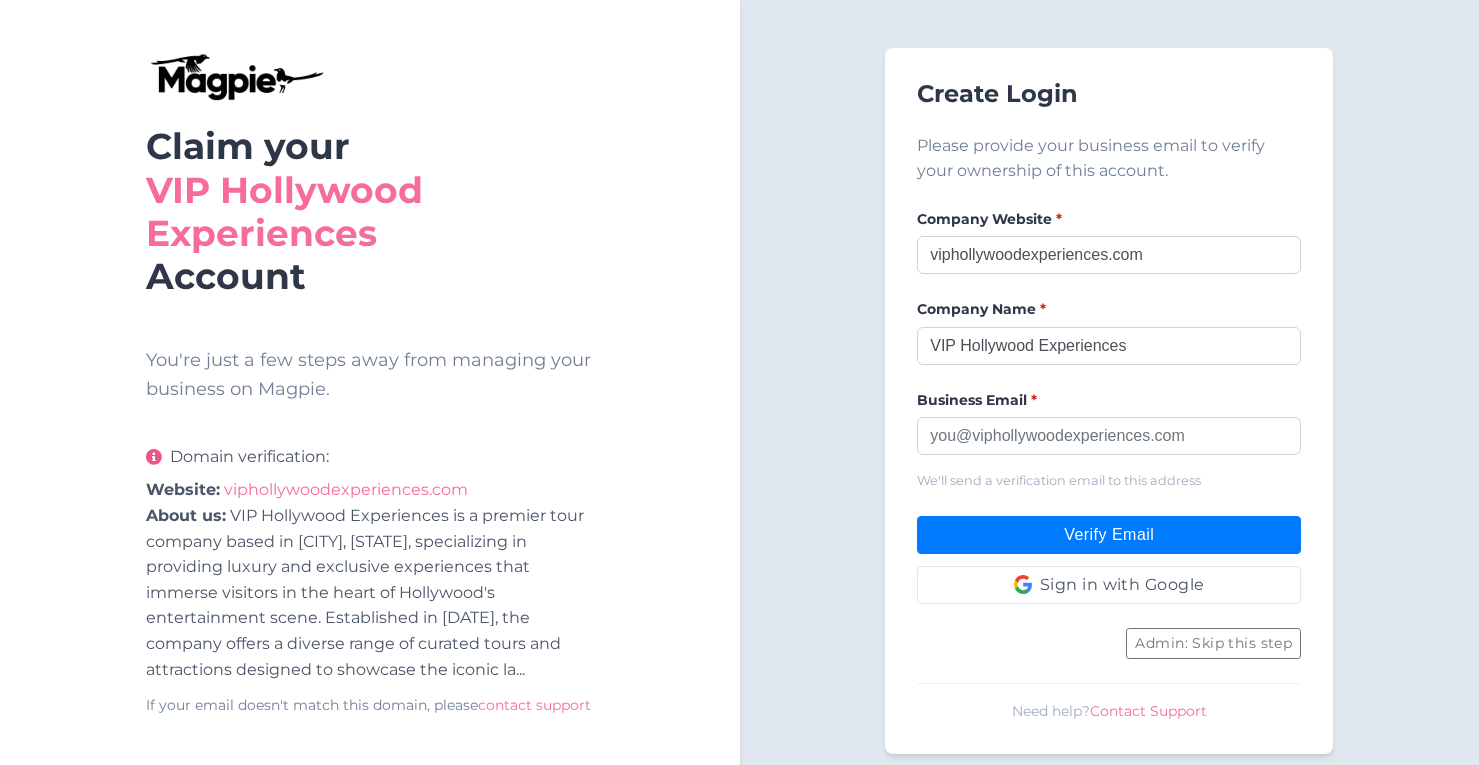scroll, scrollTop: 0, scrollLeft: 0, axis: both 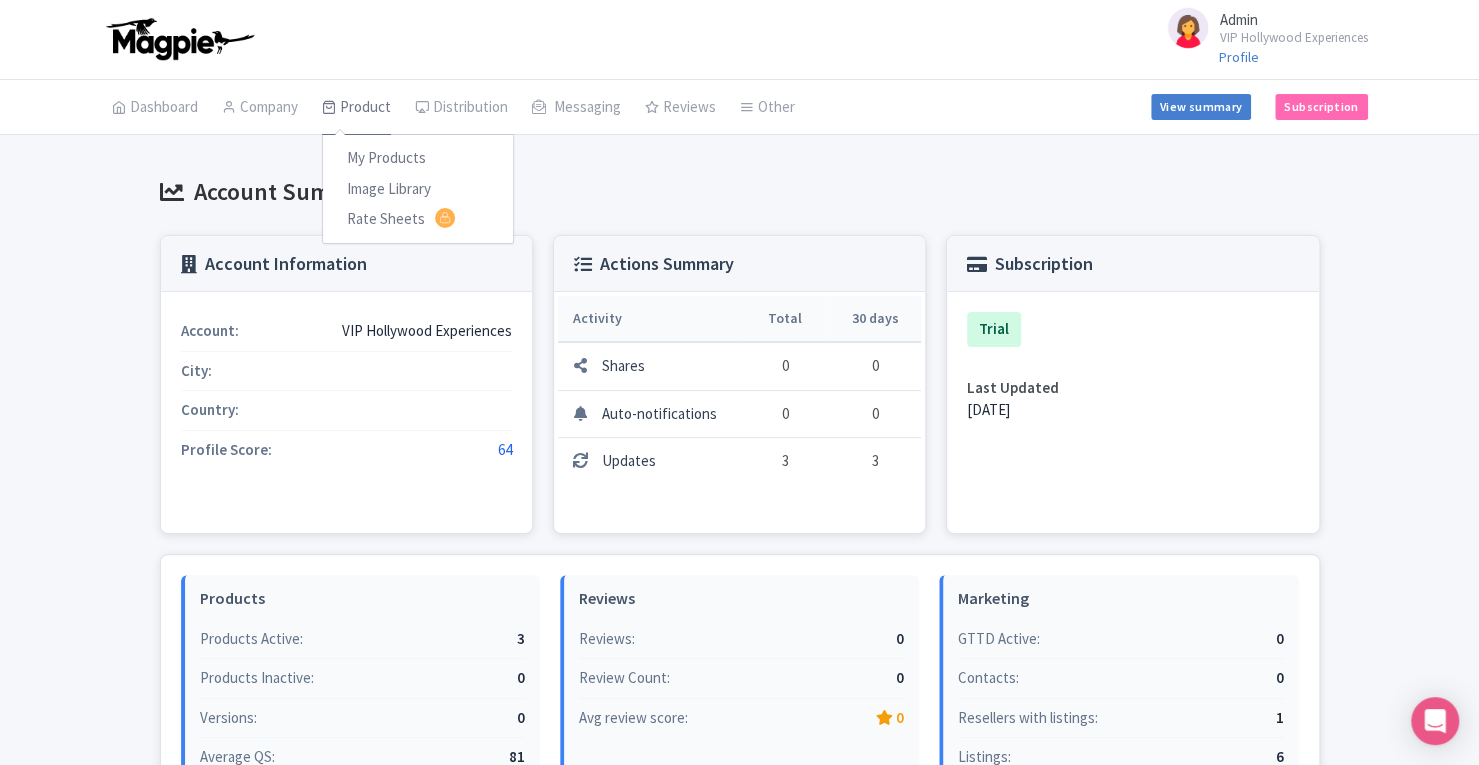 click on "Product" at bounding box center [356, 108] 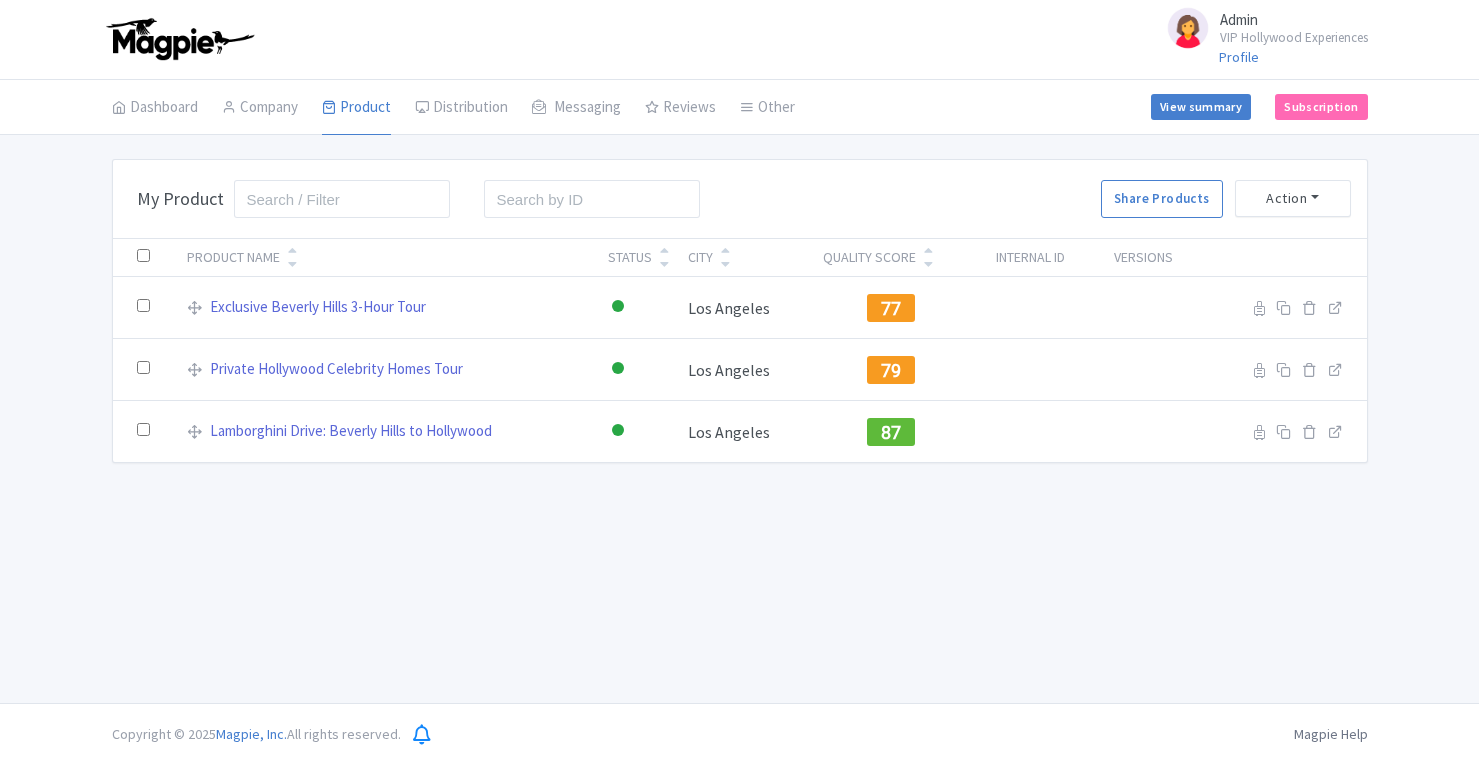 scroll, scrollTop: 0, scrollLeft: 0, axis: both 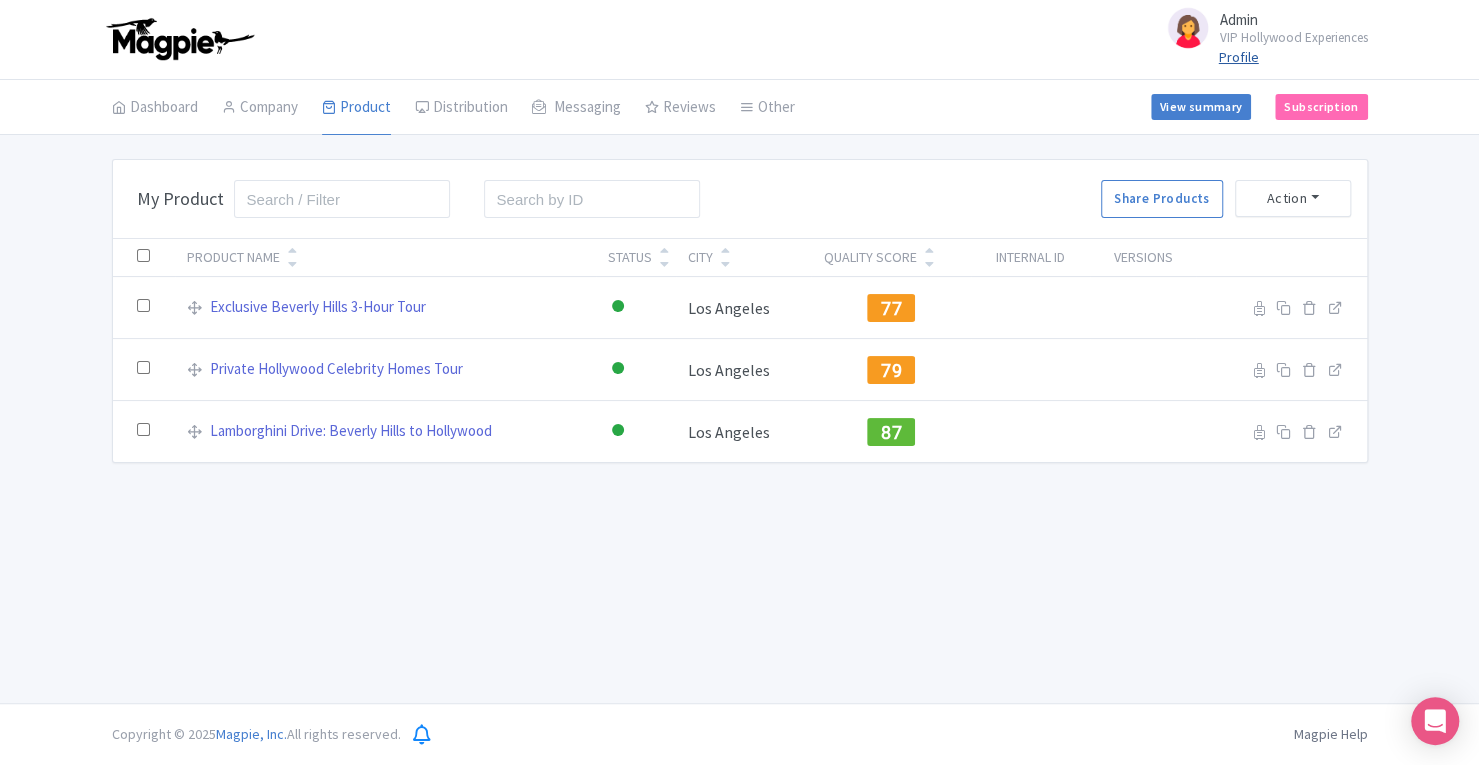 click on "Profile" at bounding box center [1239, 57] 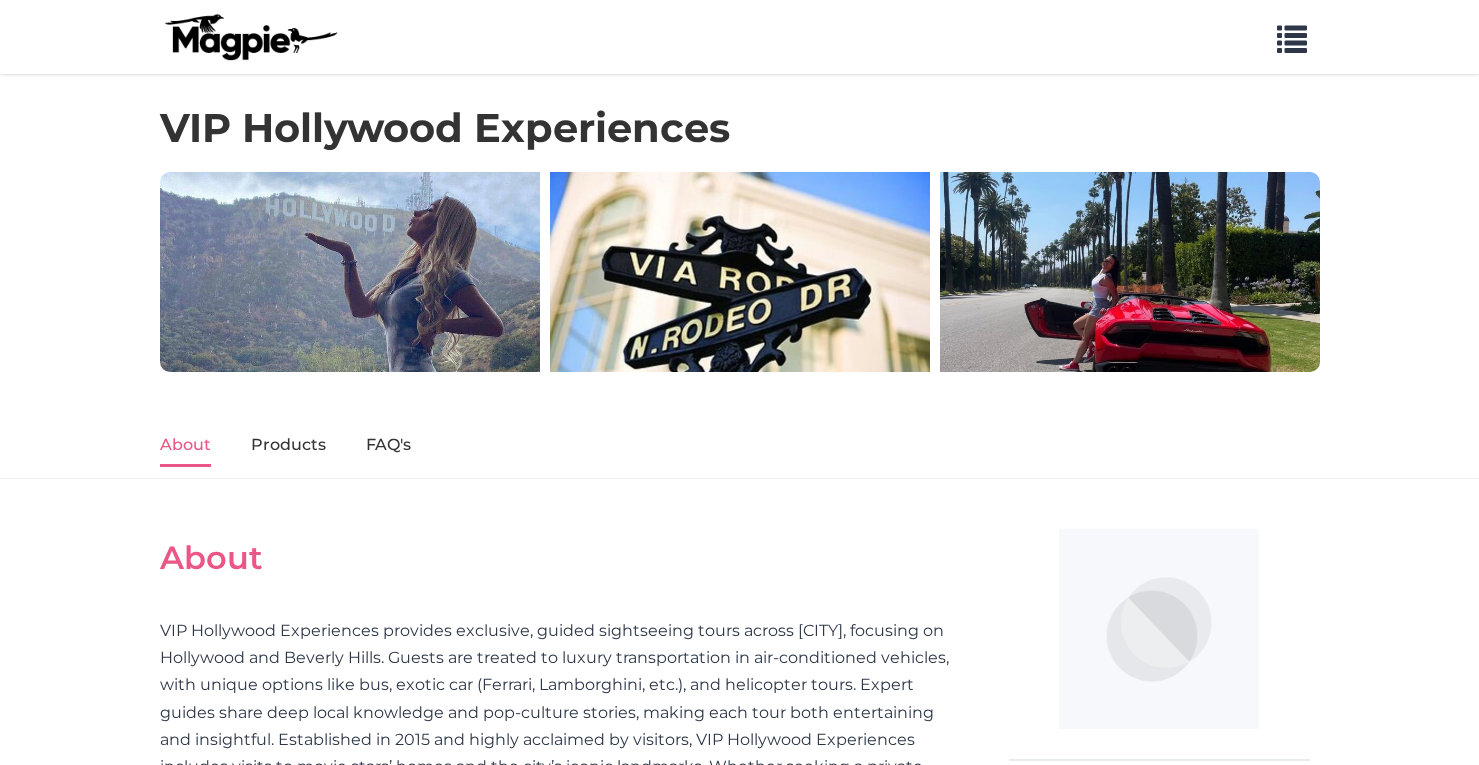 scroll, scrollTop: 0, scrollLeft: 0, axis: both 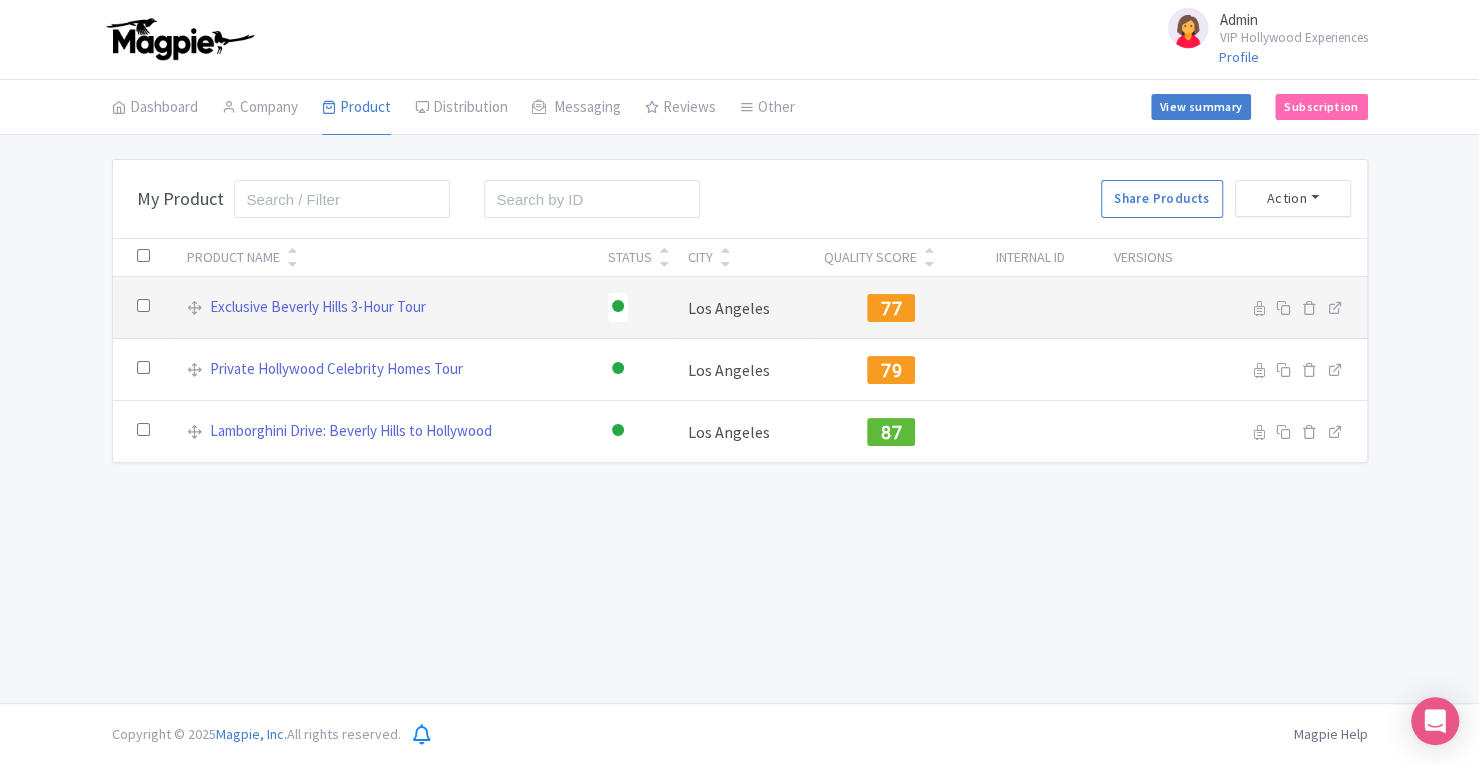 click on "77" at bounding box center [891, 308] 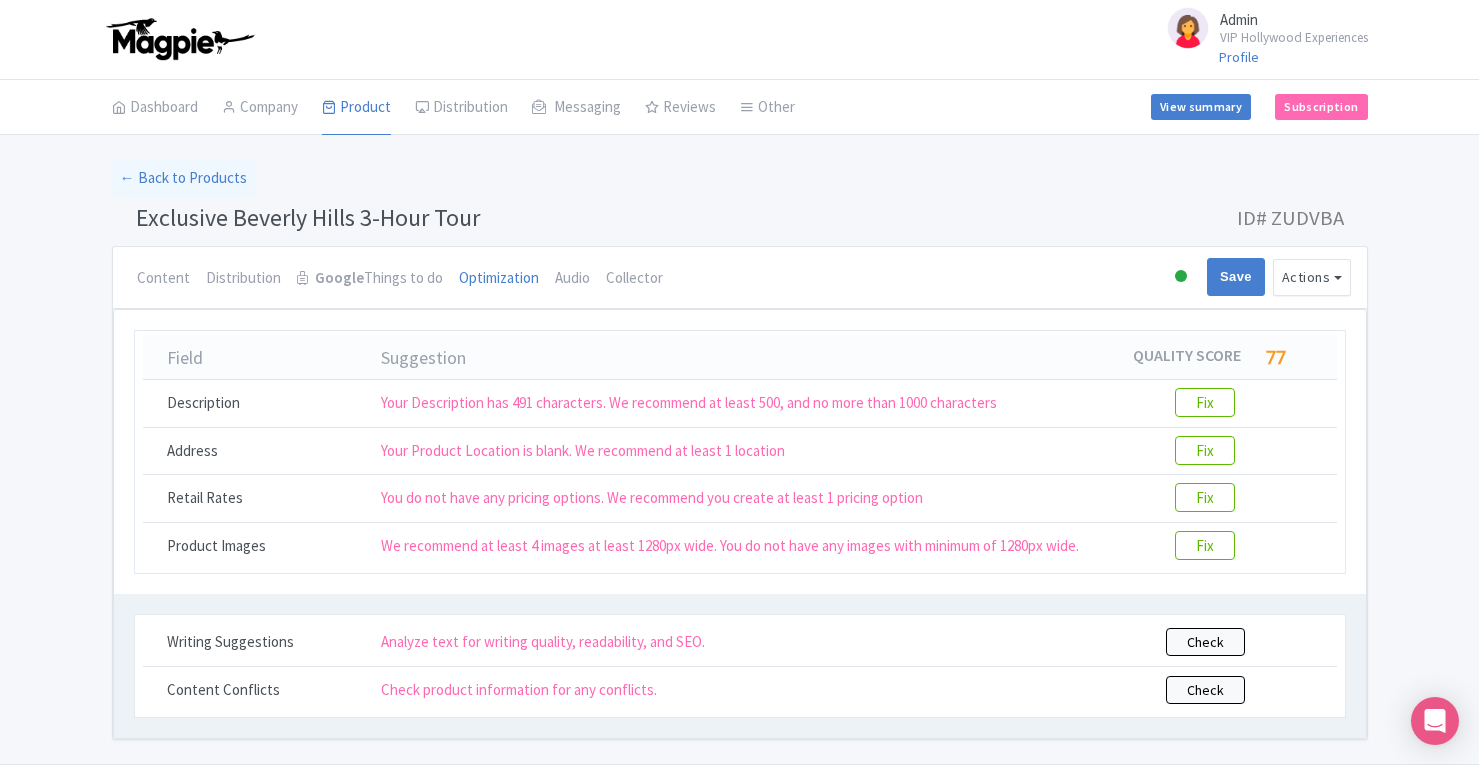 scroll, scrollTop: 0, scrollLeft: 0, axis: both 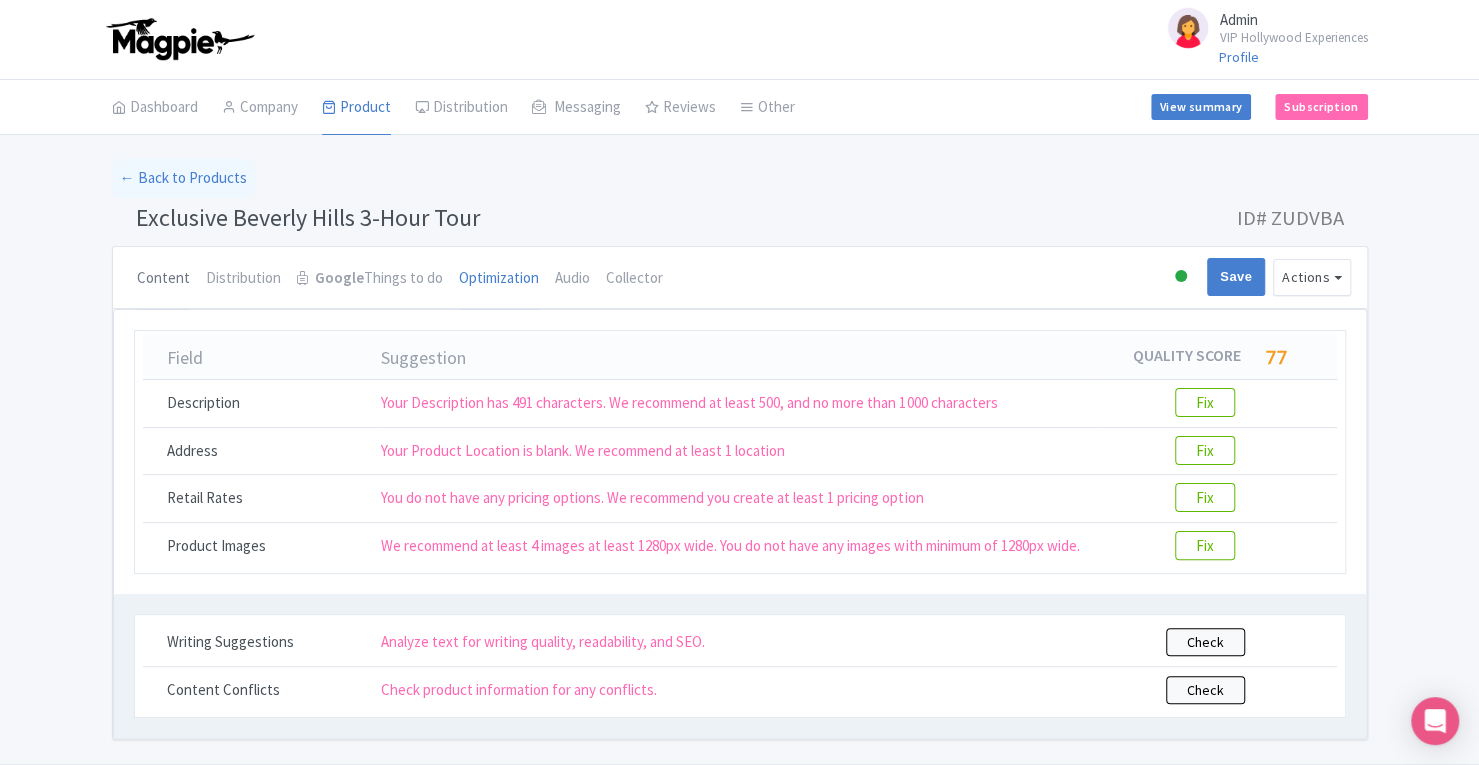 click on "Content" at bounding box center (163, 279) 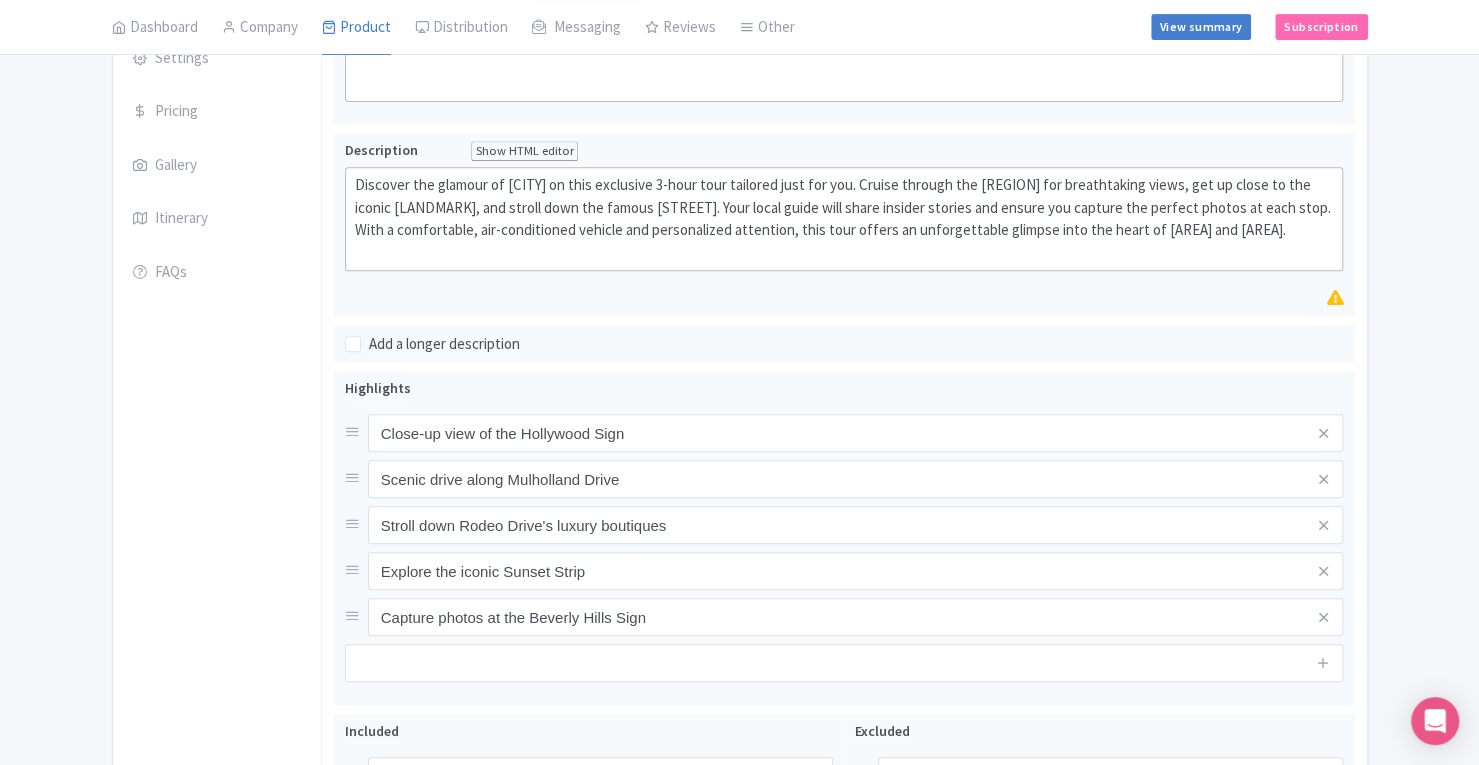 scroll, scrollTop: 0, scrollLeft: 0, axis: both 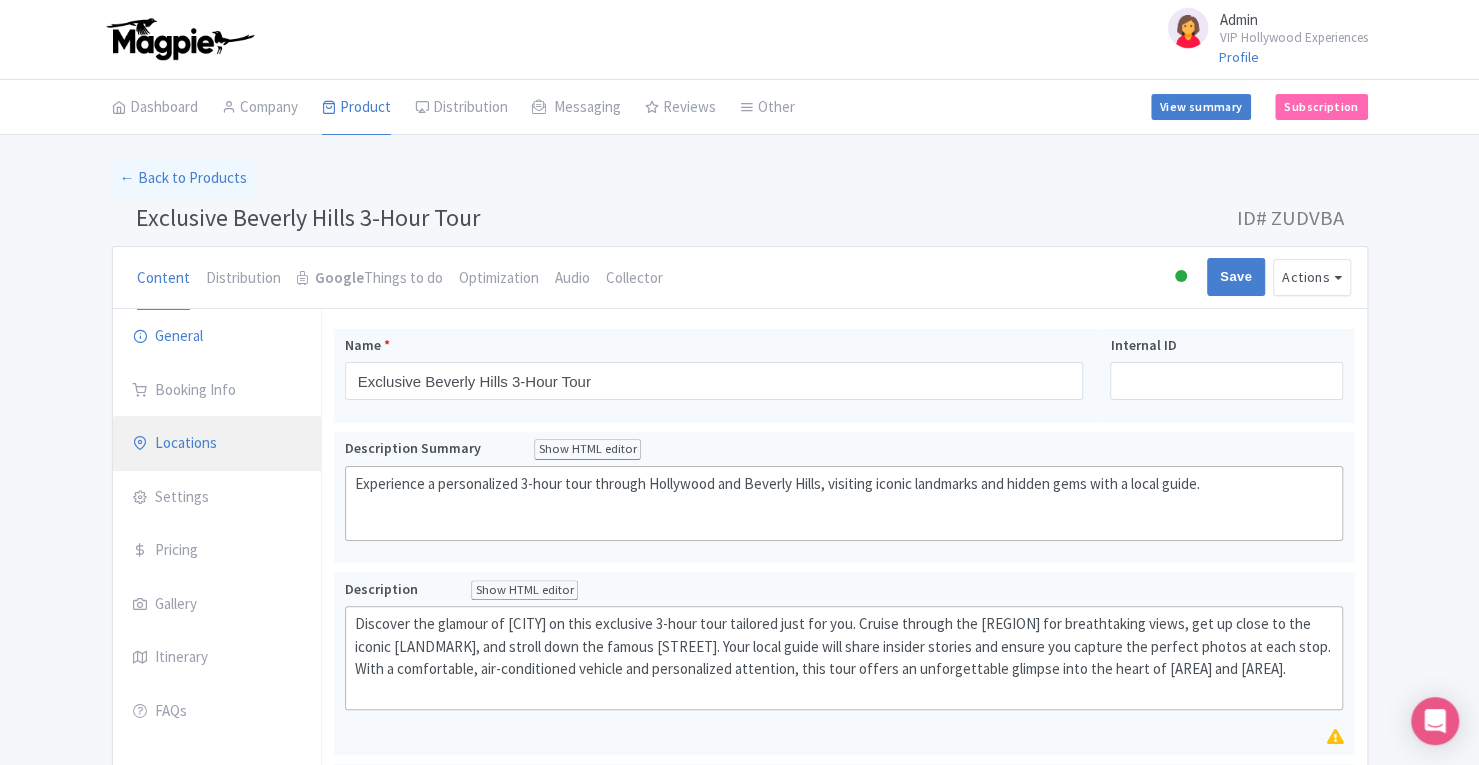 click on "Locations" at bounding box center (217, 444) 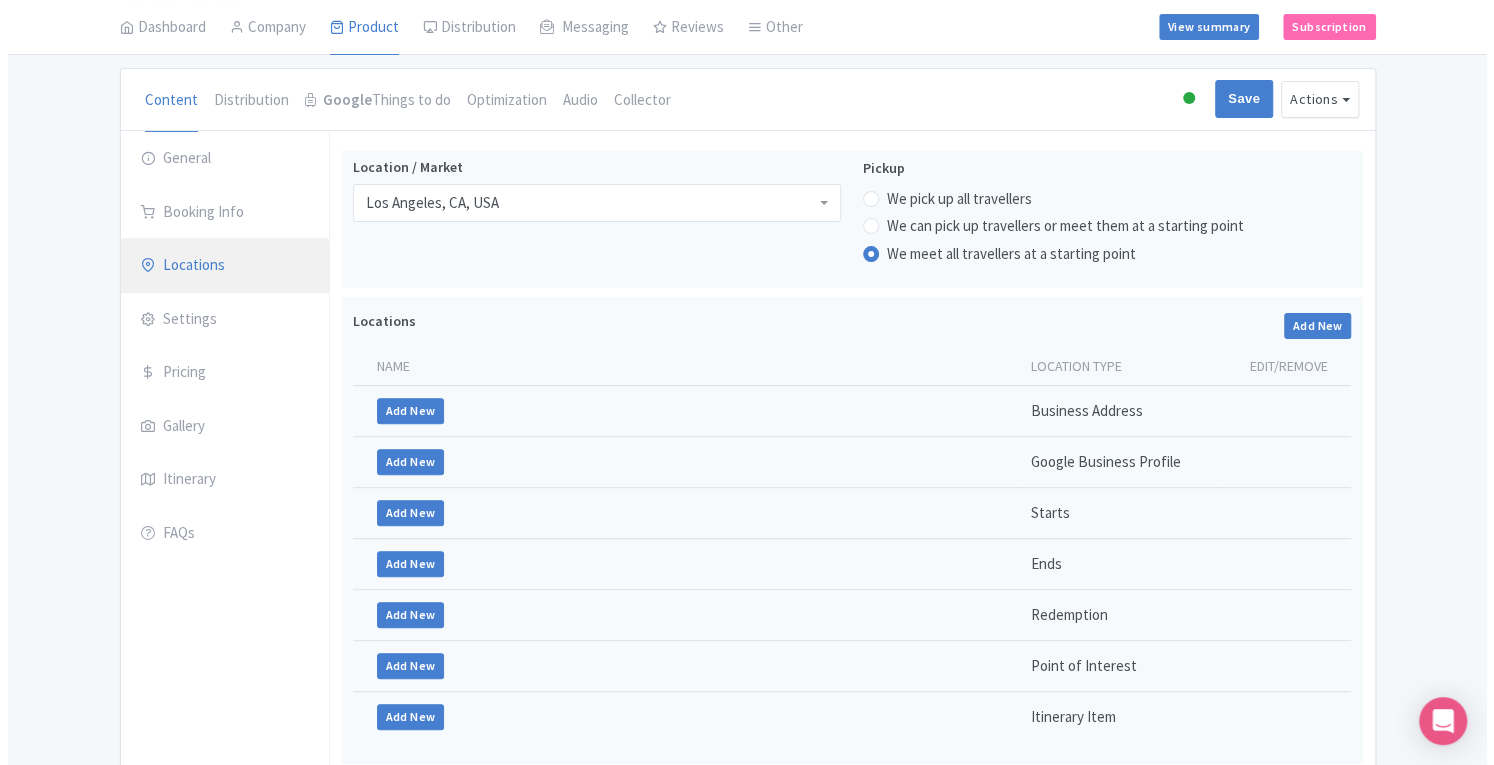 scroll, scrollTop: 186, scrollLeft: 0, axis: vertical 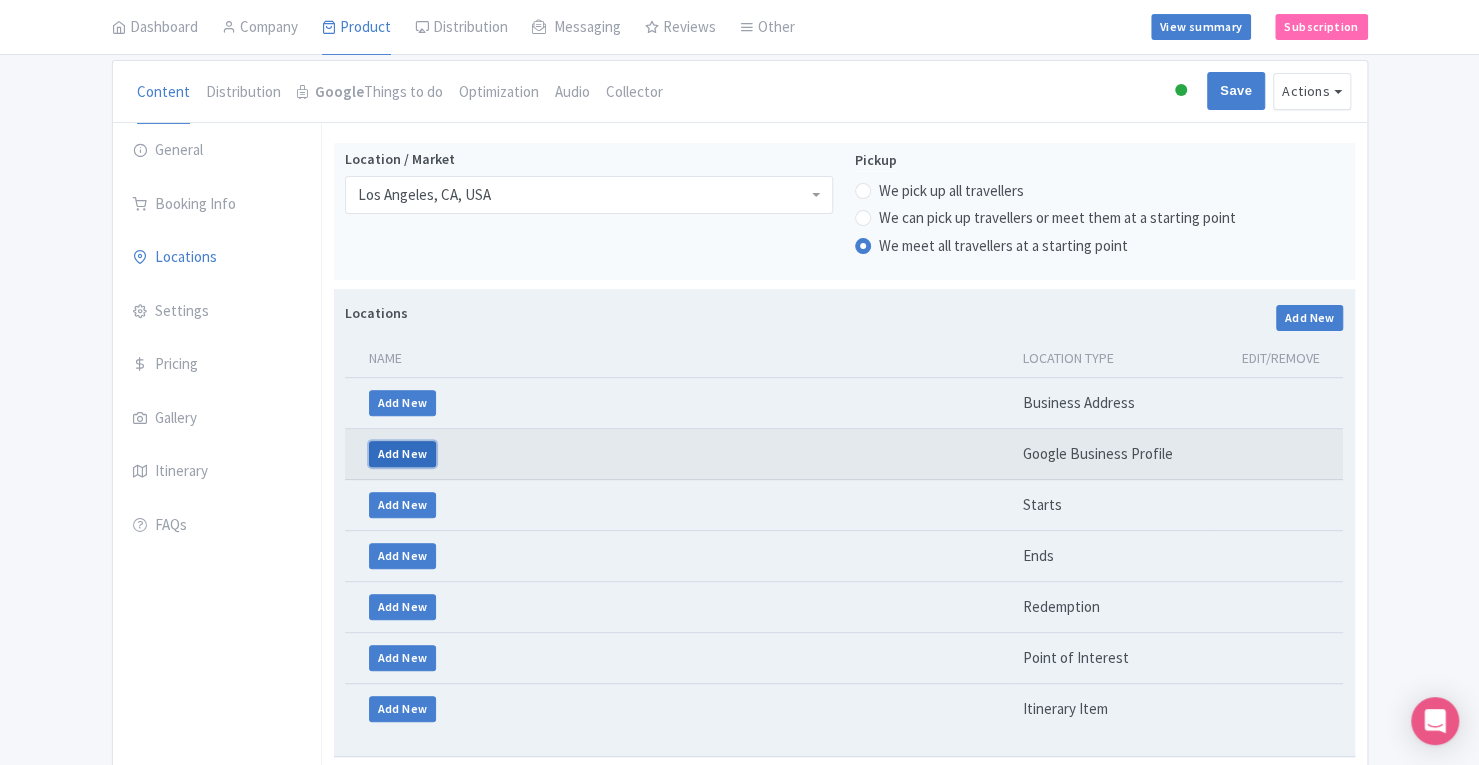 click on "Add New" at bounding box center [403, 454] 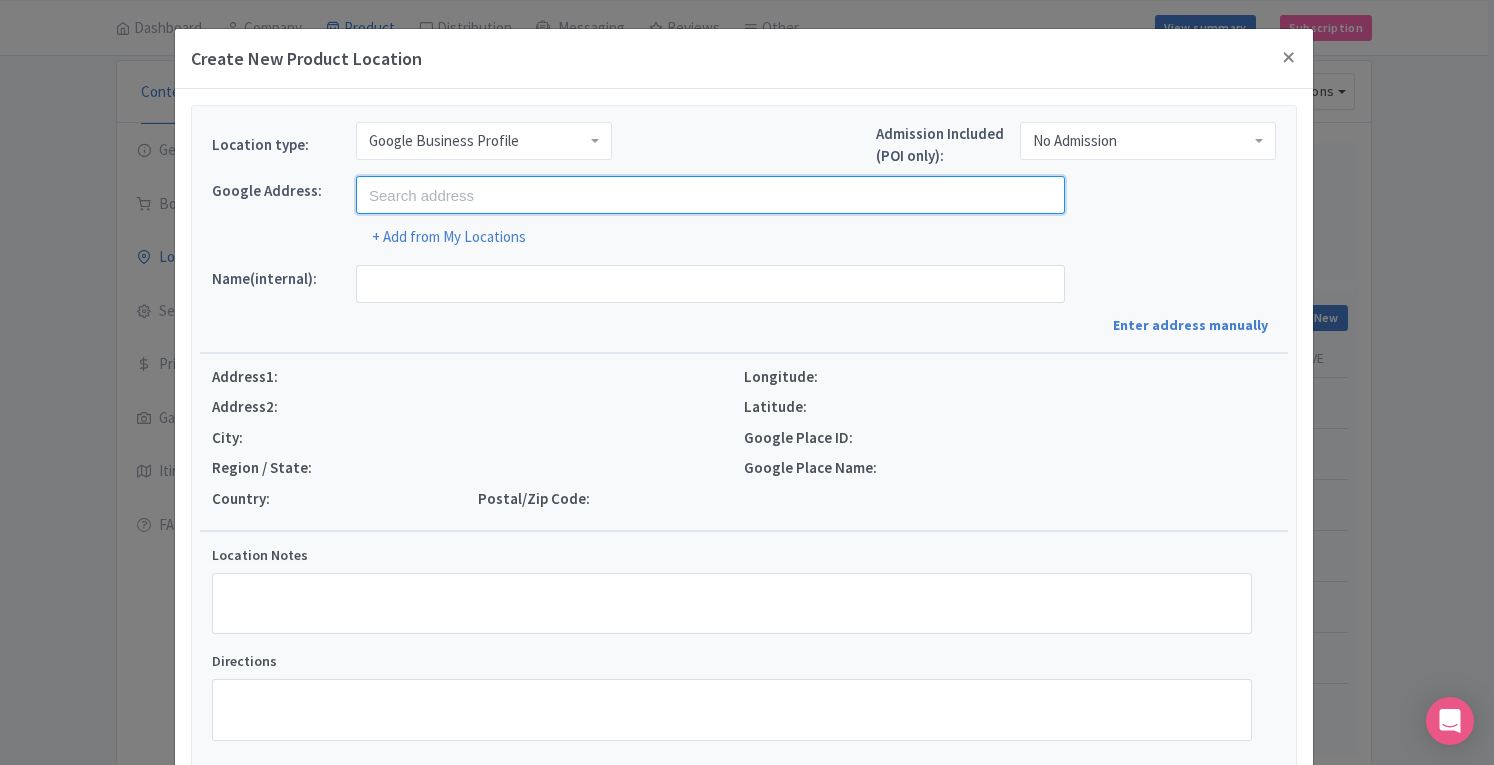 click at bounding box center (710, 195) 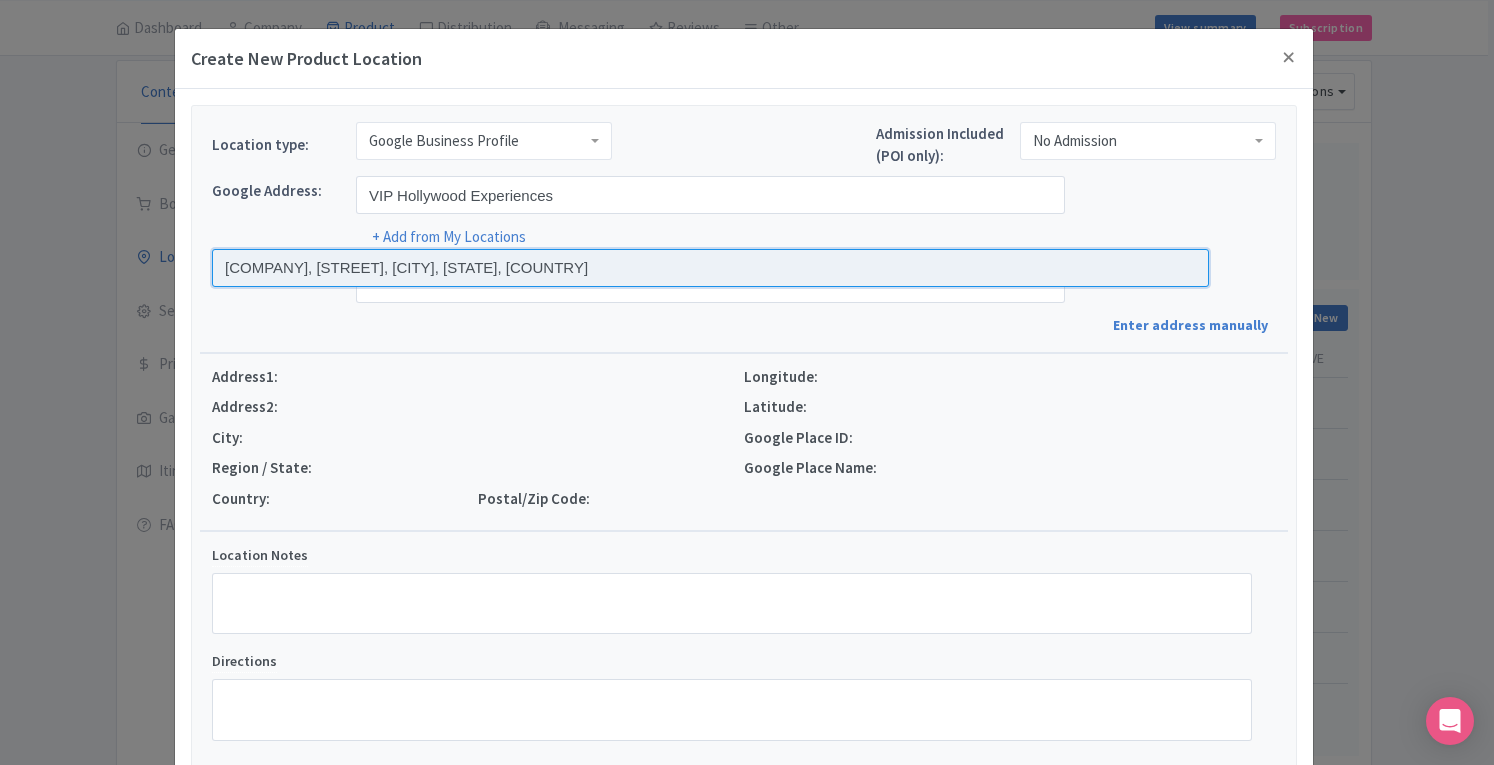 click at bounding box center [710, 268] 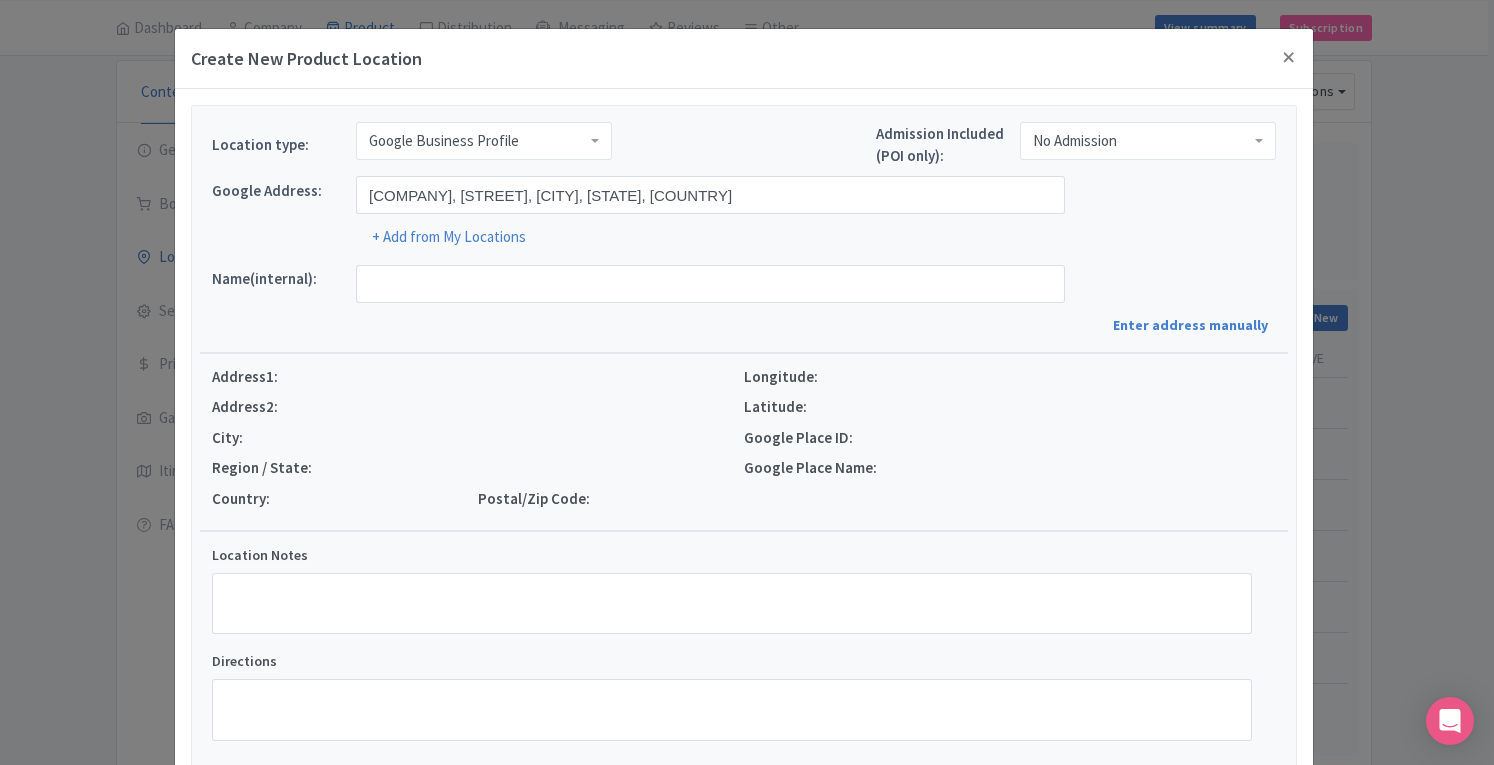 type on "VIP HOLLYWOOD EXPERIENCES, 6808 Hollywood Blvd, Los Angeles, CA 90028, USA" 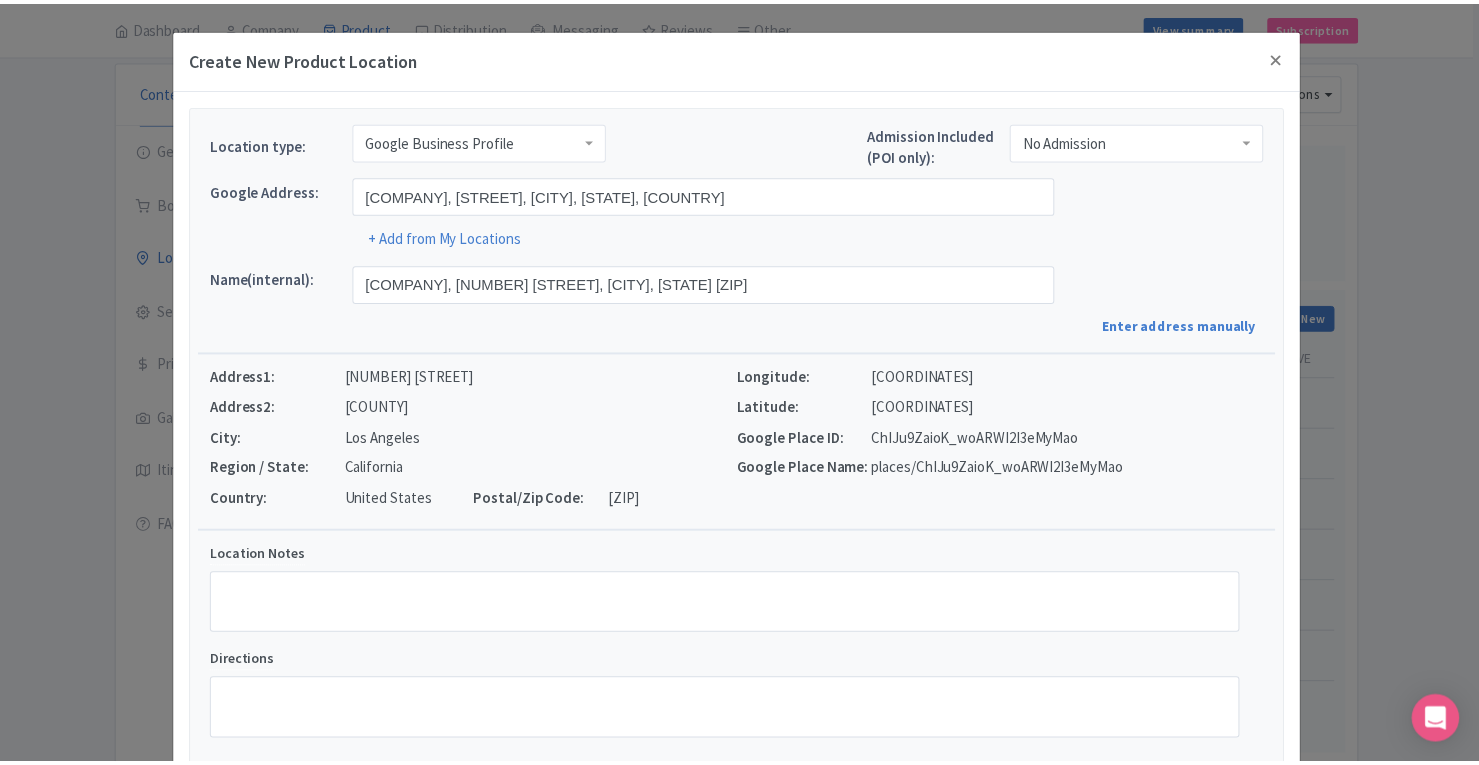 scroll, scrollTop: 116, scrollLeft: 0, axis: vertical 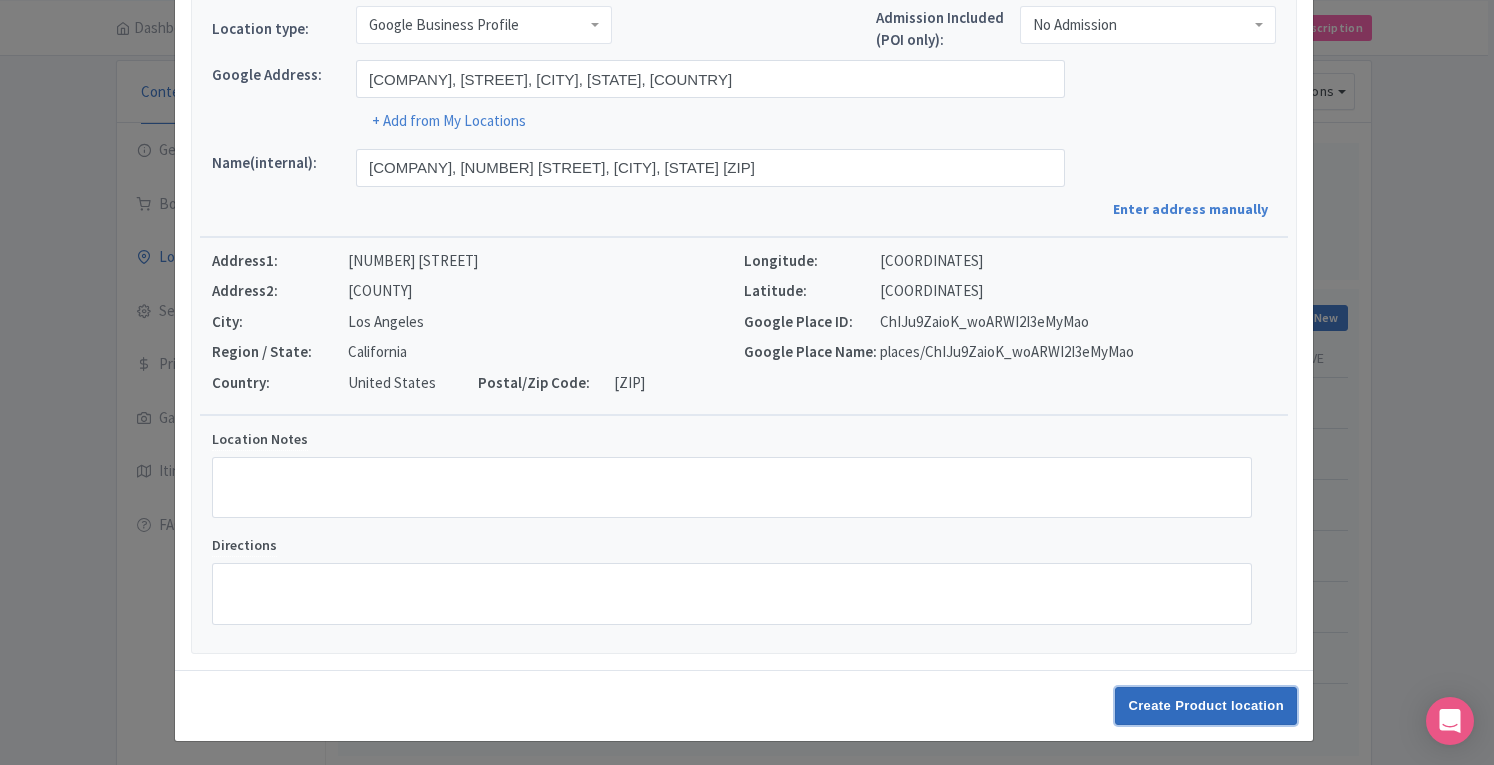 click on "Create Product location" at bounding box center [1206, 706] 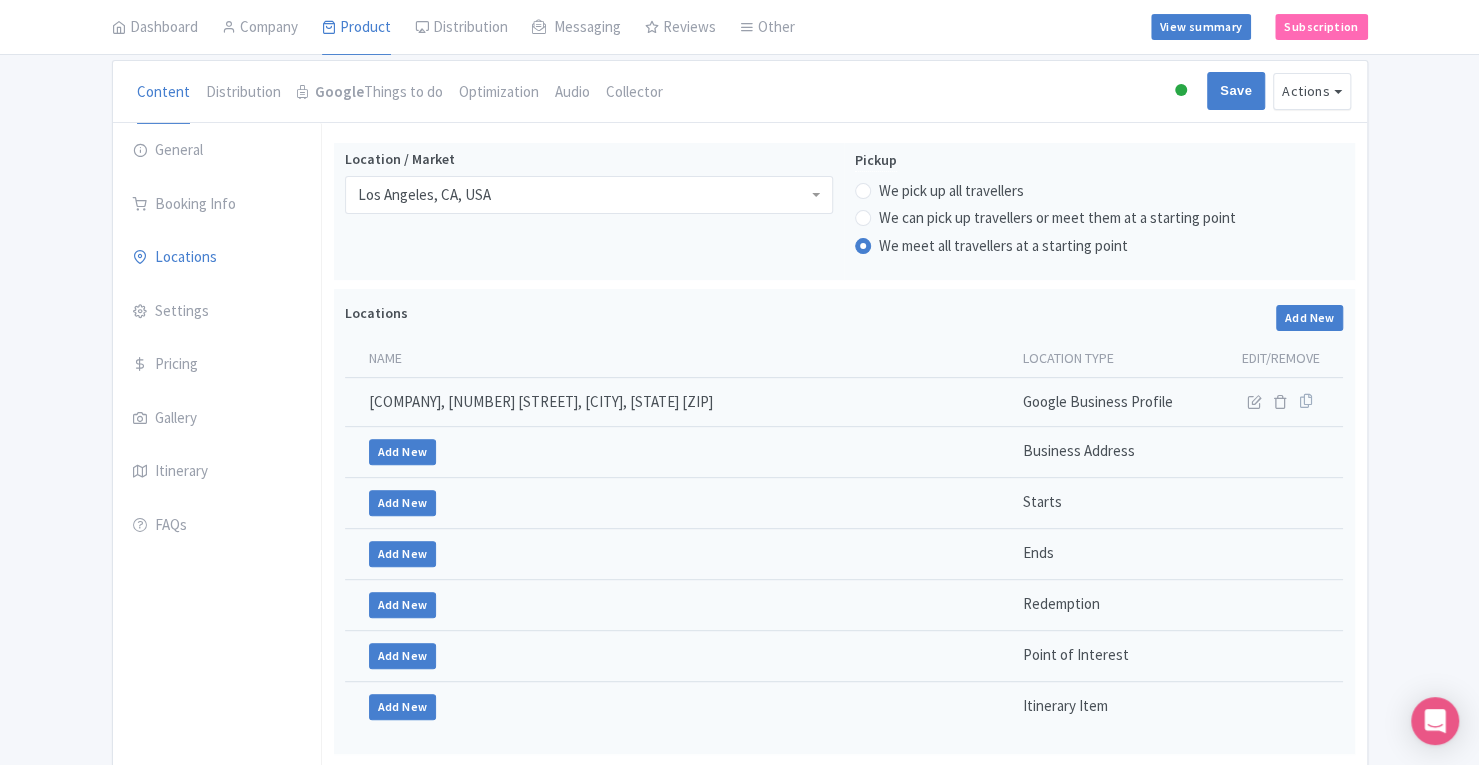 scroll, scrollTop: 17, scrollLeft: 0, axis: vertical 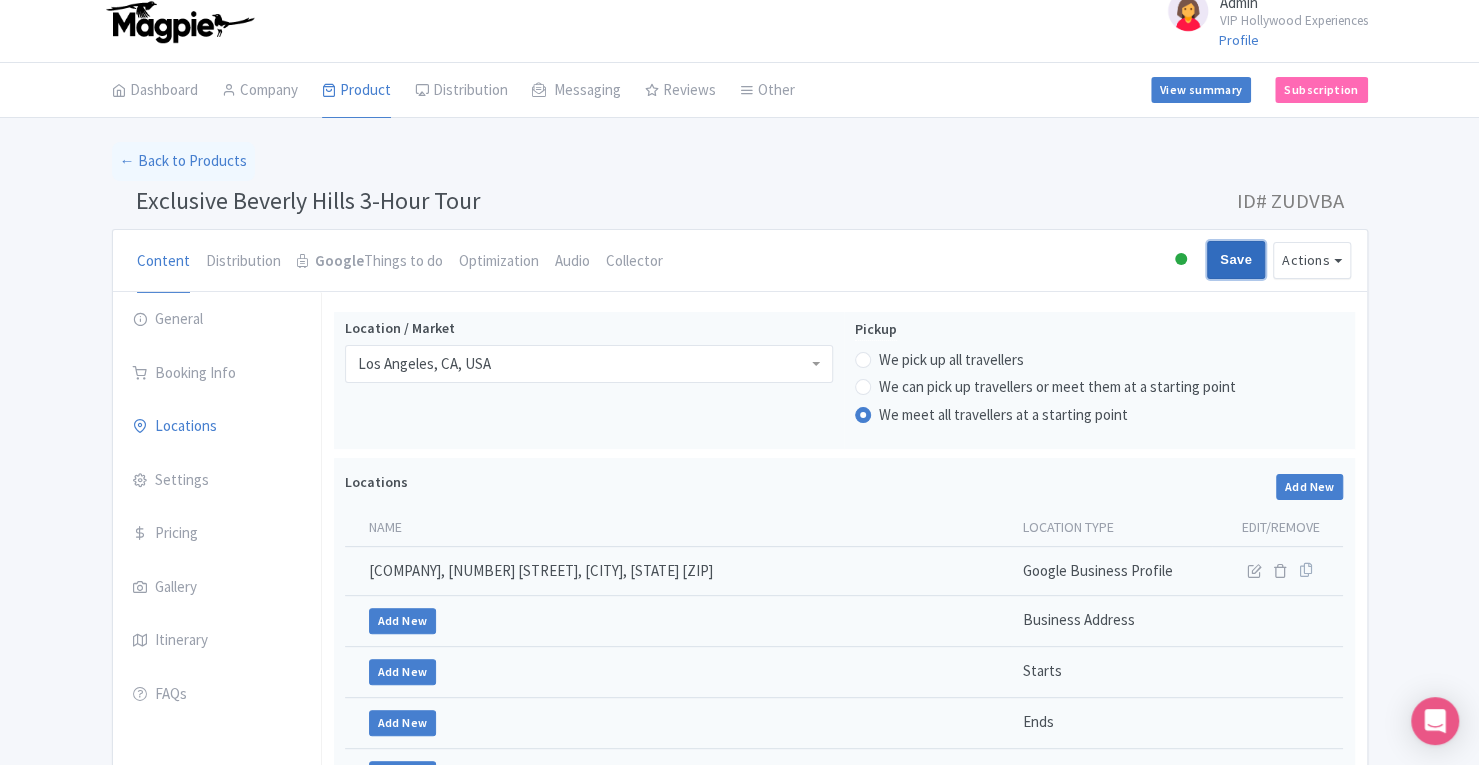 click on "Save" at bounding box center (1236, 260) 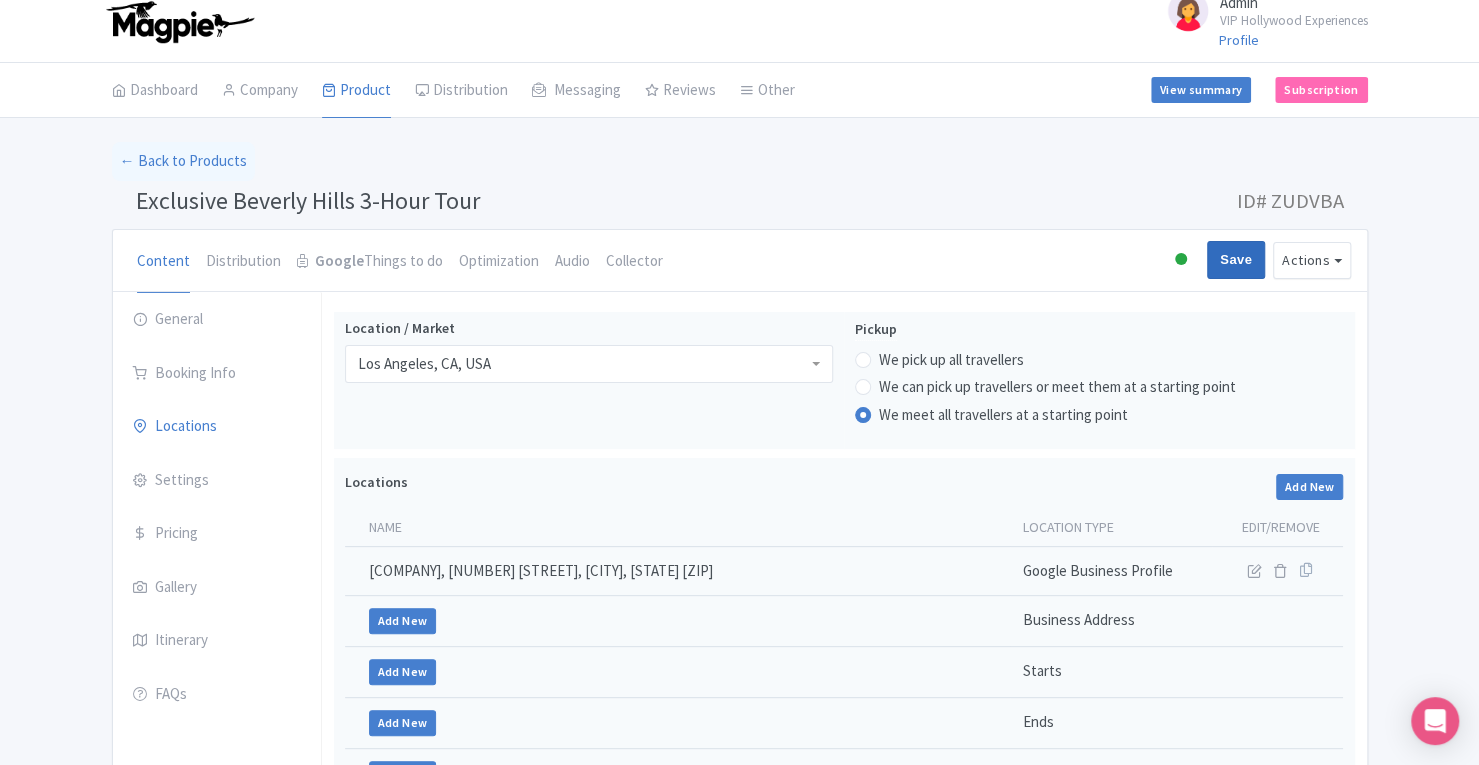 type on "Update Product" 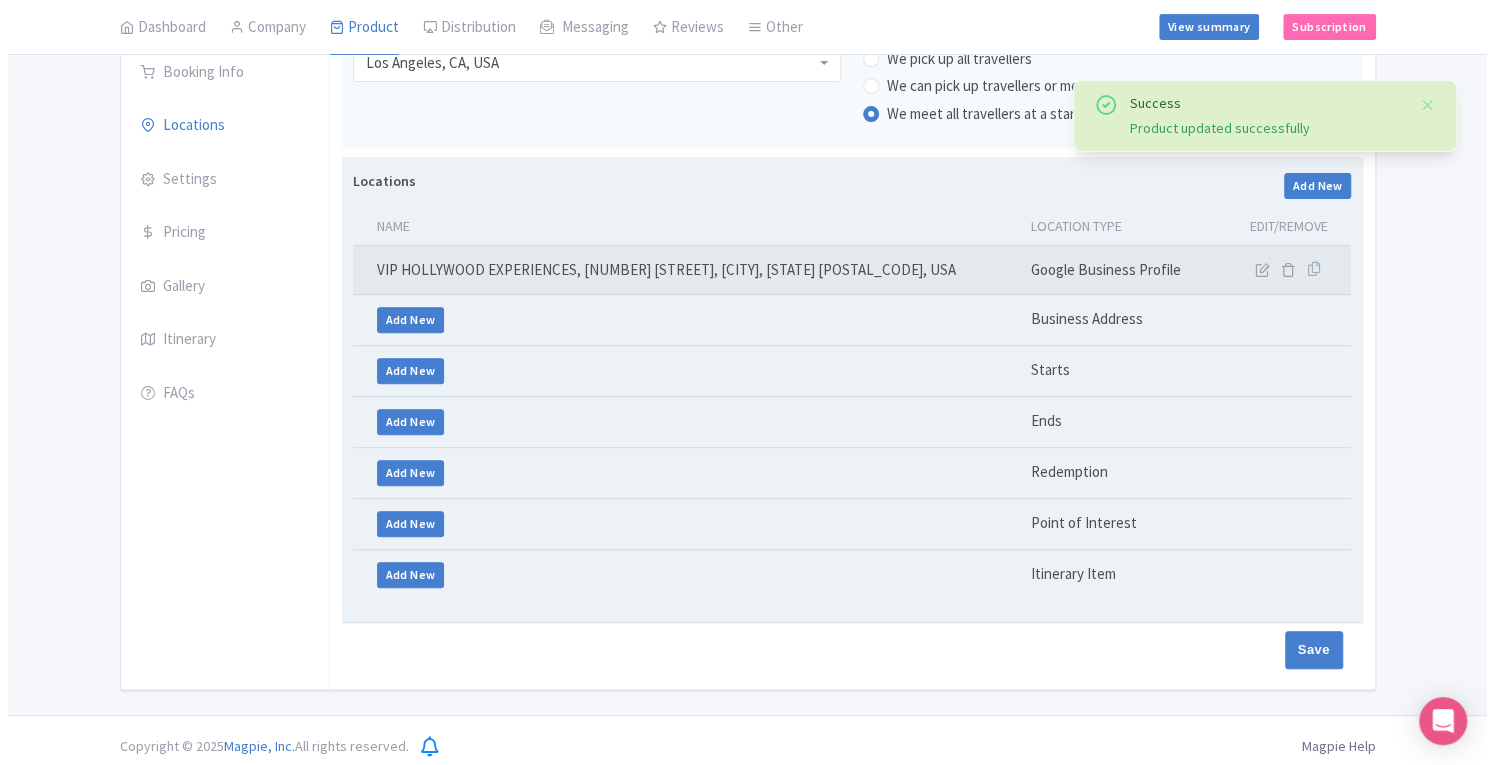 scroll, scrollTop: 318, scrollLeft: 0, axis: vertical 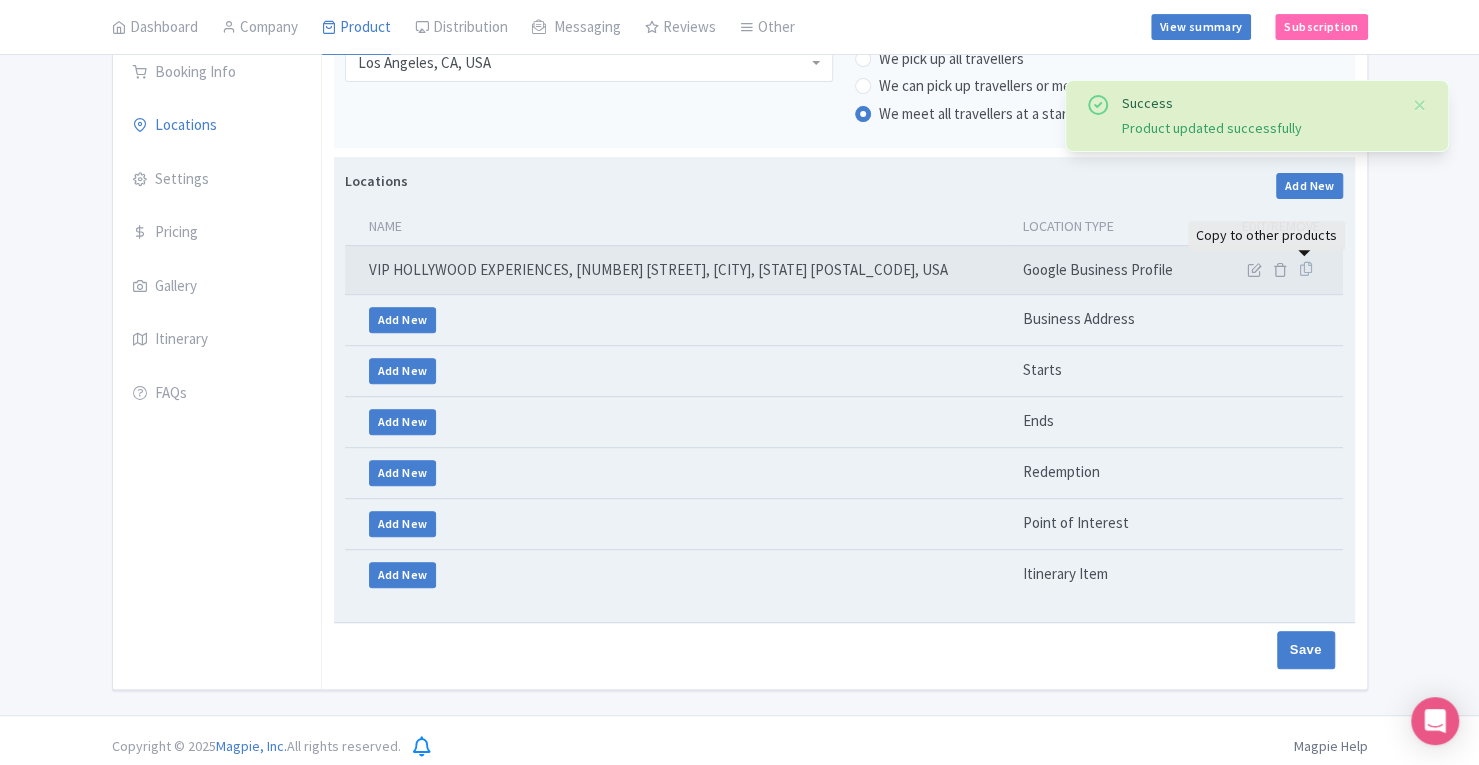 click at bounding box center (1305, 269) 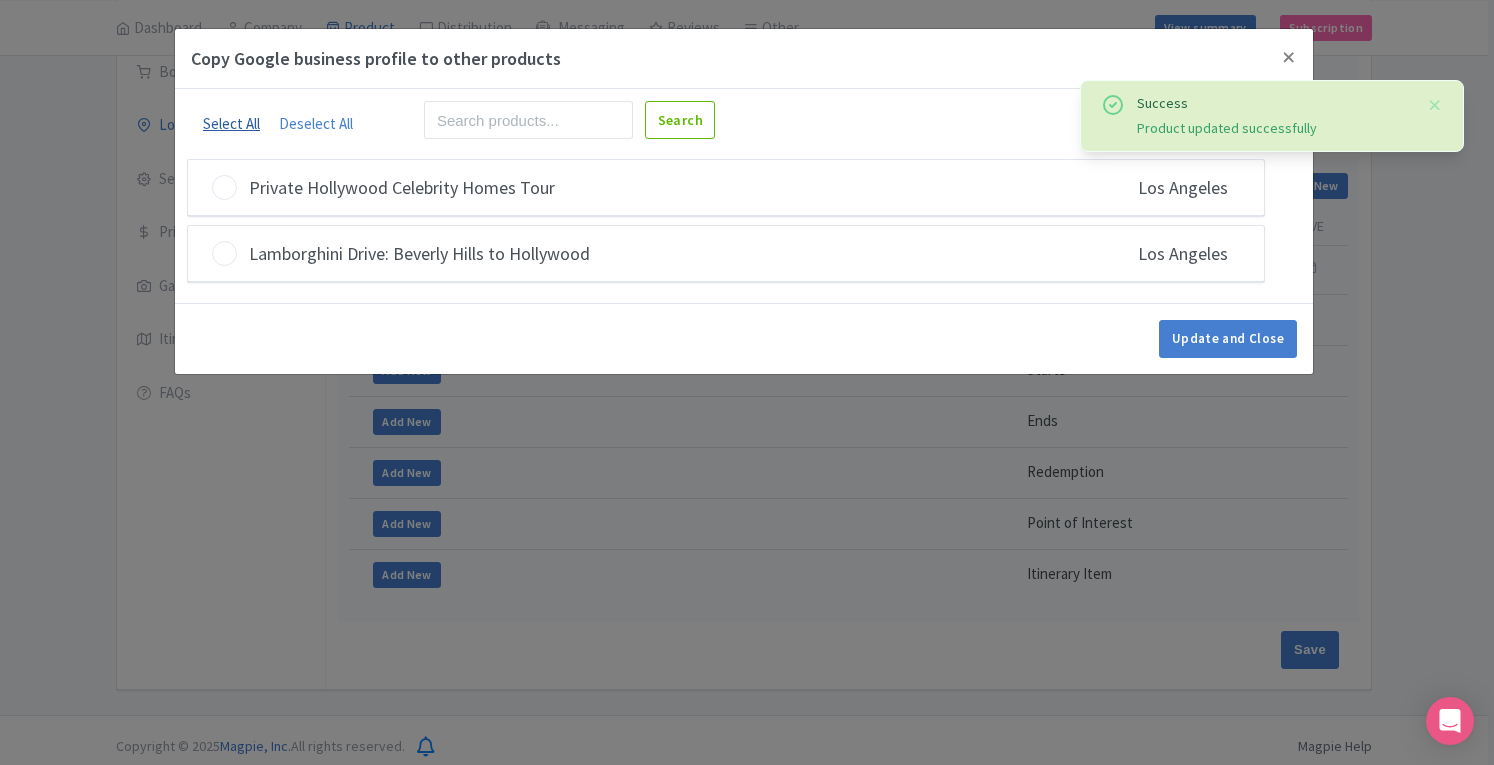 click on "Select All" at bounding box center (231, 123) 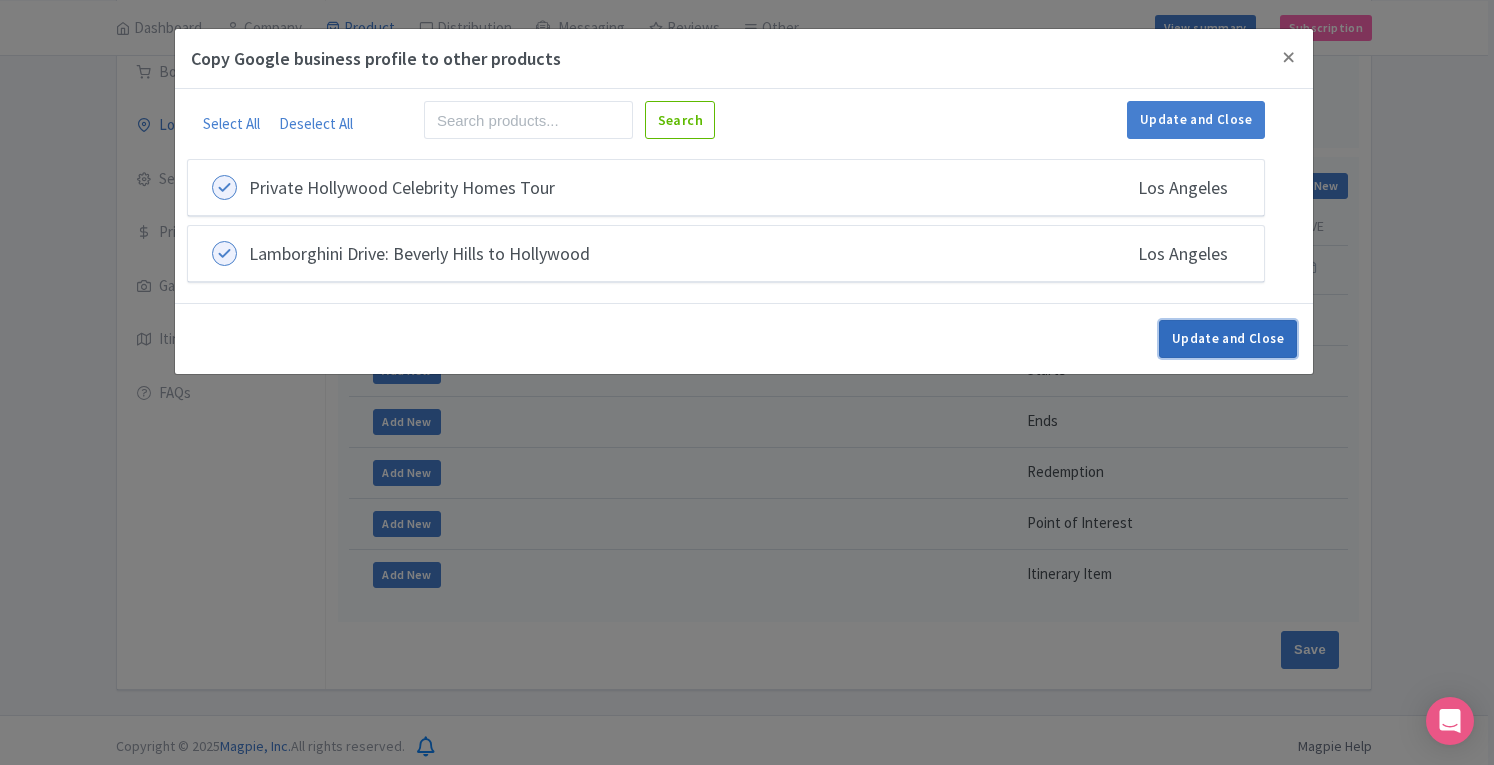 click on "Update and Close" at bounding box center (1228, 339) 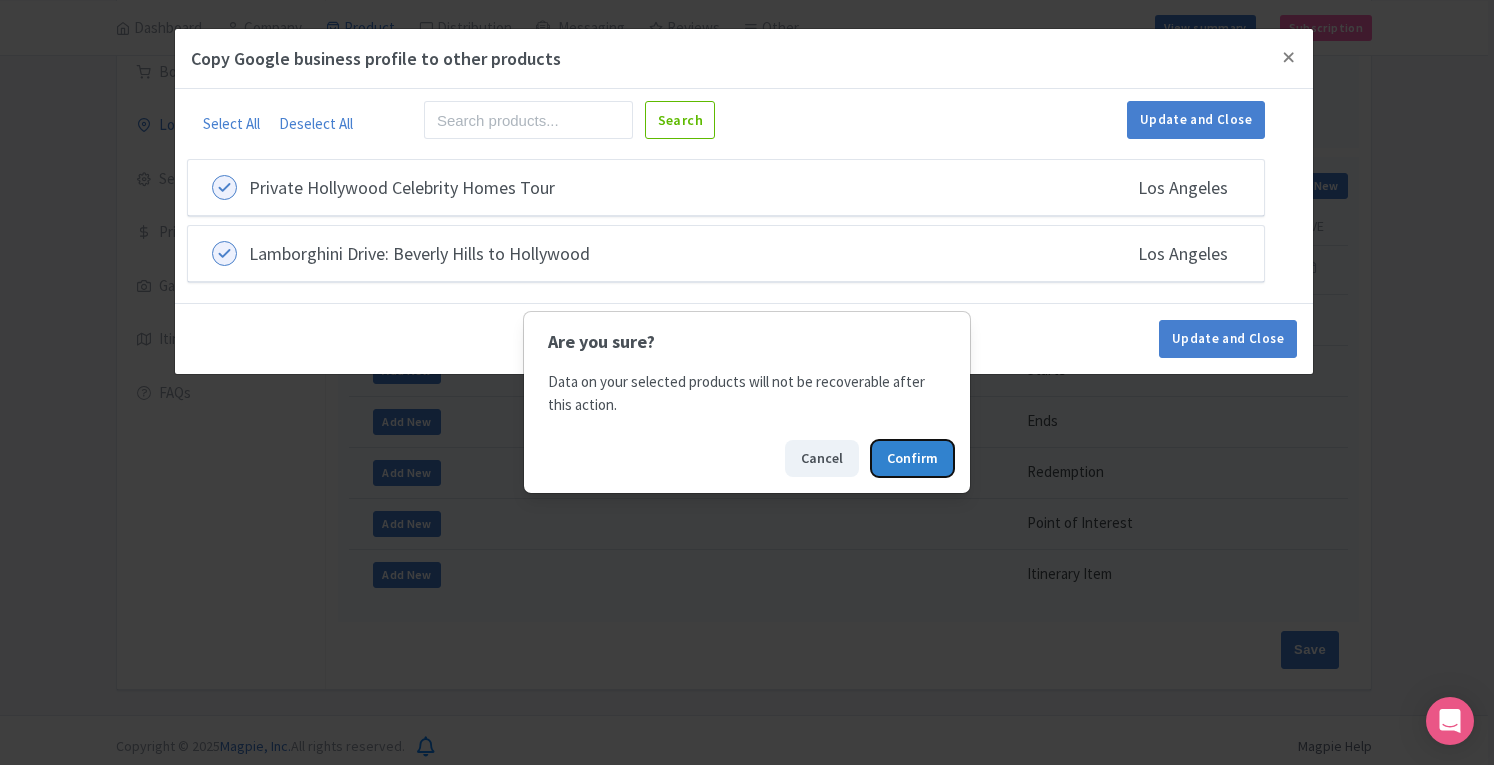 click on "Confirm" at bounding box center [912, 458] 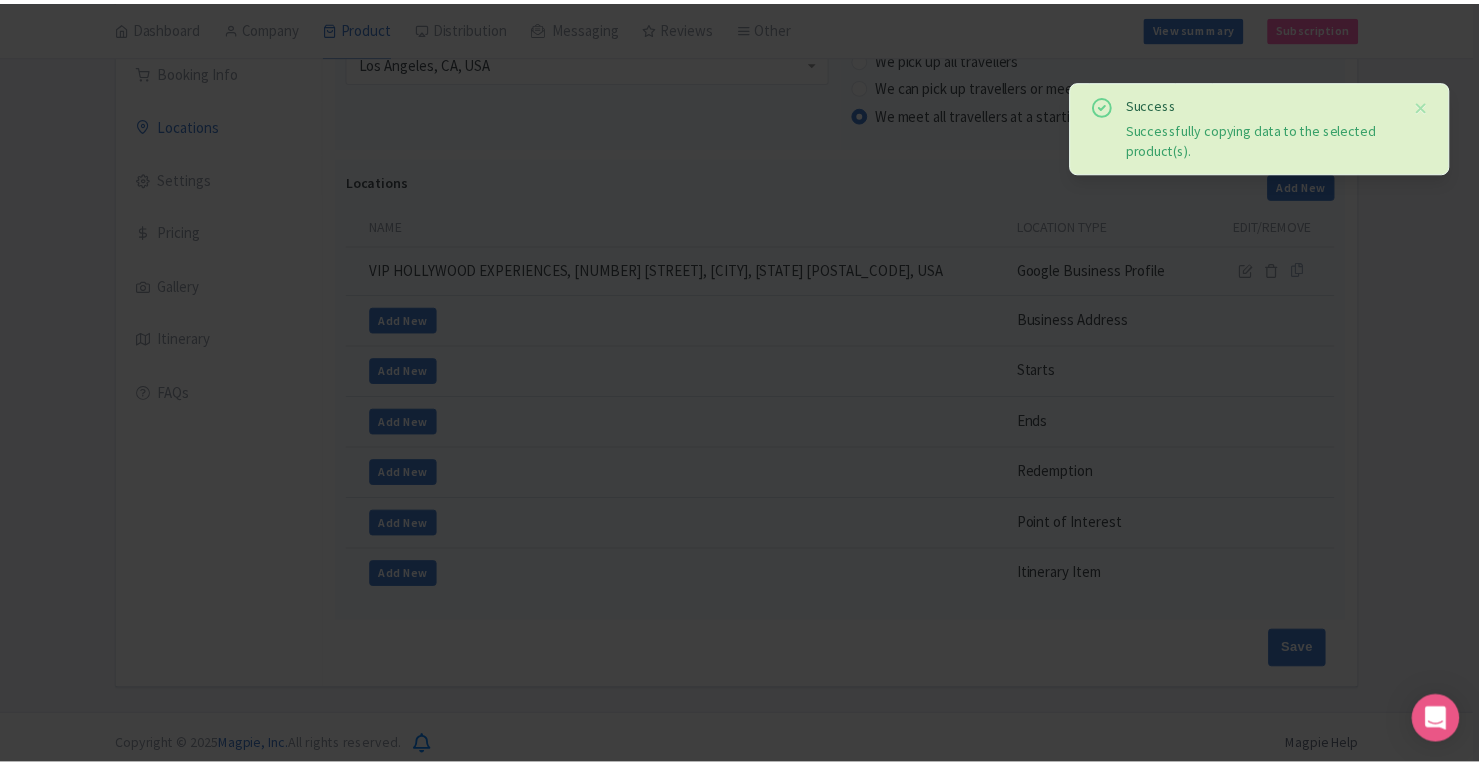 scroll, scrollTop: 0, scrollLeft: 0, axis: both 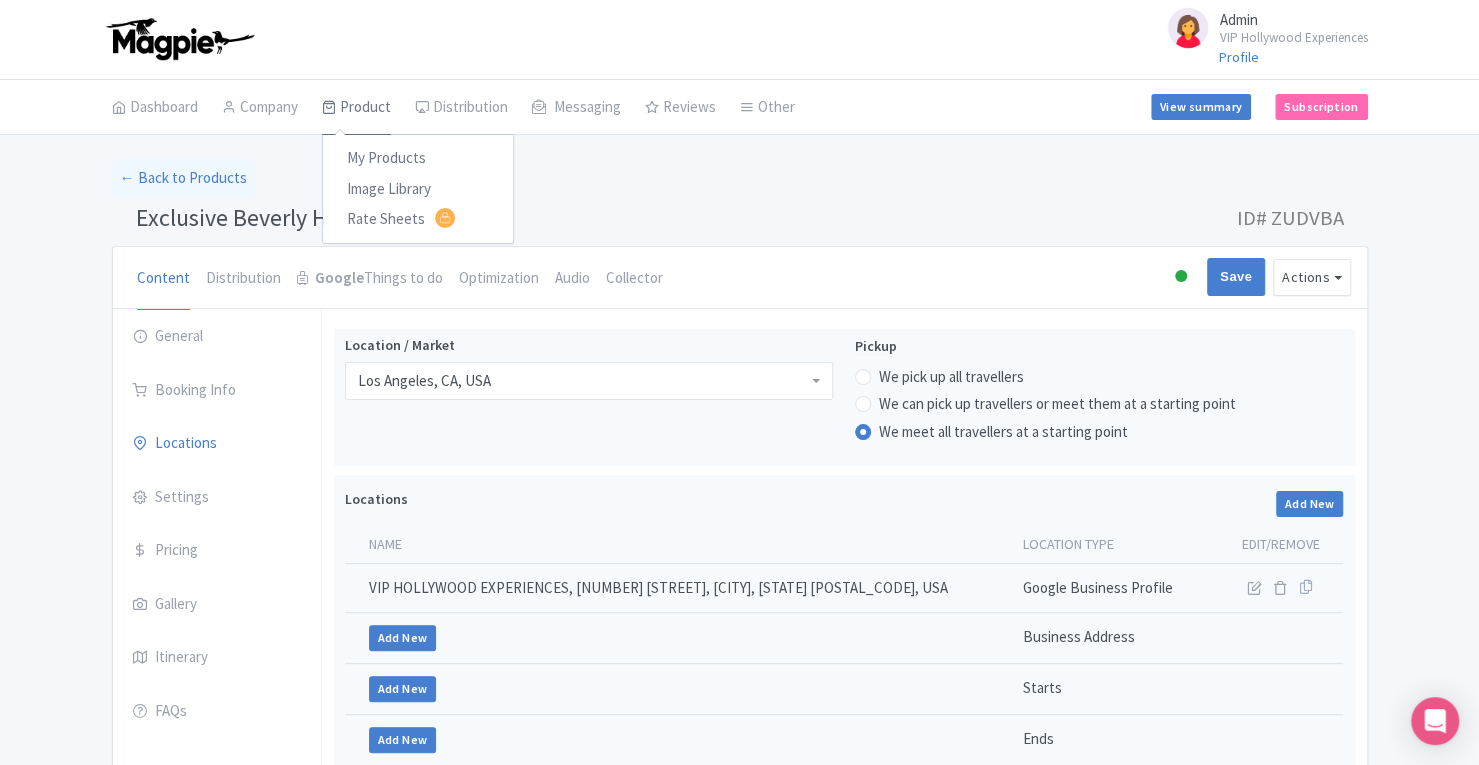 click on "Product" at bounding box center (356, 108) 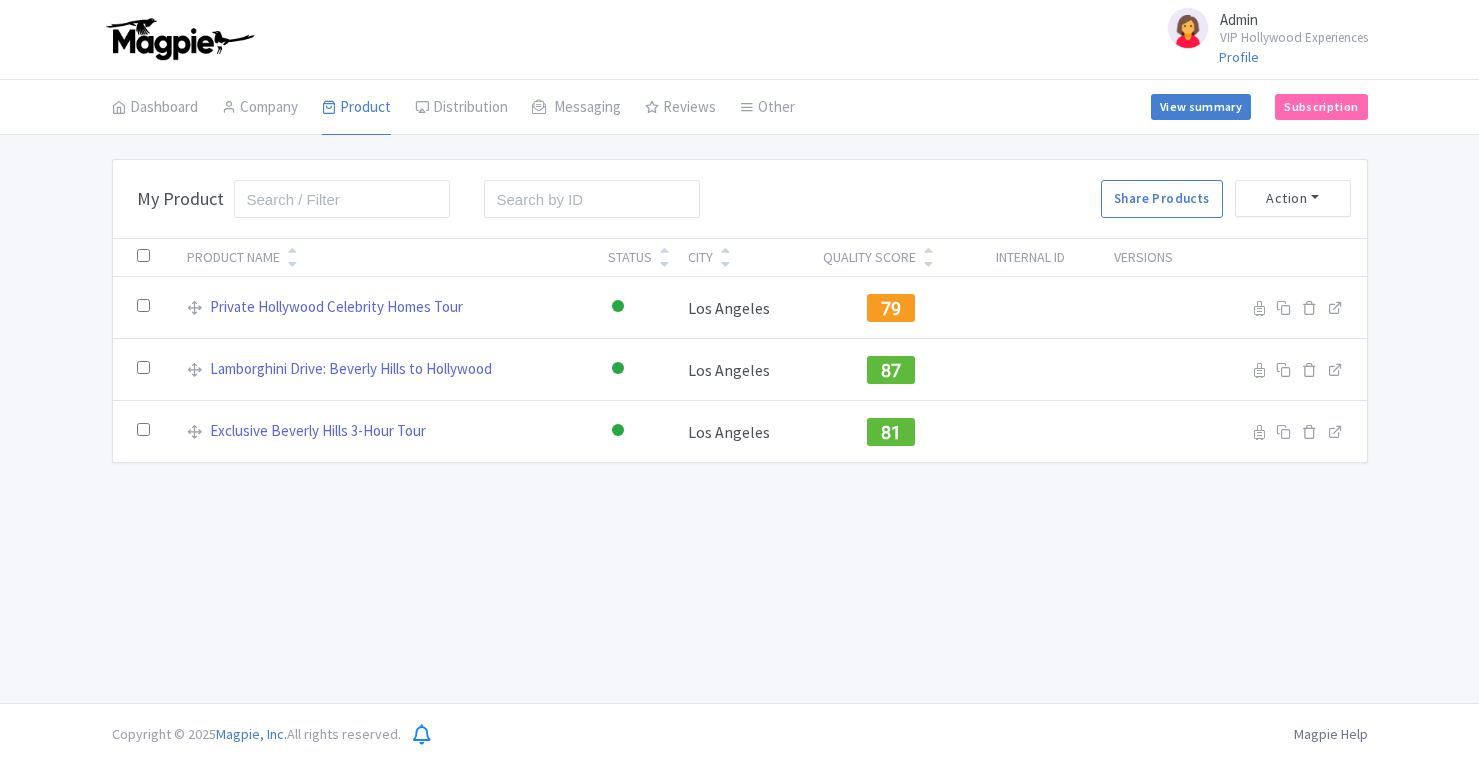 scroll, scrollTop: 0, scrollLeft: 0, axis: both 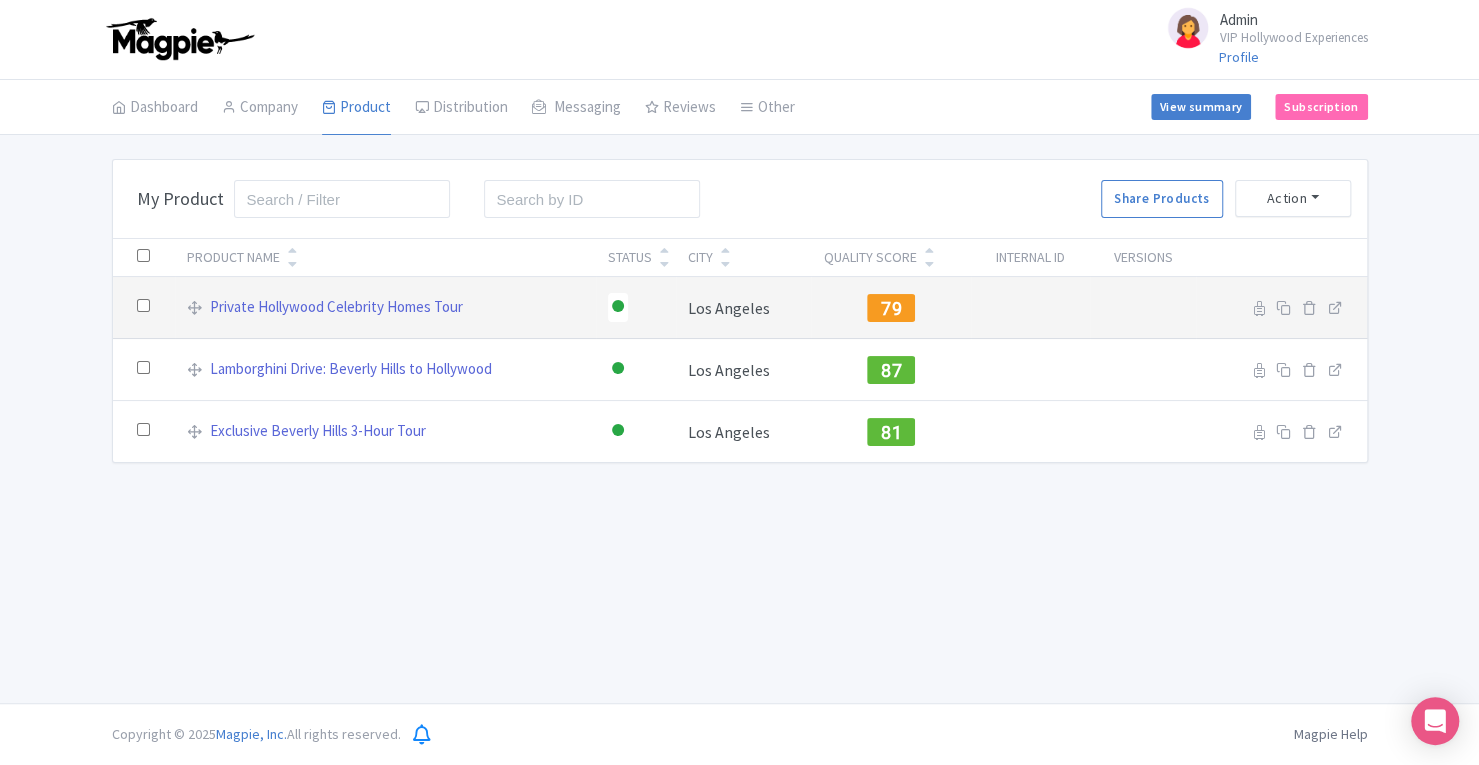 click on "79" at bounding box center [891, 308] 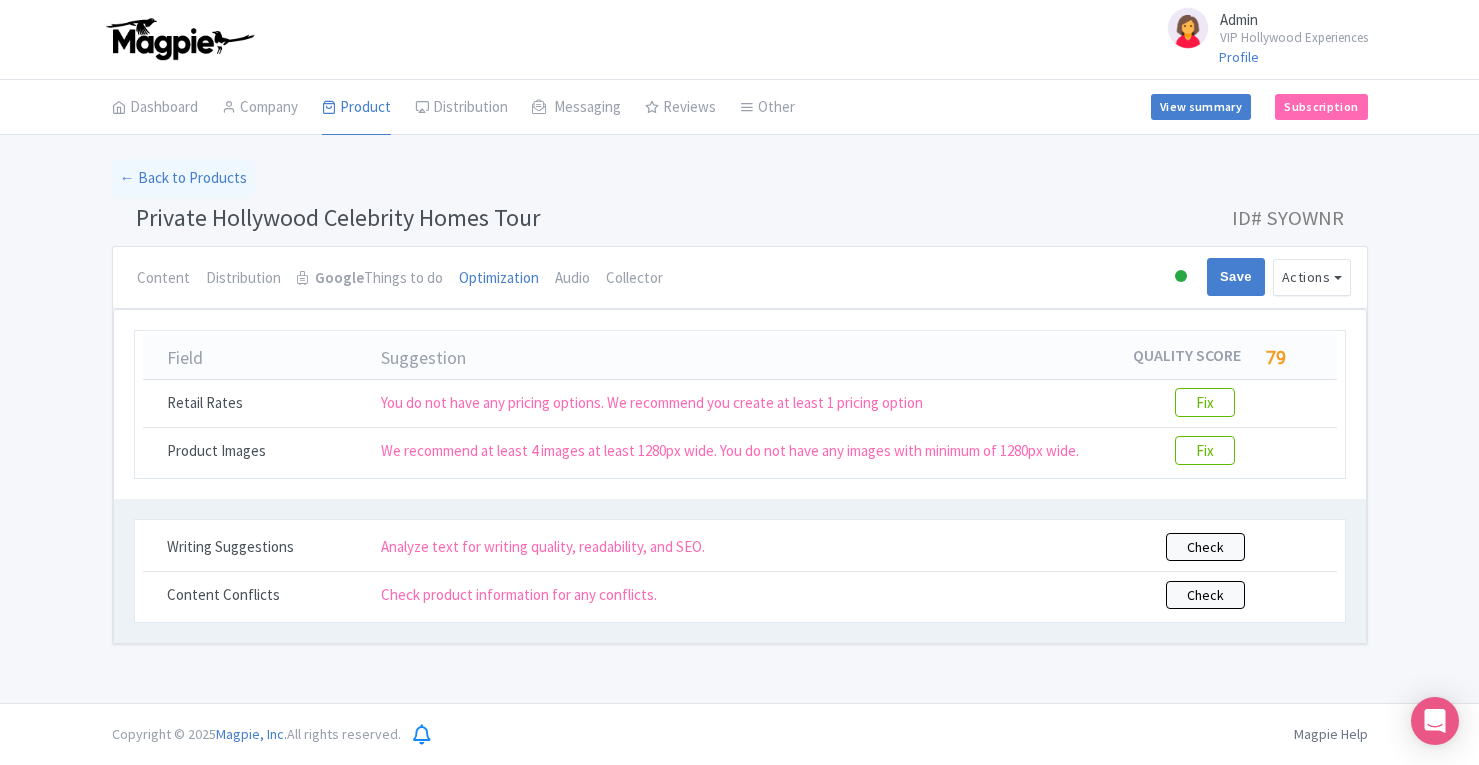 scroll, scrollTop: 0, scrollLeft: 0, axis: both 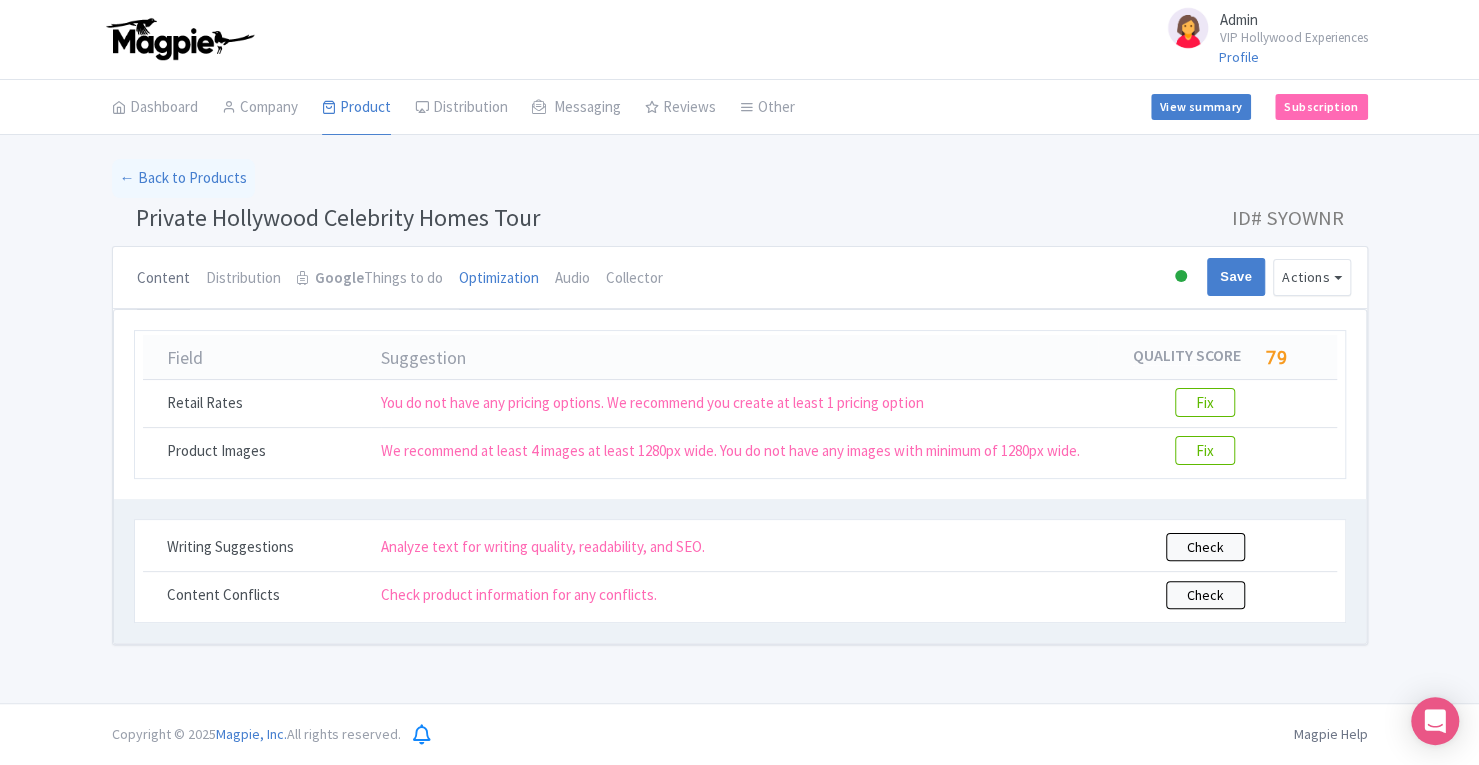 click on "Content" at bounding box center (163, 279) 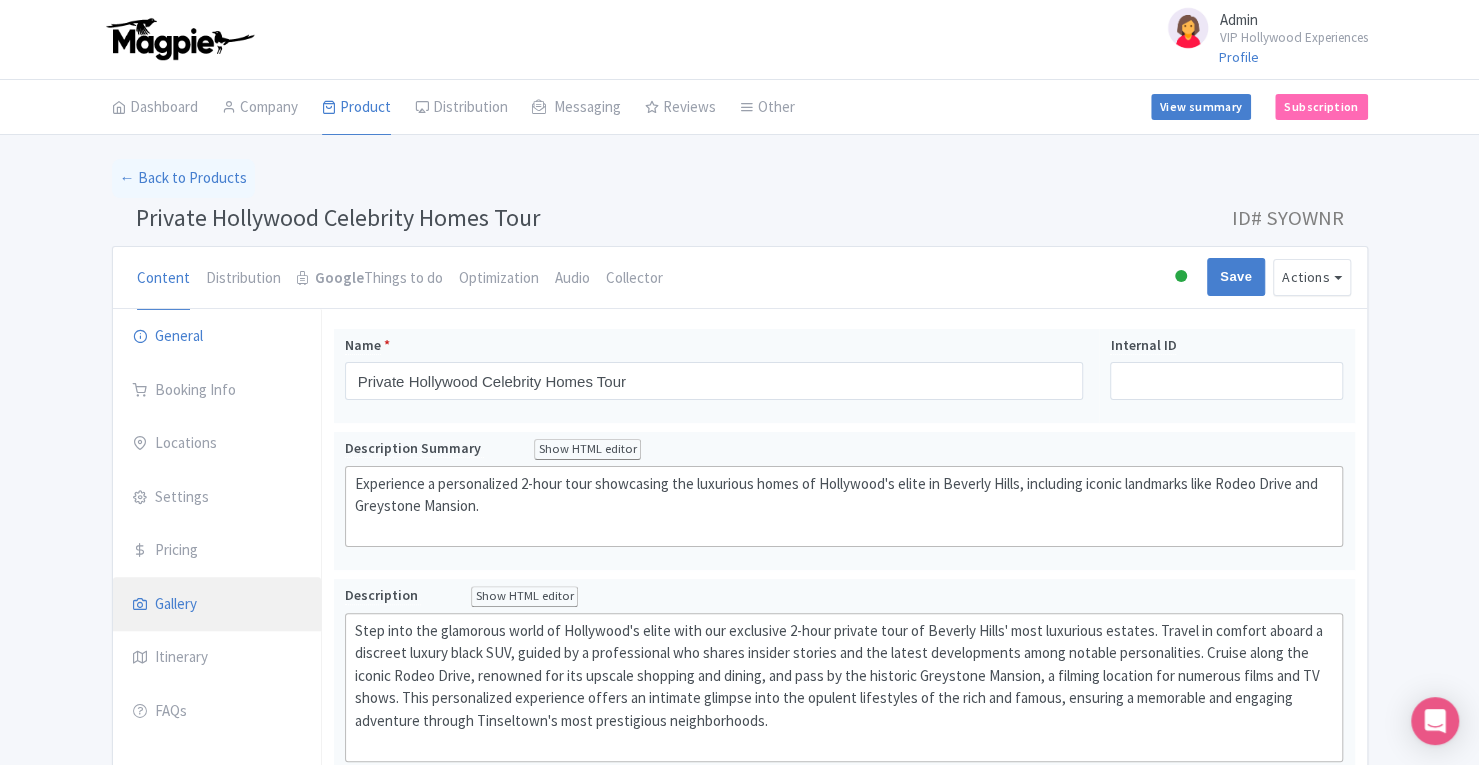 click on "Gallery" at bounding box center (217, 605) 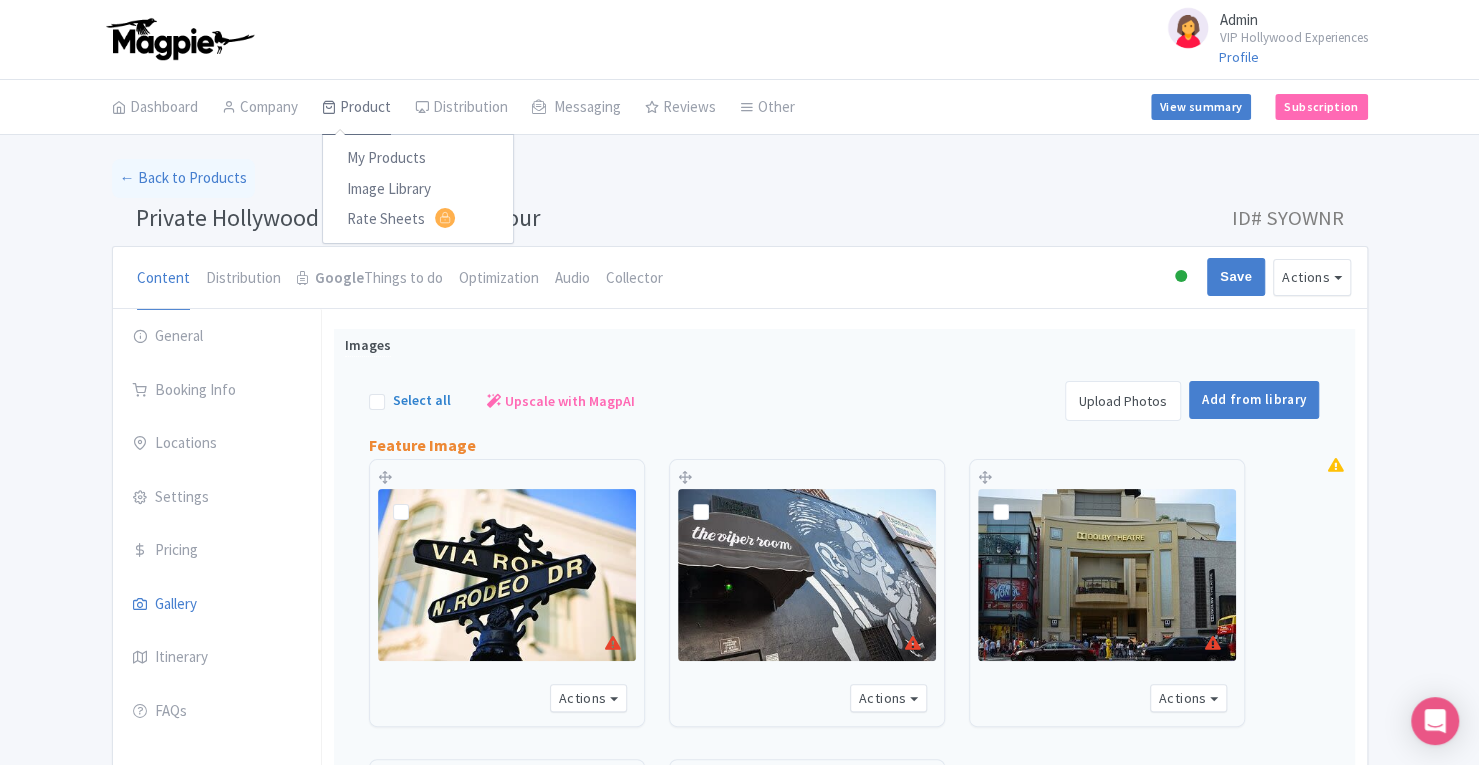 click on "Product" at bounding box center (356, 108) 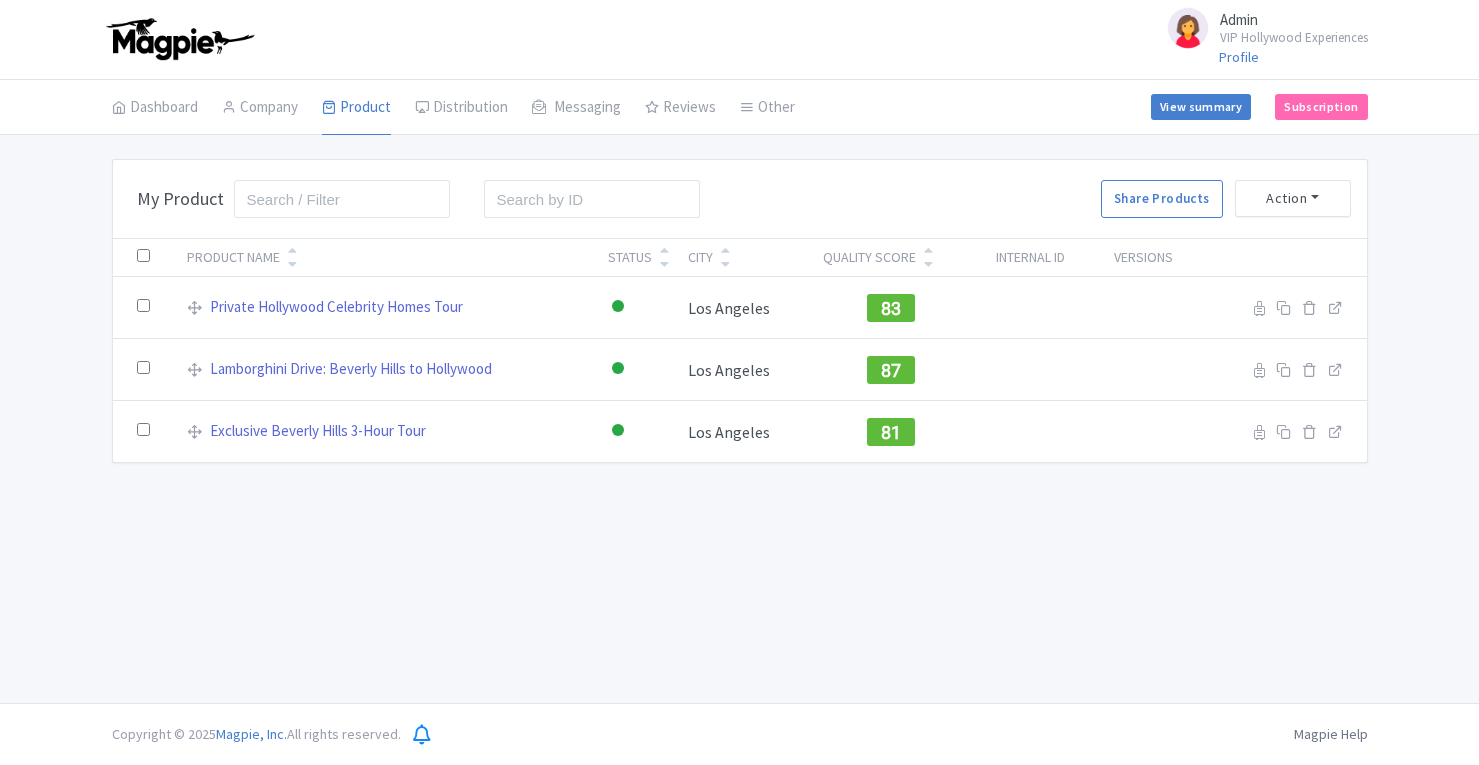scroll, scrollTop: 0, scrollLeft: 0, axis: both 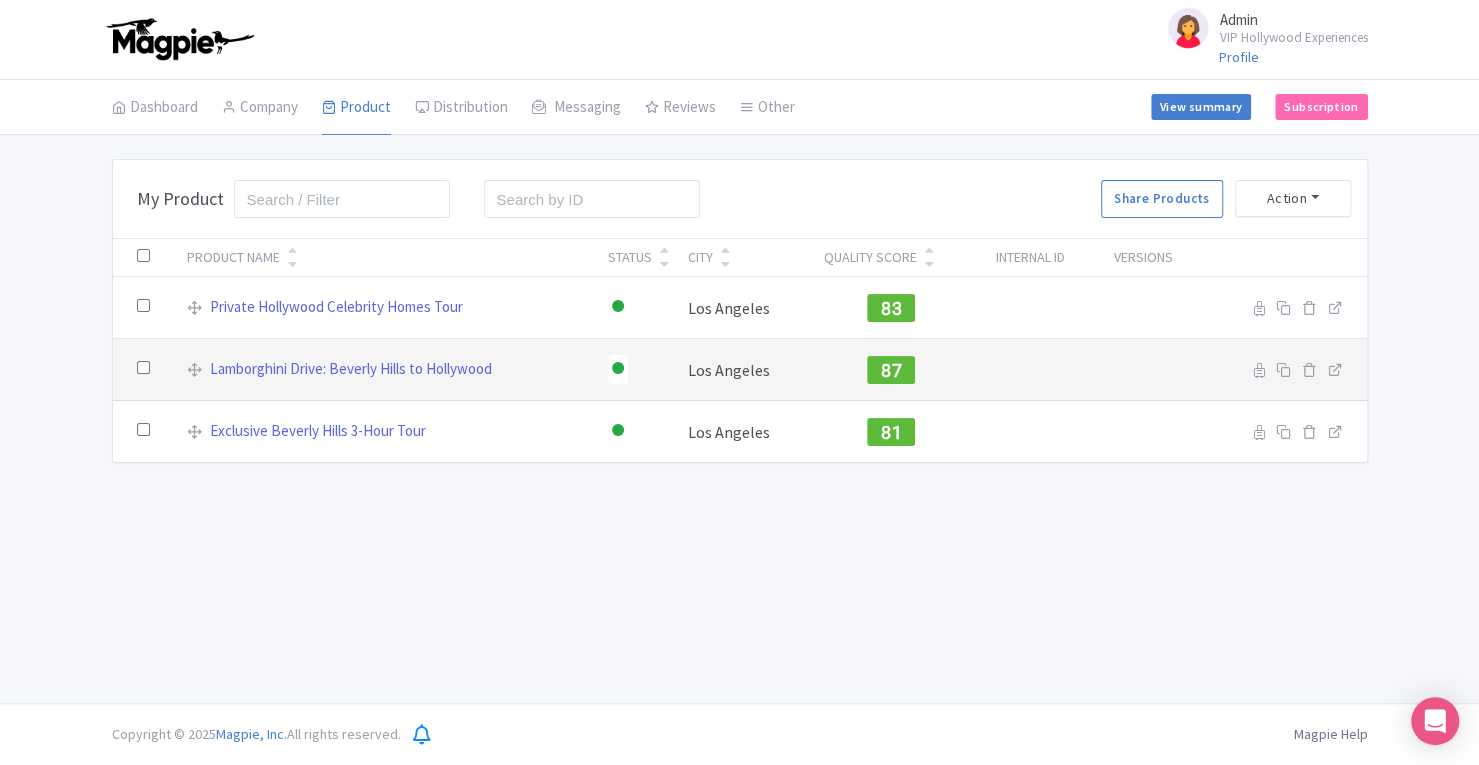 click on "87" at bounding box center (891, 370) 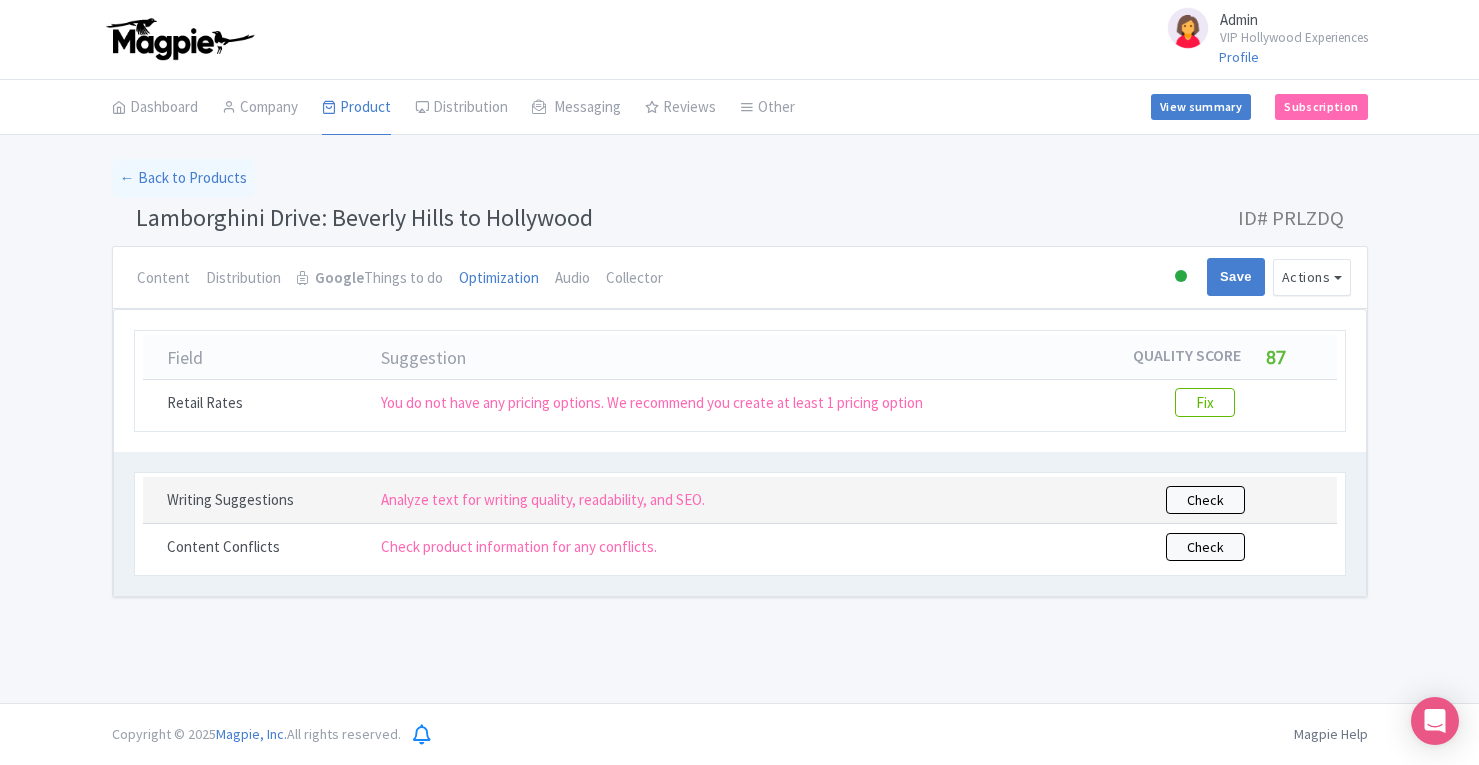 scroll, scrollTop: 0, scrollLeft: 0, axis: both 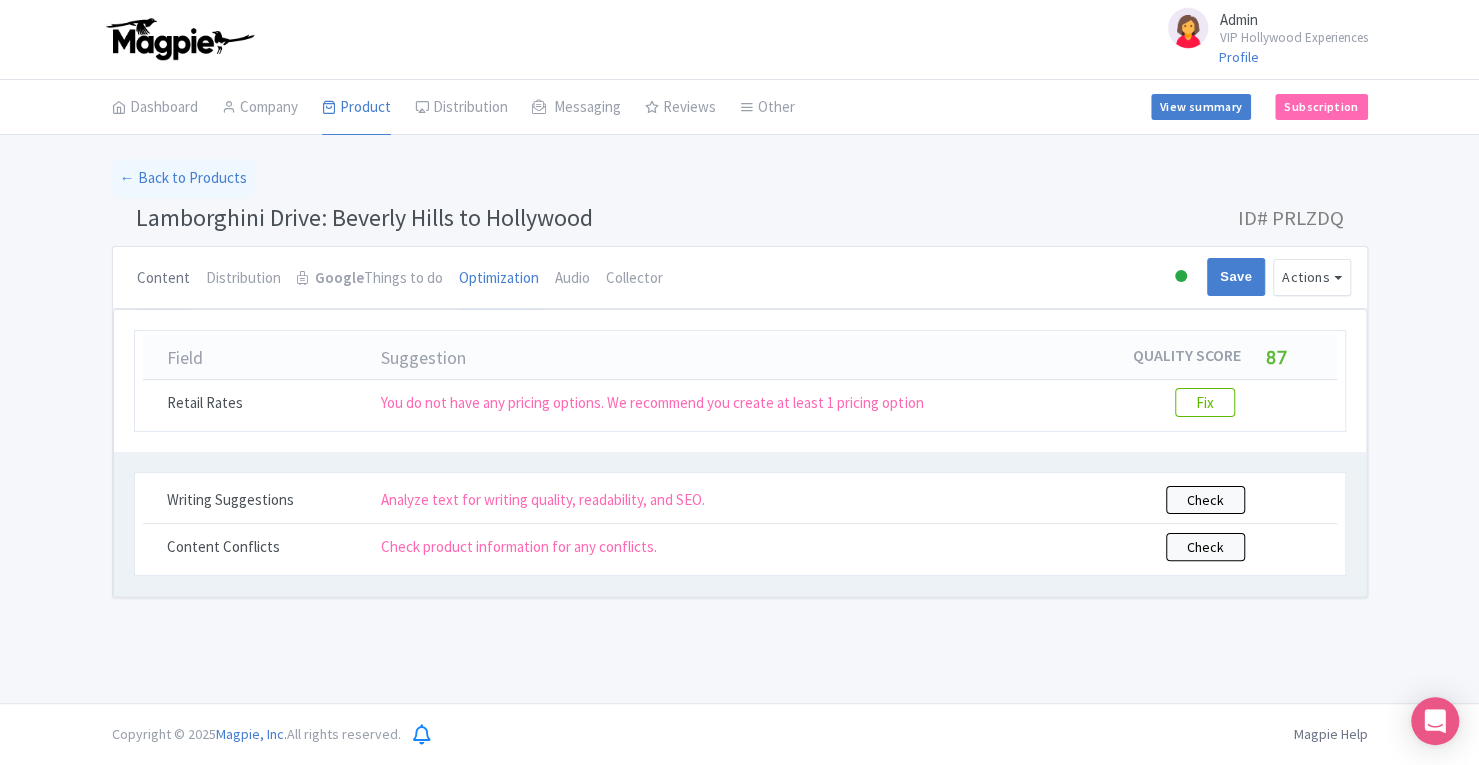 click on "Content" at bounding box center [163, 279] 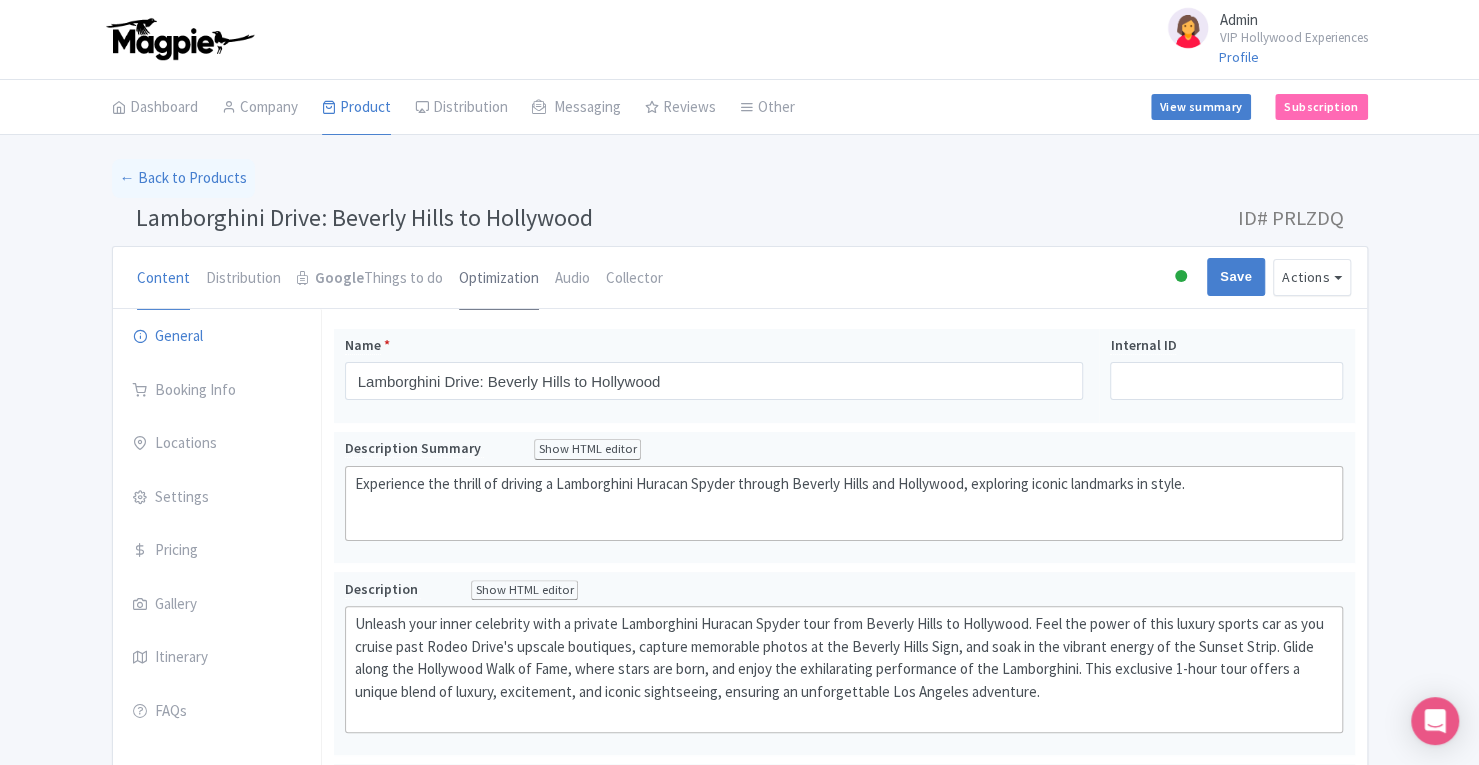 click on "Optimization" at bounding box center (499, 279) 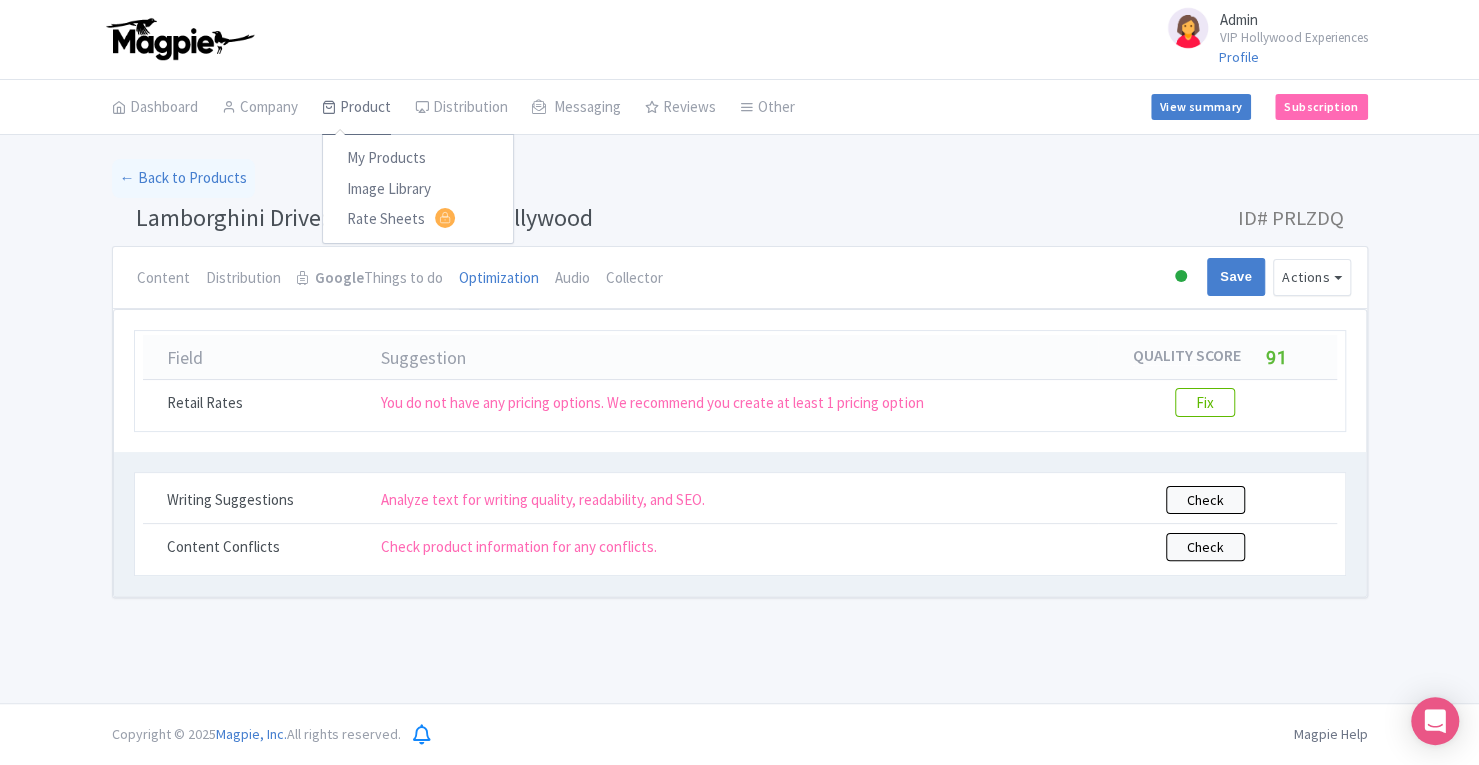 click on "Product" at bounding box center (356, 108) 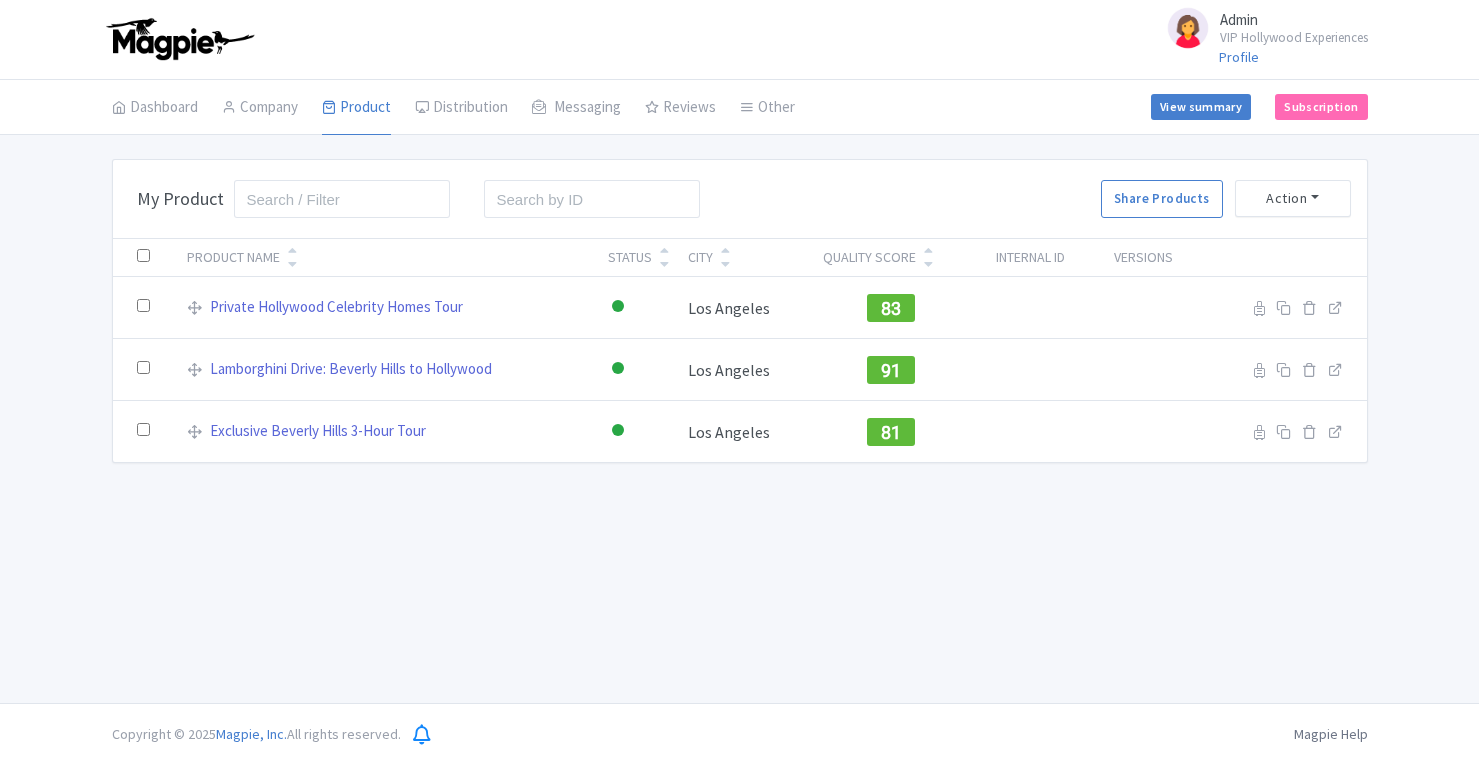 scroll, scrollTop: 0, scrollLeft: 0, axis: both 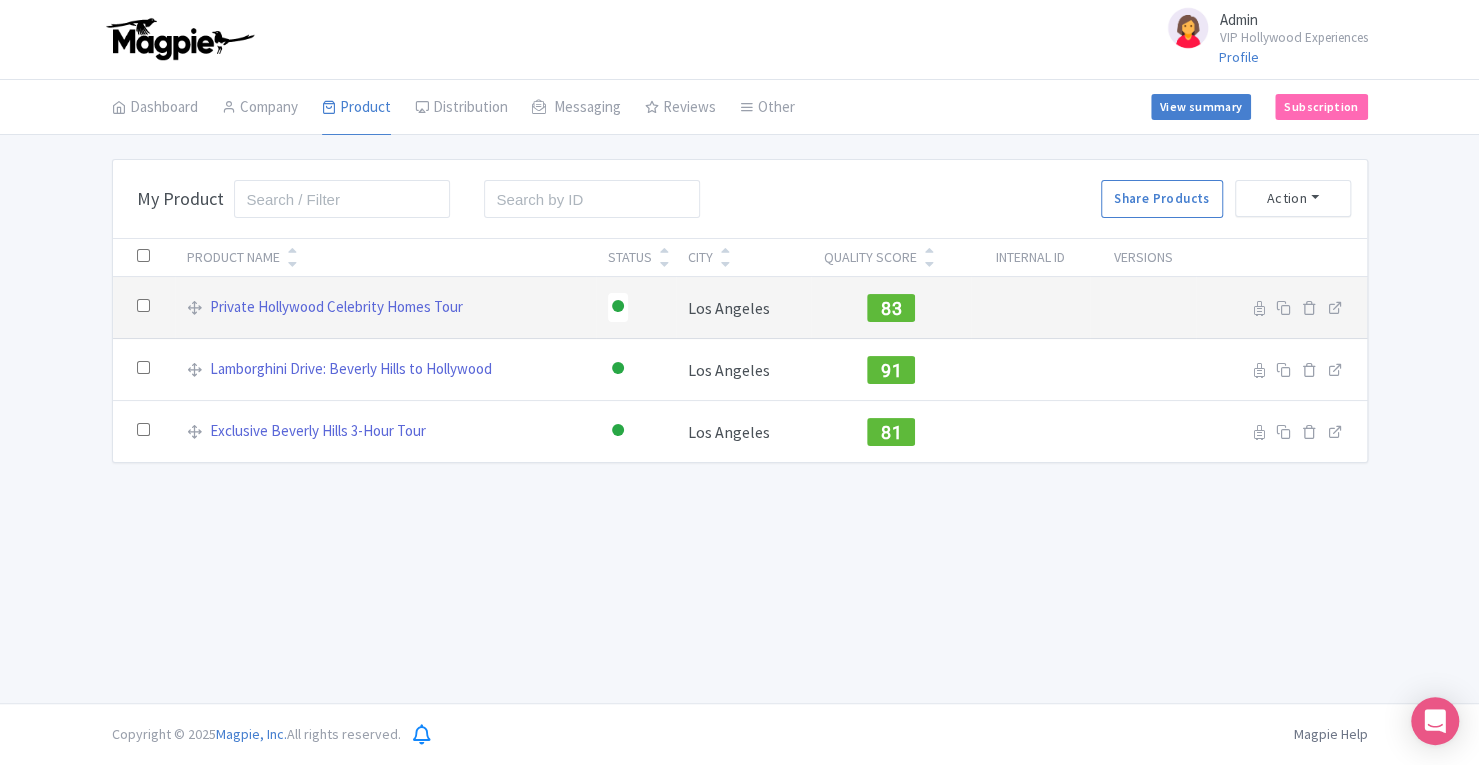 click on "83" at bounding box center [891, 308] 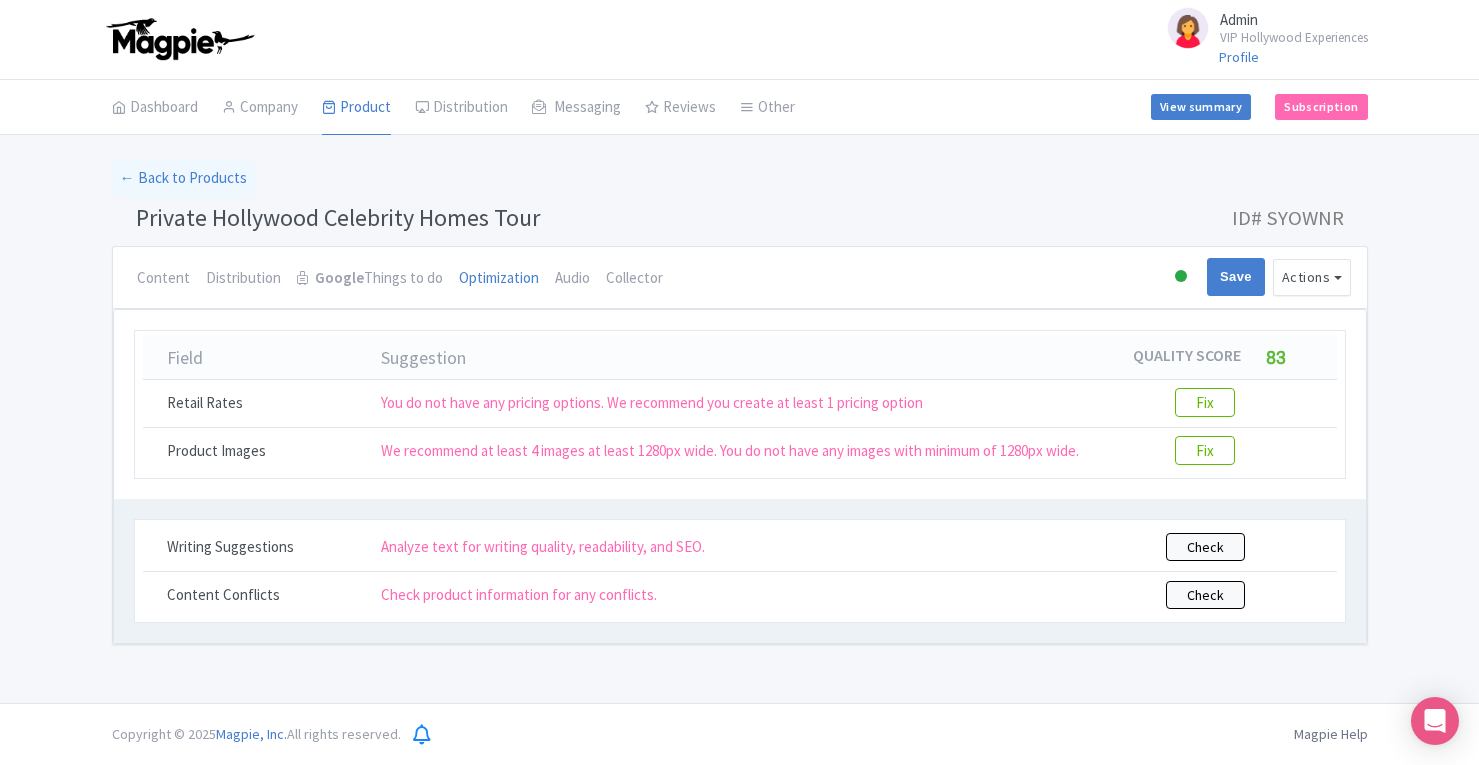 scroll, scrollTop: 0, scrollLeft: 0, axis: both 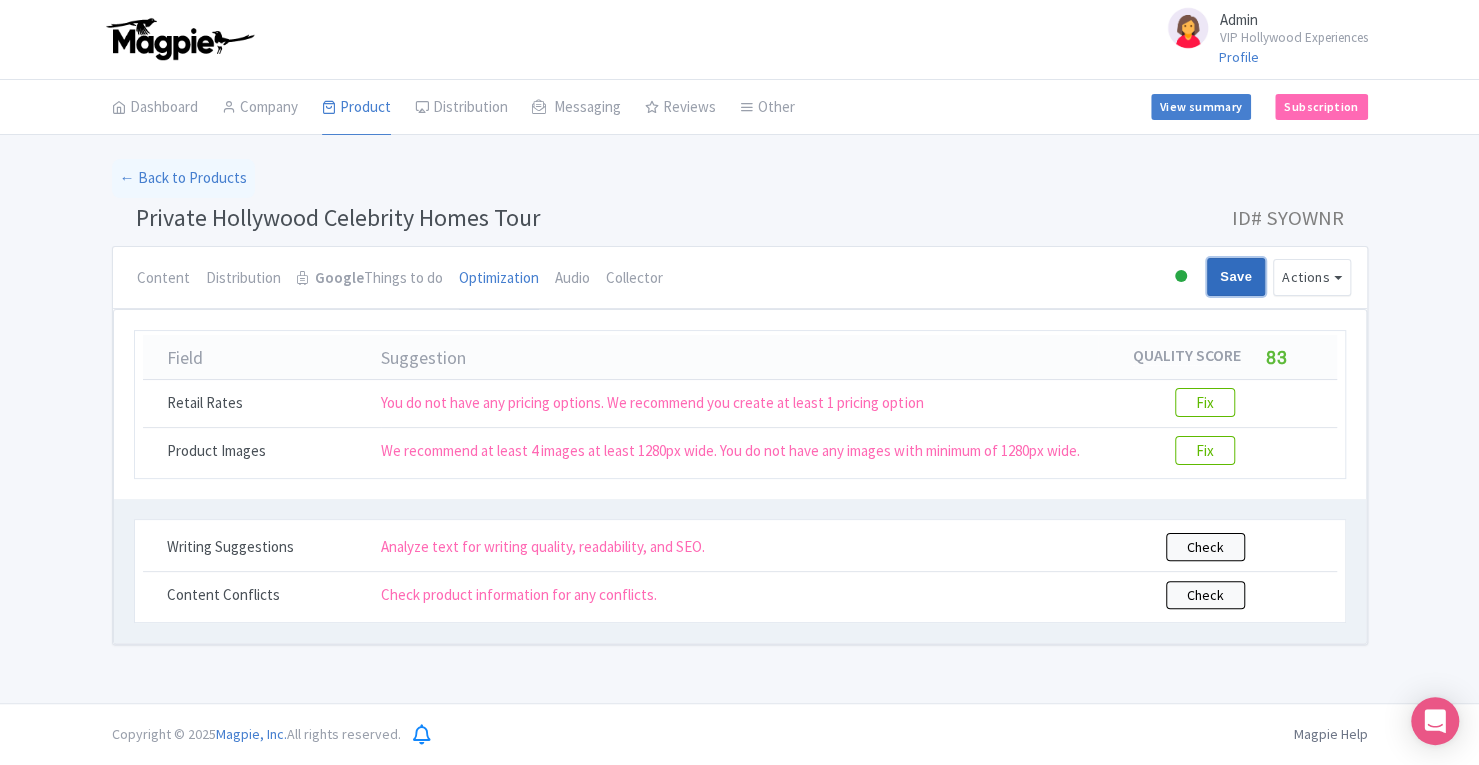 click on "Save" at bounding box center (1236, 277) 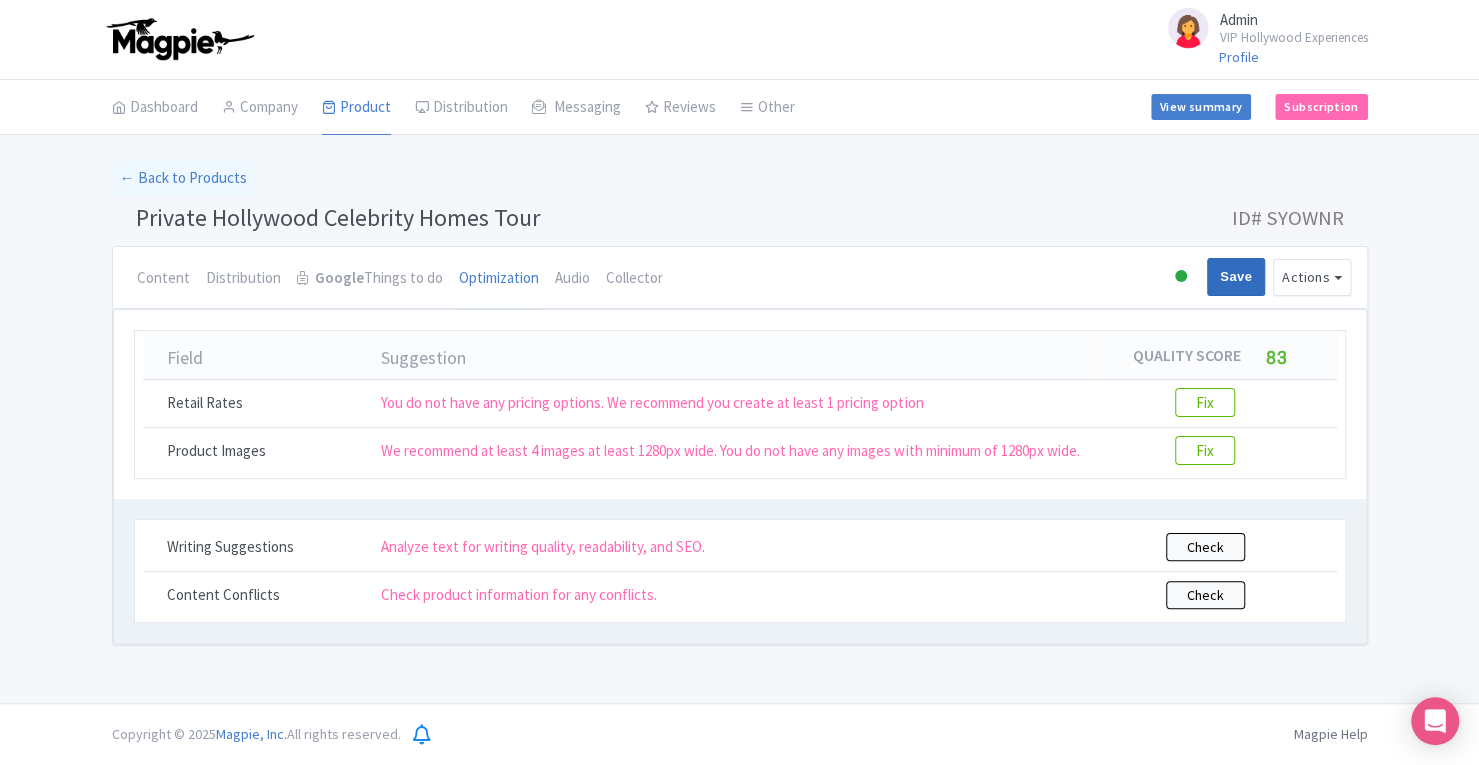 type on "Saving..." 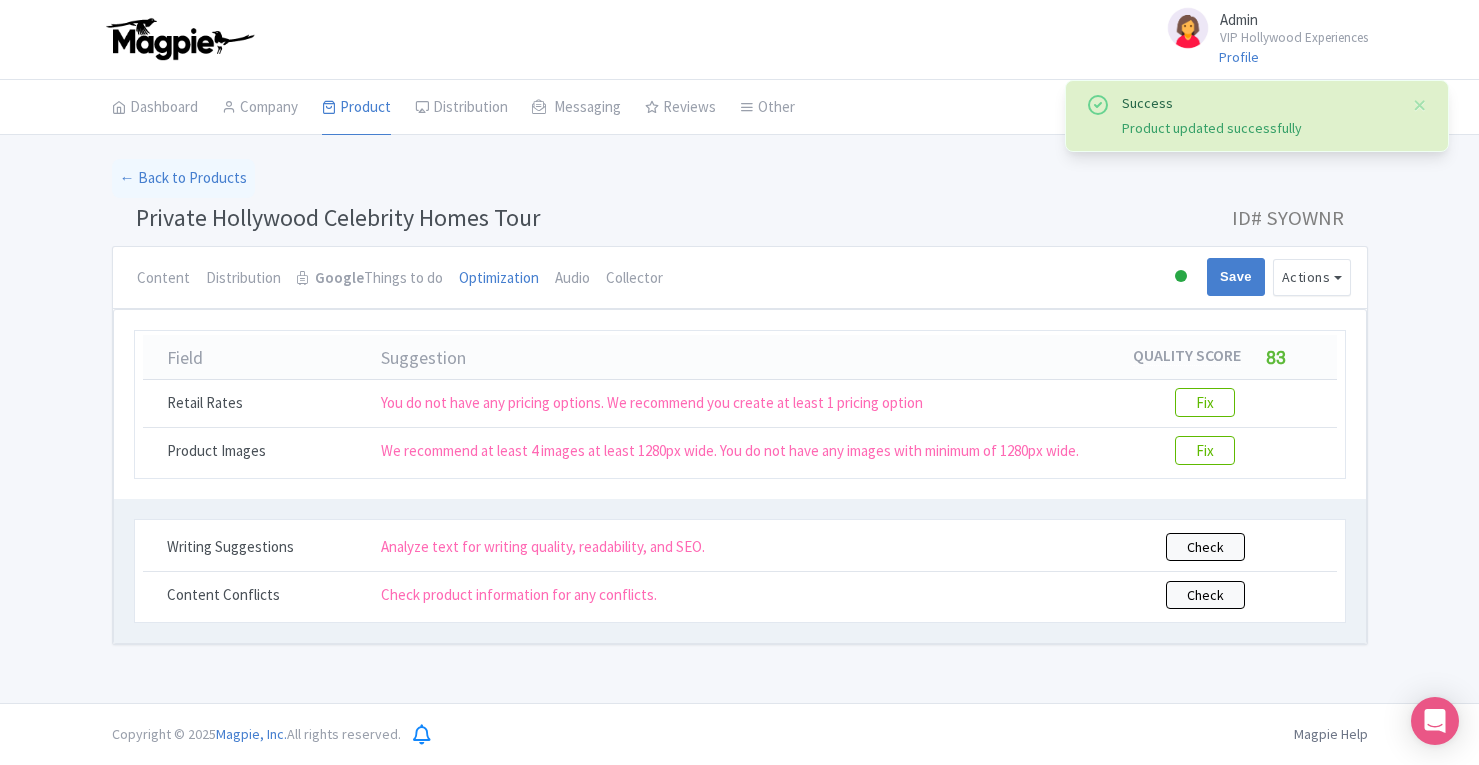 scroll, scrollTop: 0, scrollLeft: 0, axis: both 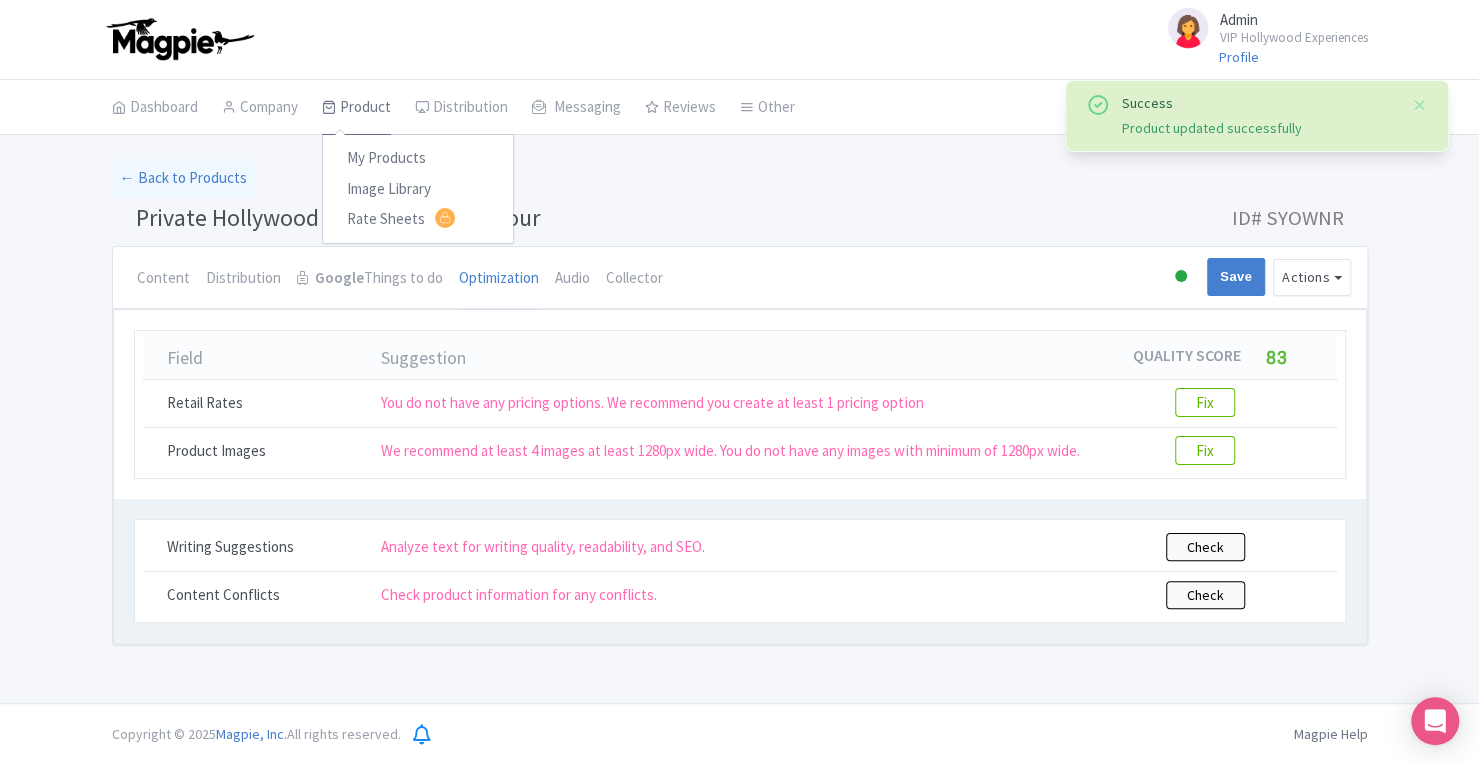 click on "Product" at bounding box center (356, 108) 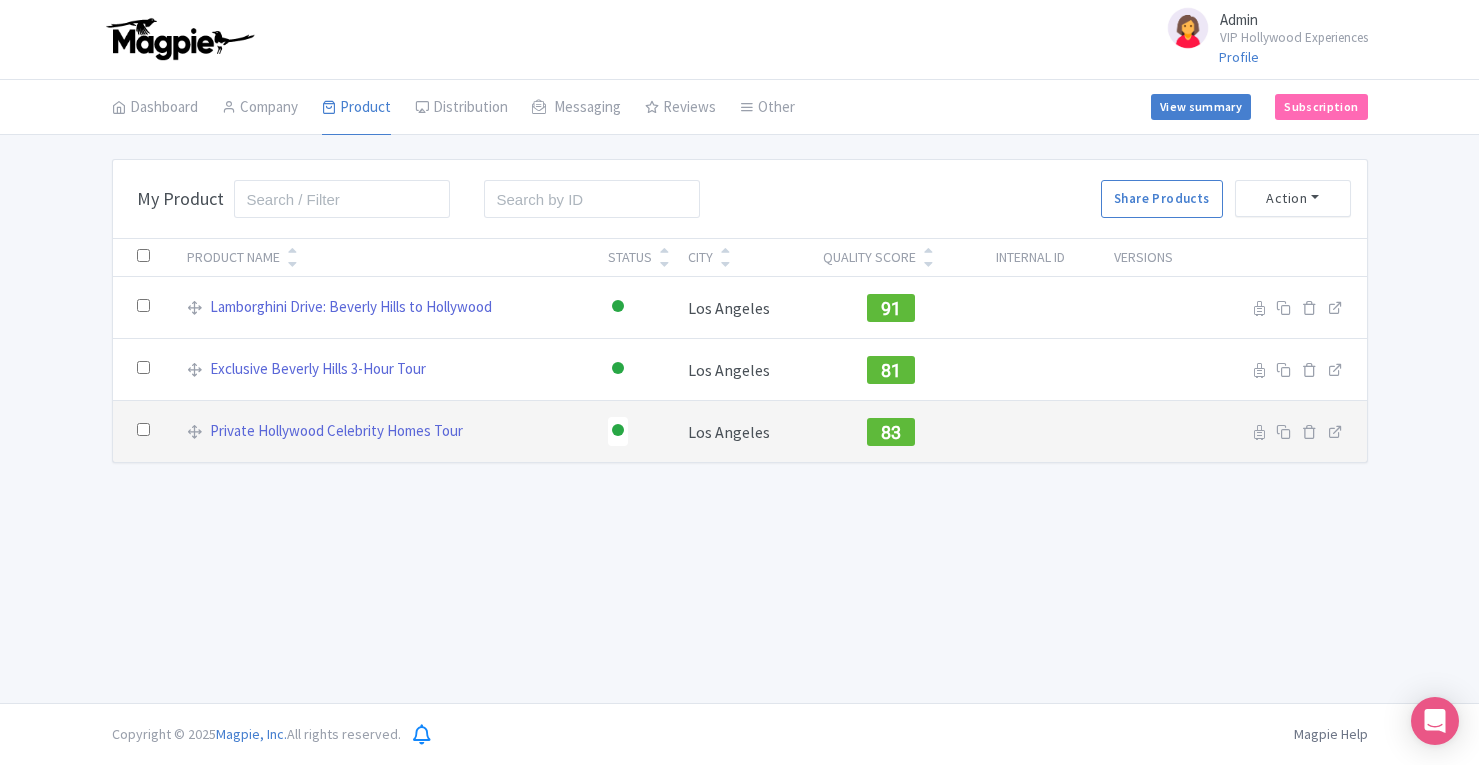 scroll, scrollTop: 0, scrollLeft: 0, axis: both 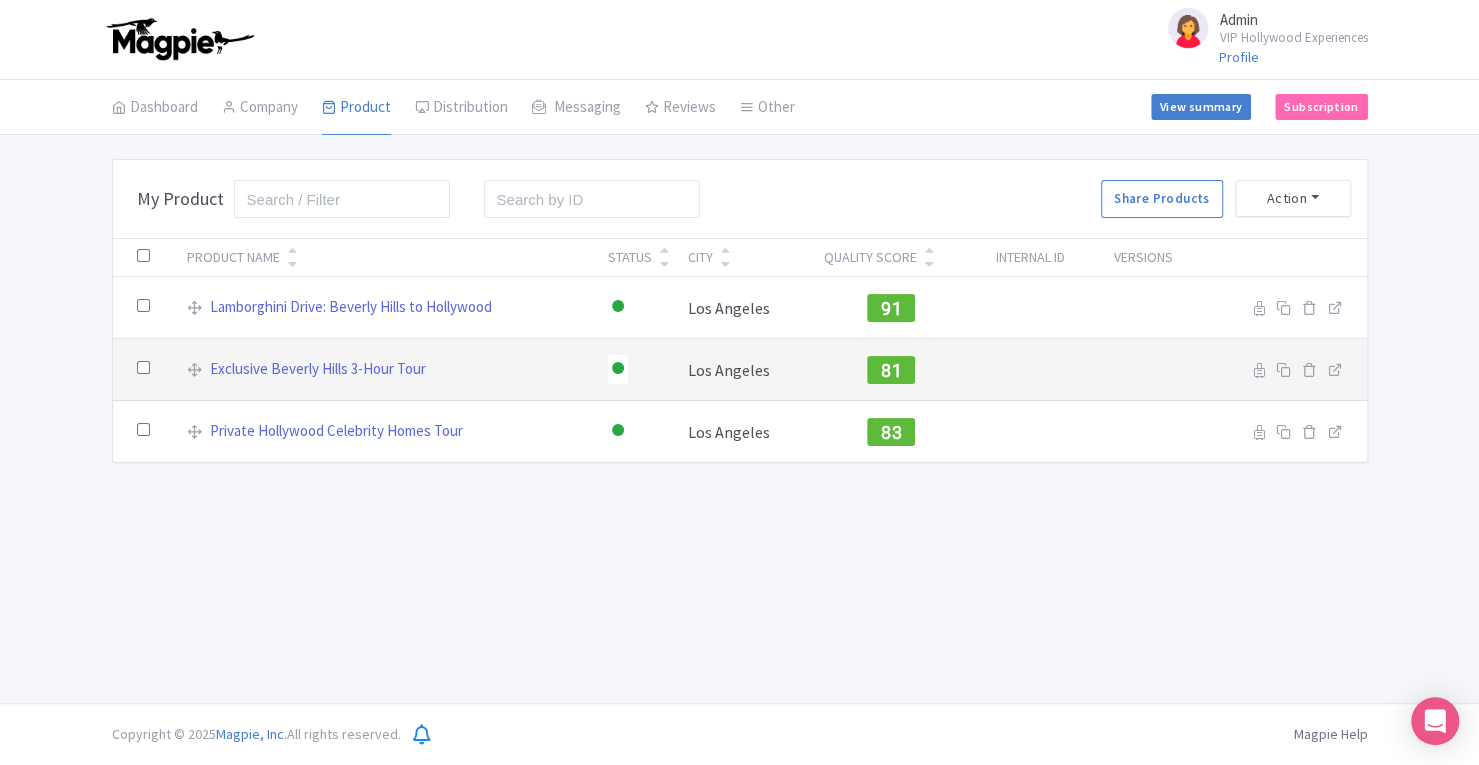 click on "81" at bounding box center [891, 370] 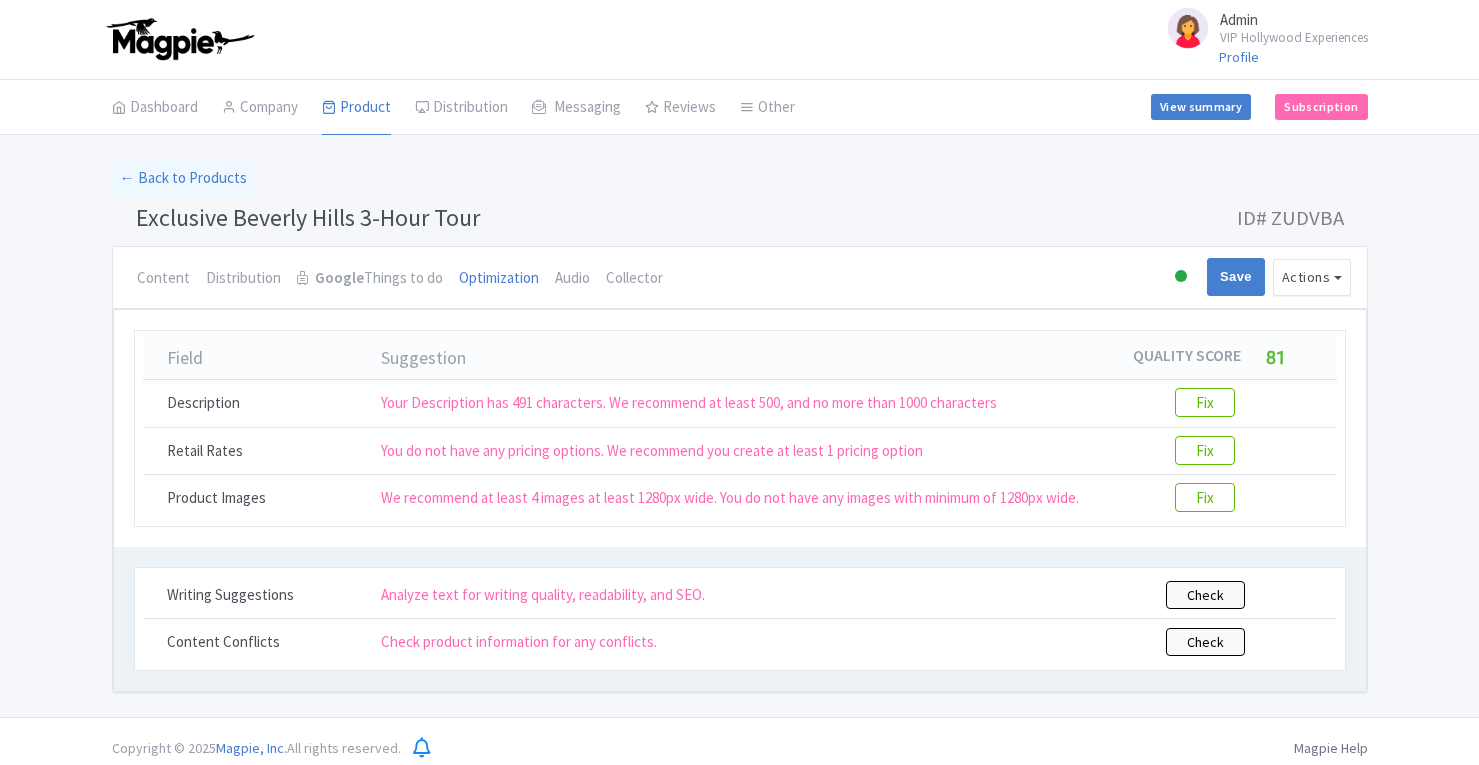 scroll, scrollTop: 0, scrollLeft: 0, axis: both 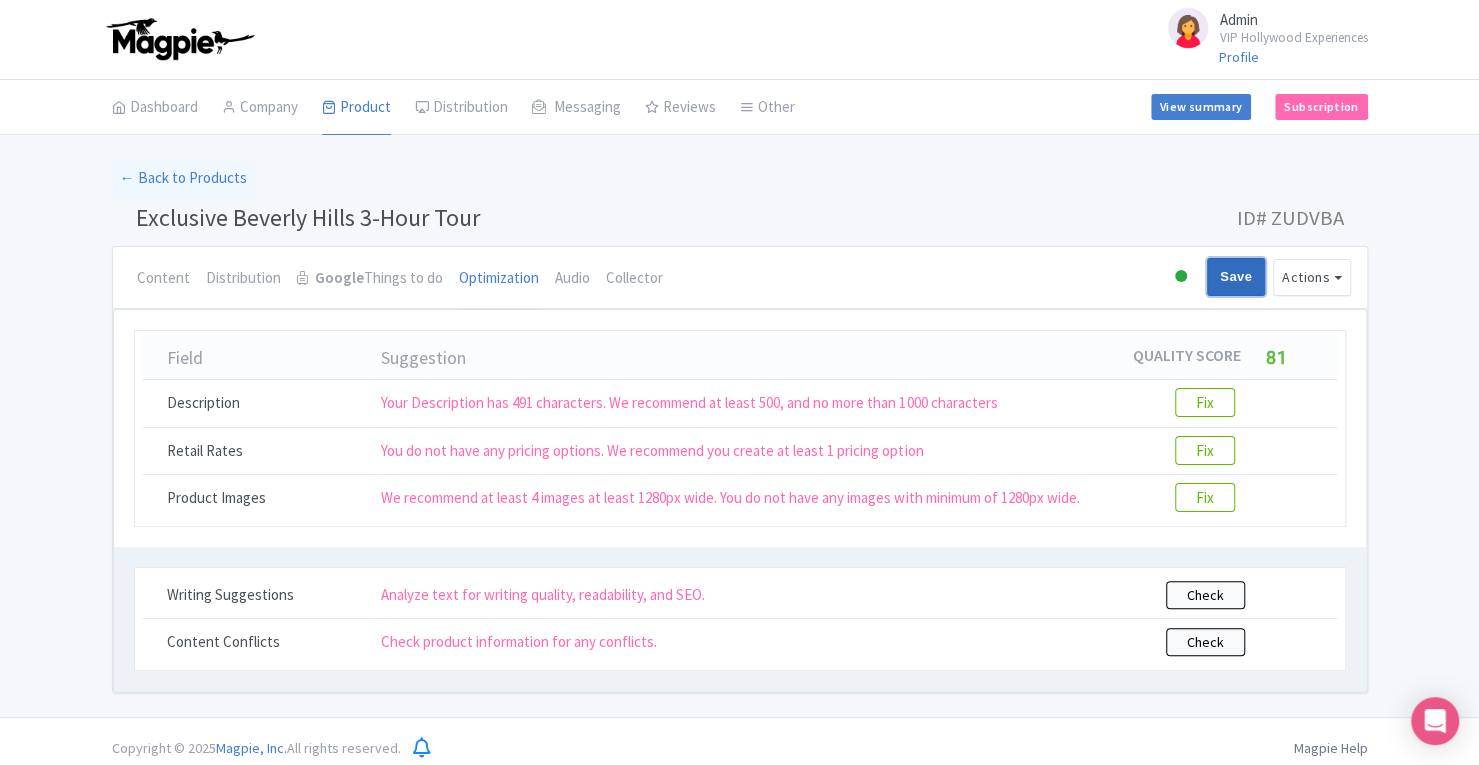 click on "Save" at bounding box center [1236, 277] 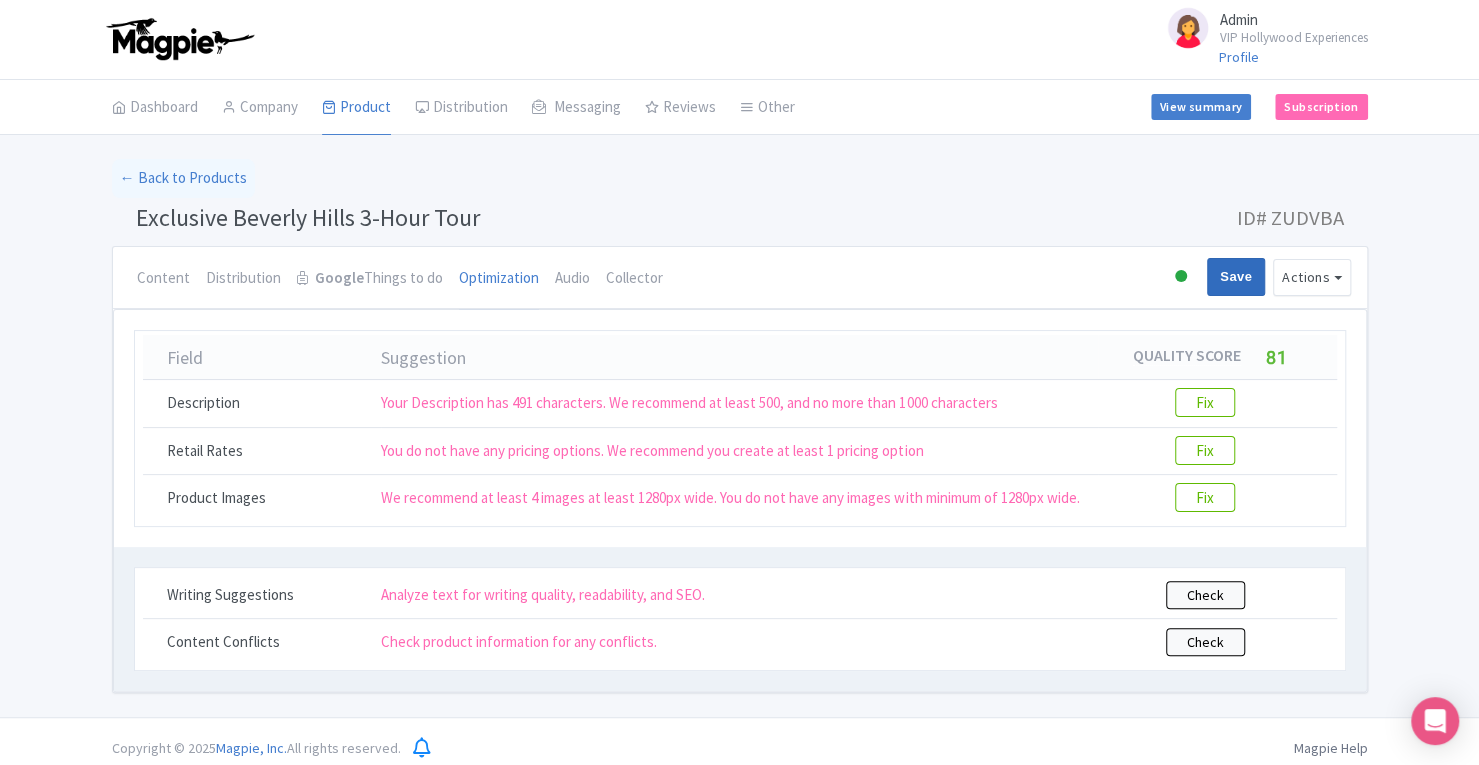 type on "Saving..." 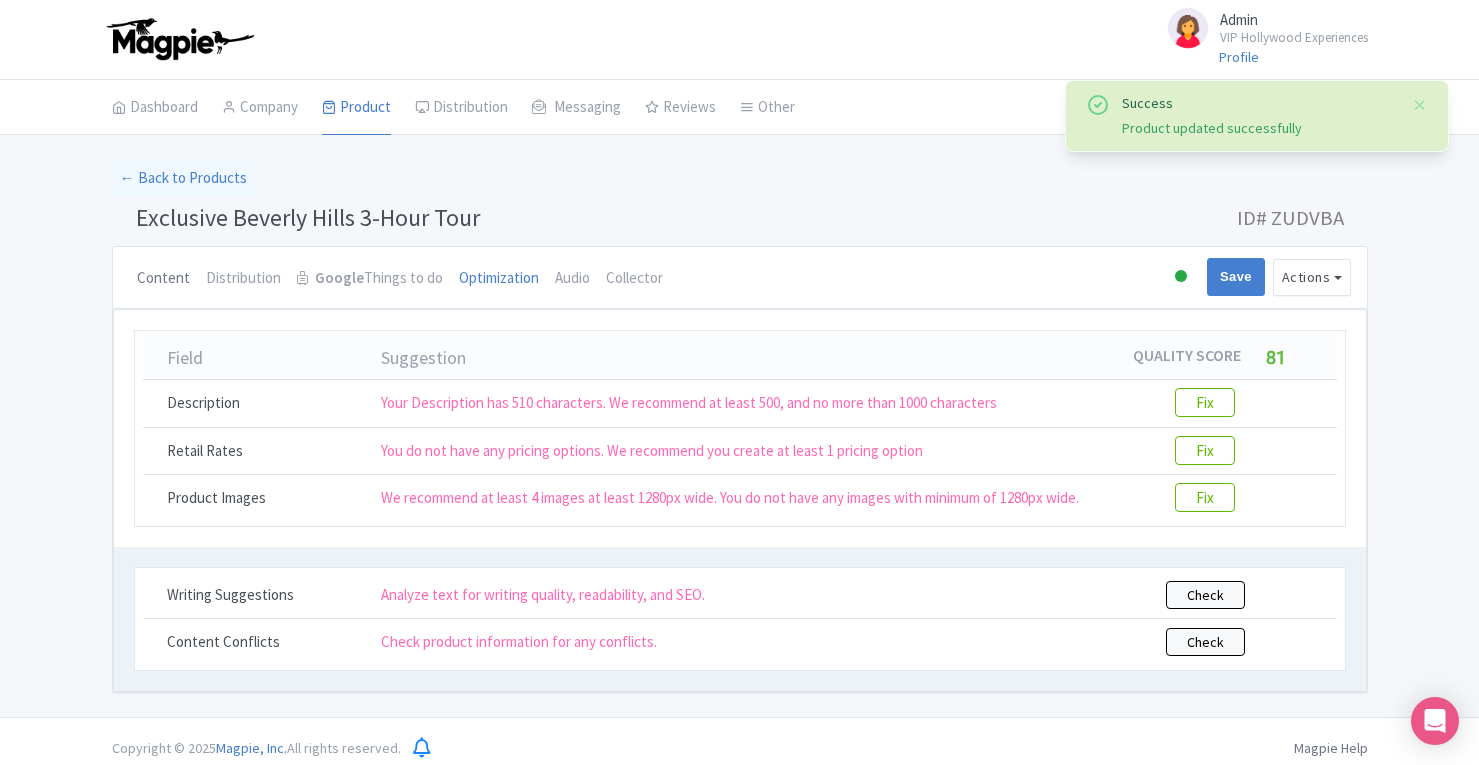 scroll, scrollTop: 0, scrollLeft: 0, axis: both 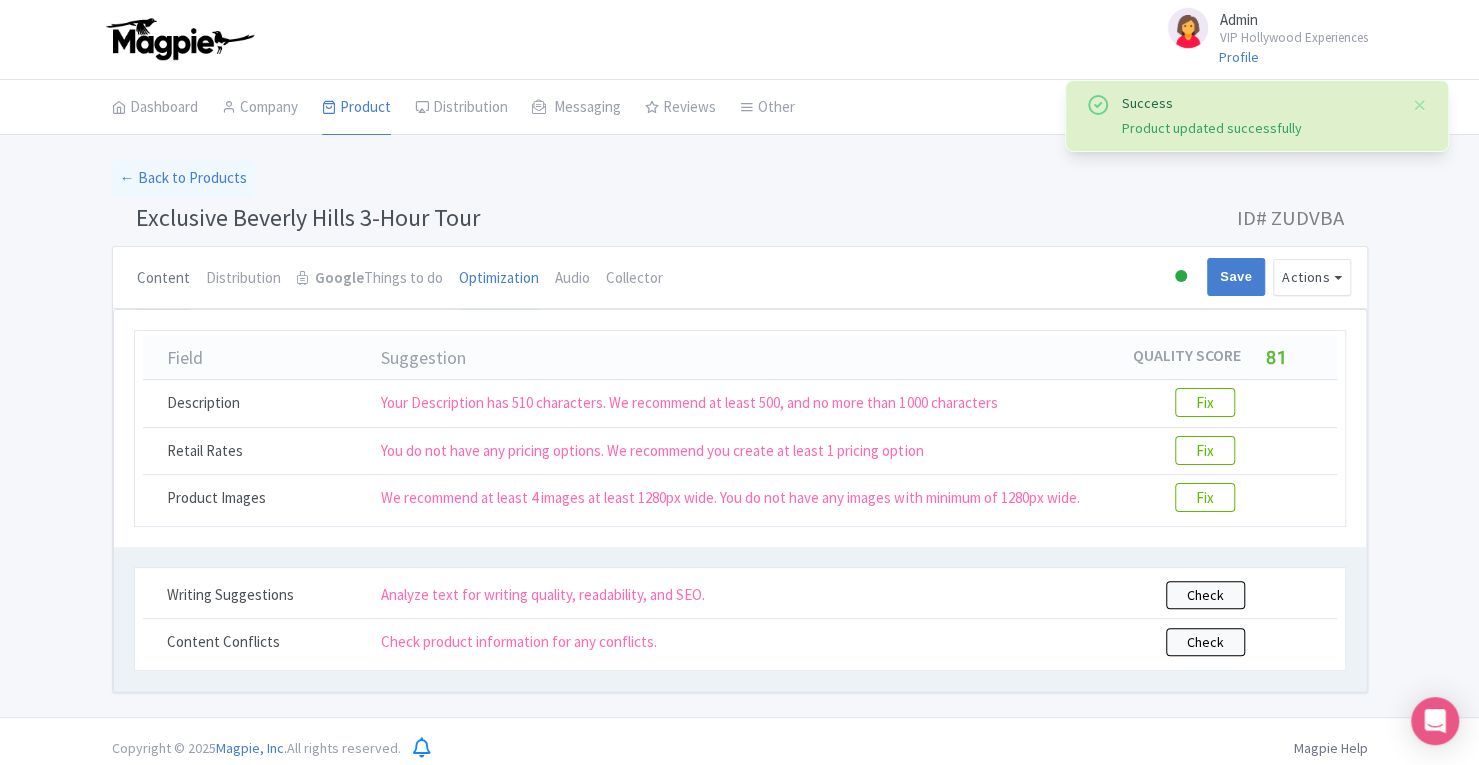 click on "Content" at bounding box center [163, 279] 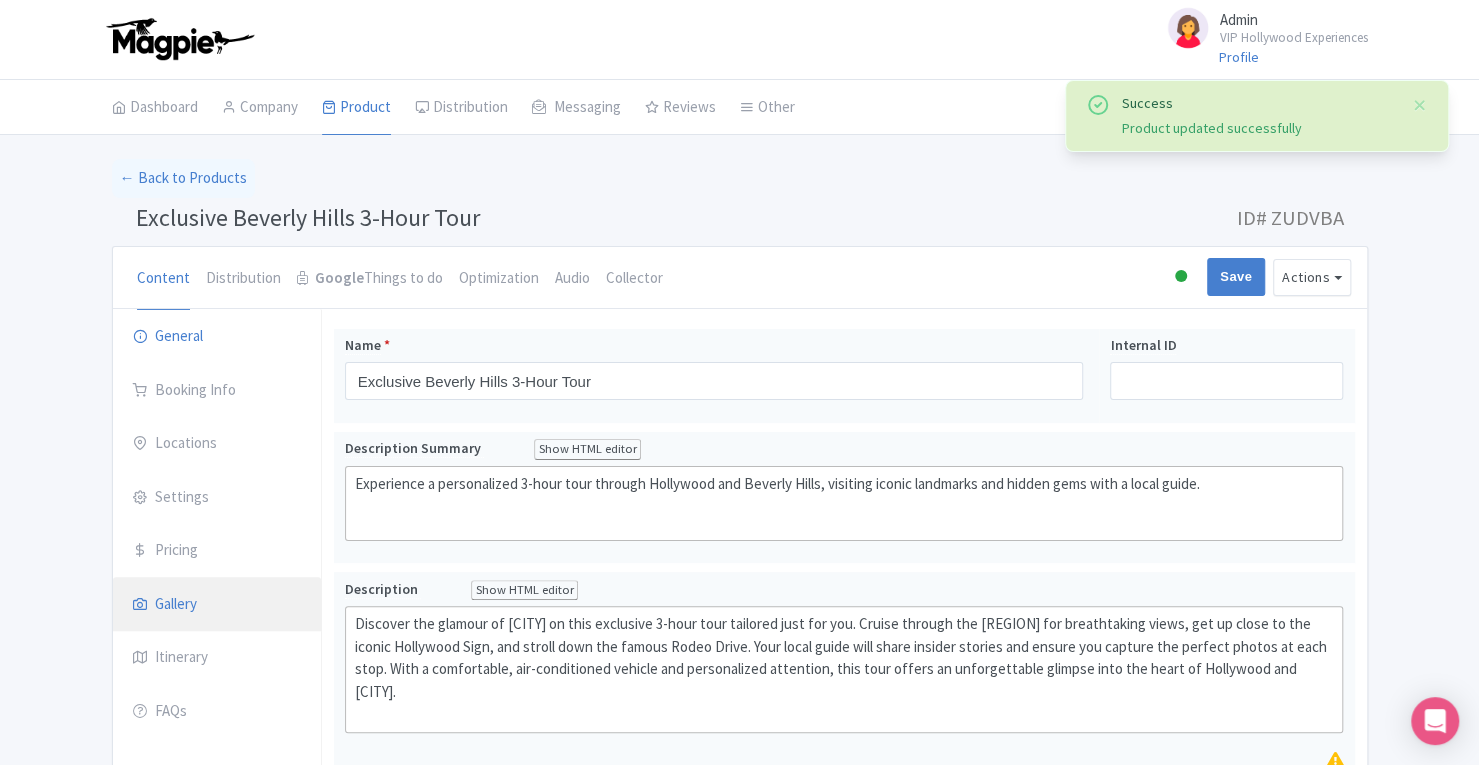 click on "Gallery" at bounding box center [217, 605] 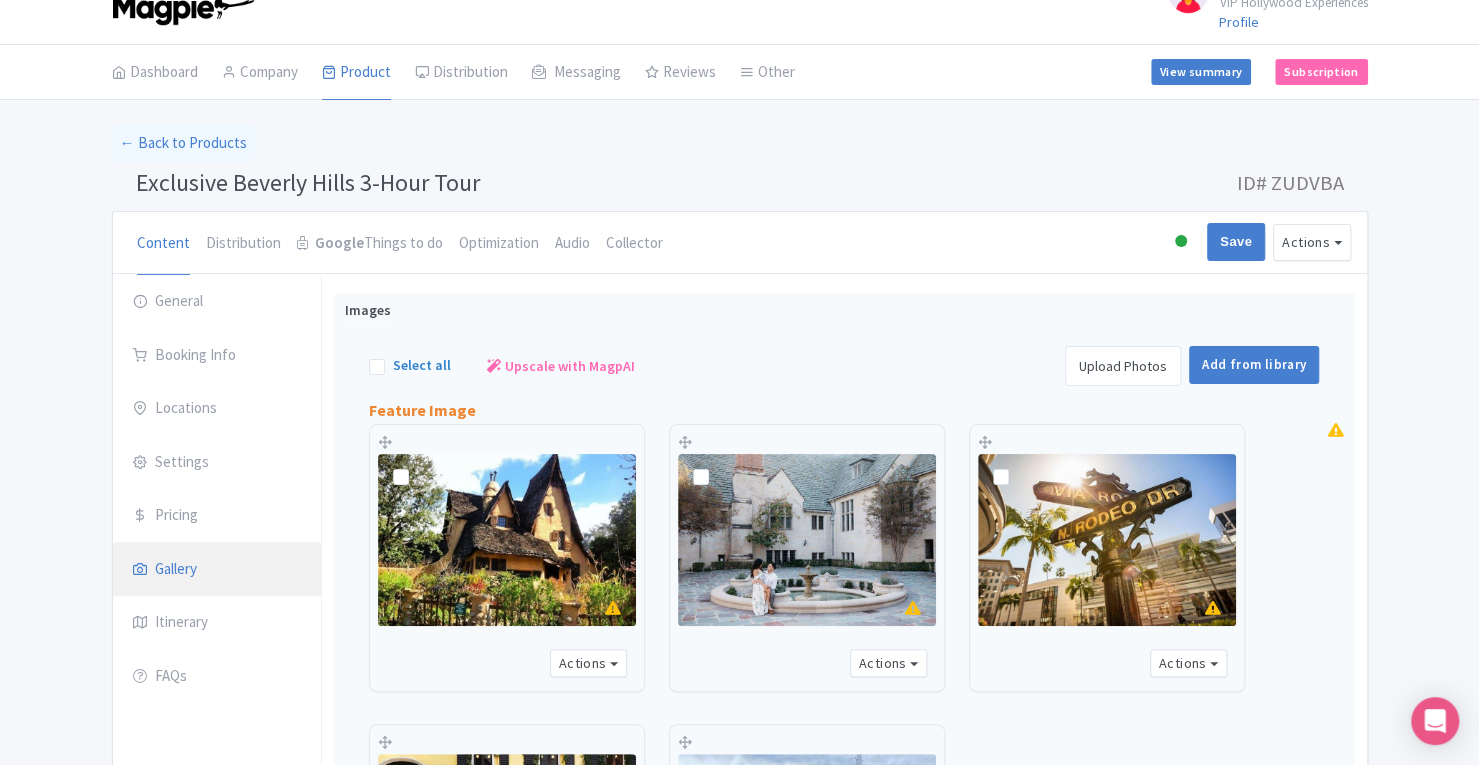 scroll, scrollTop: 540, scrollLeft: 0, axis: vertical 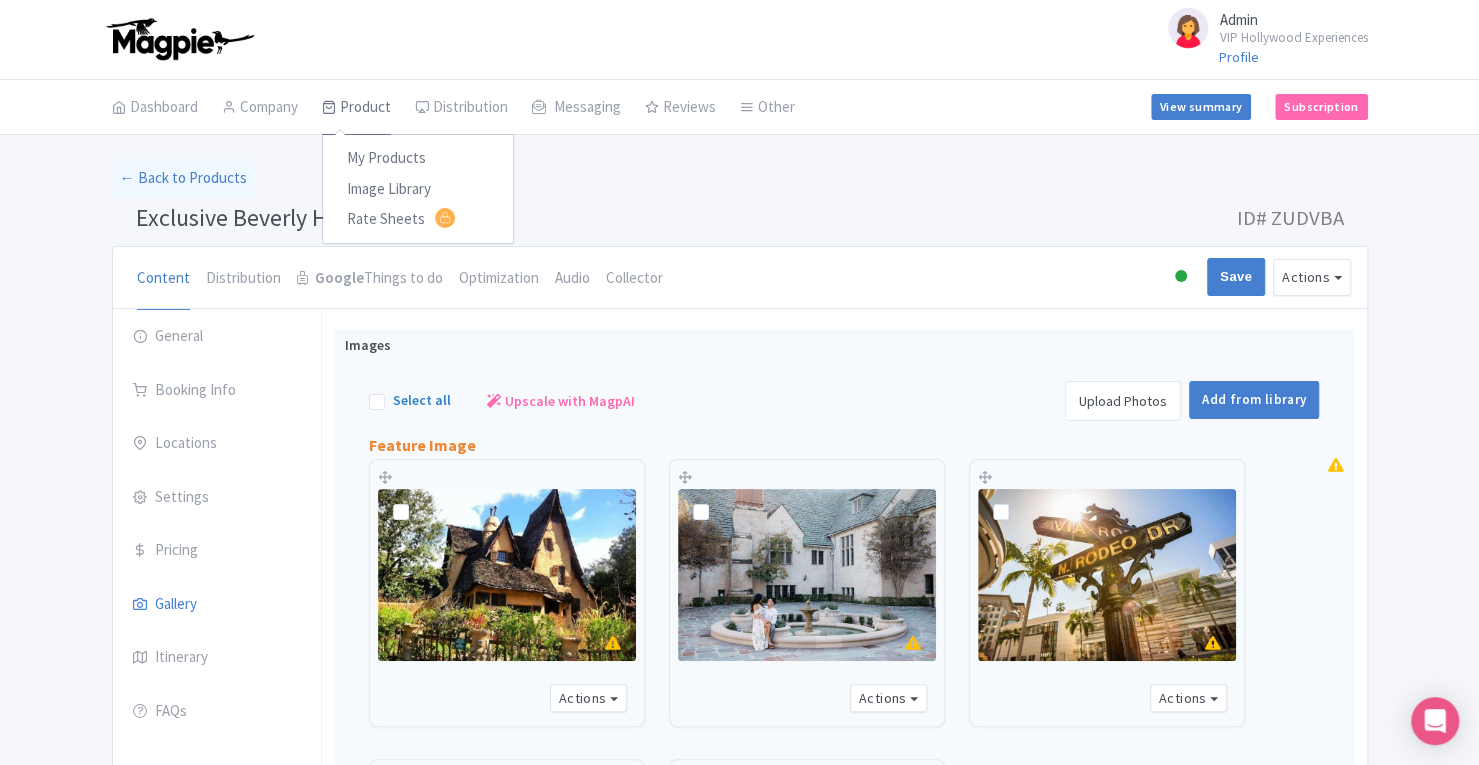 click on "Product" at bounding box center (356, 108) 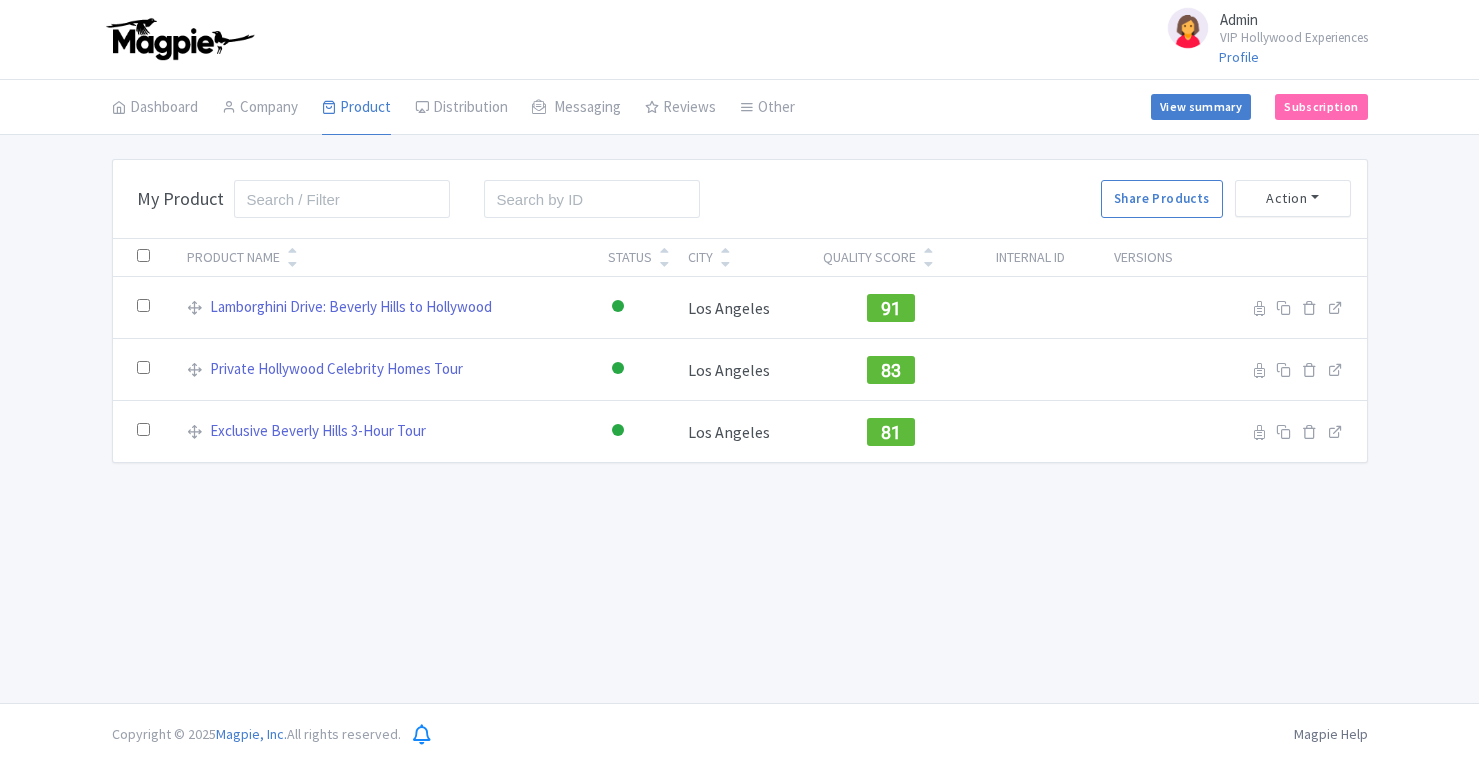 scroll, scrollTop: 0, scrollLeft: 0, axis: both 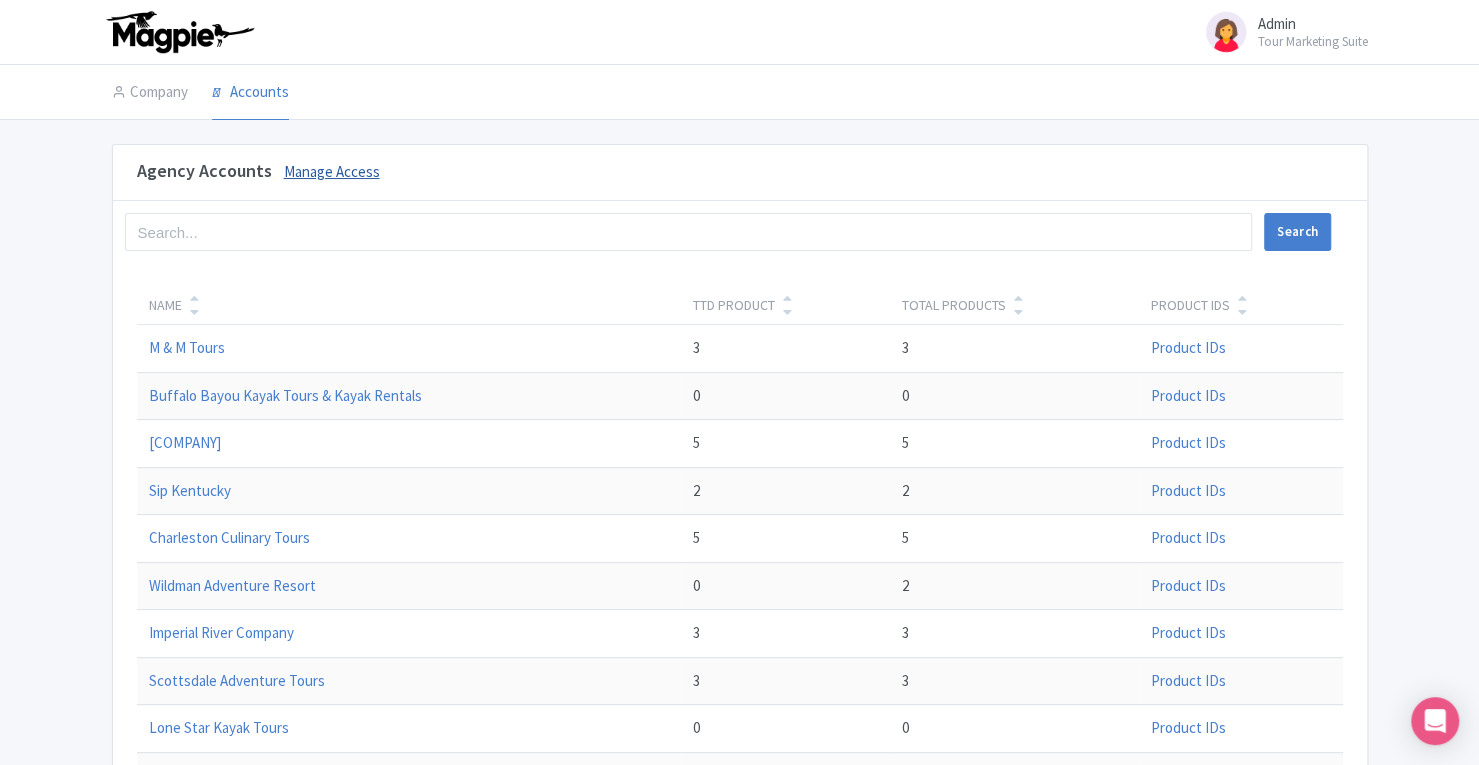 click on "Manage Access" at bounding box center [332, 171] 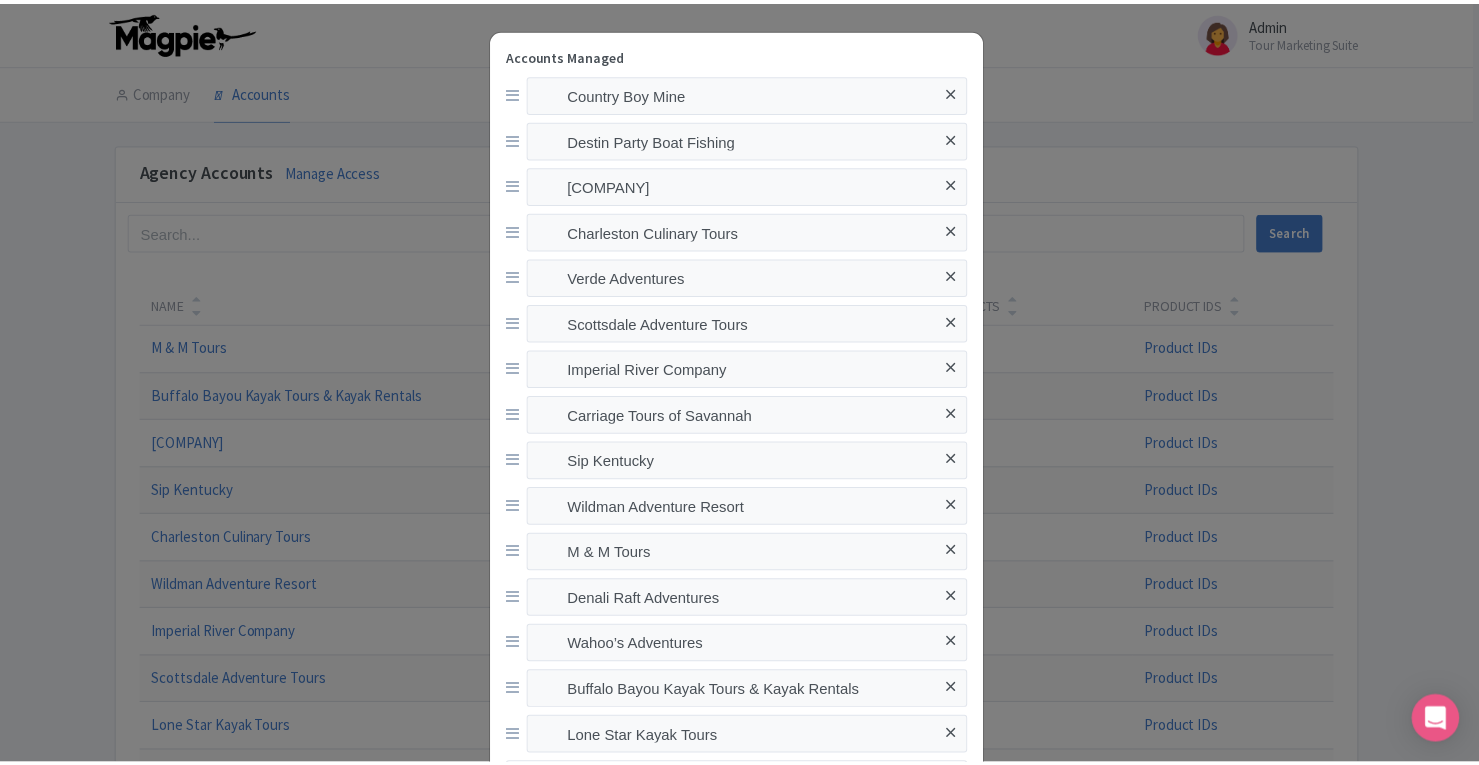 scroll, scrollTop: 151, scrollLeft: 0, axis: vertical 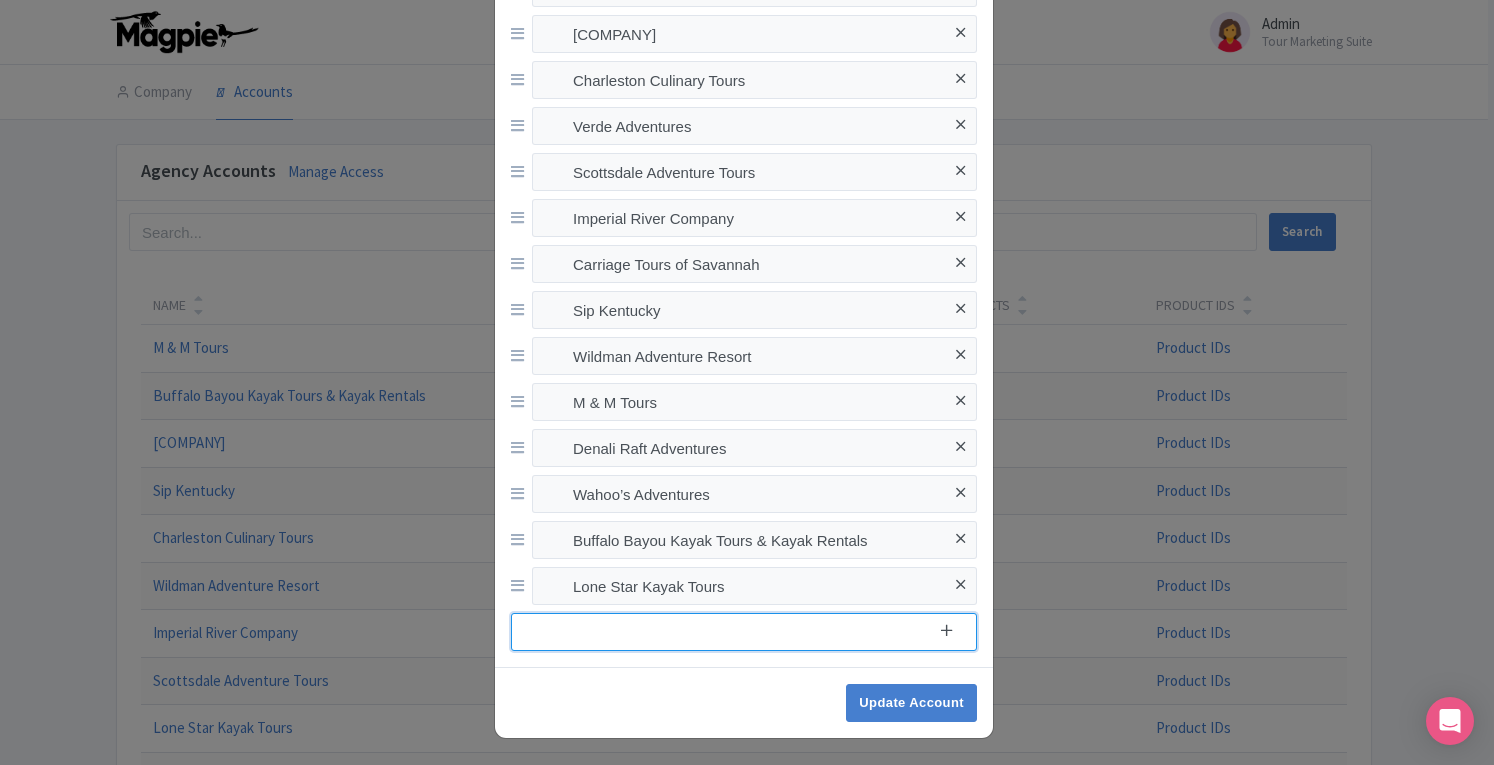 click at bounding box center [744, 632] 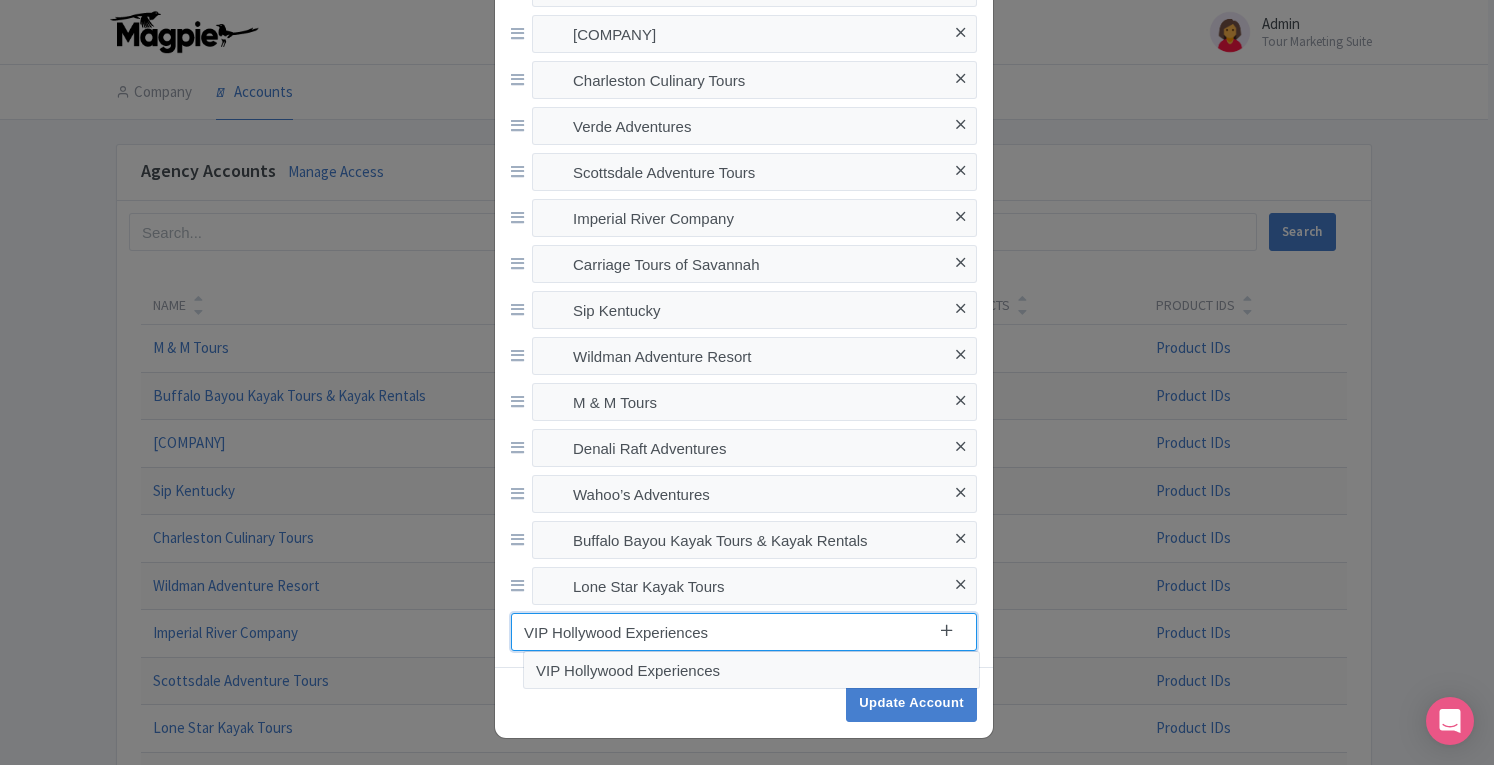 type on "VIP Hollywood Experiences" 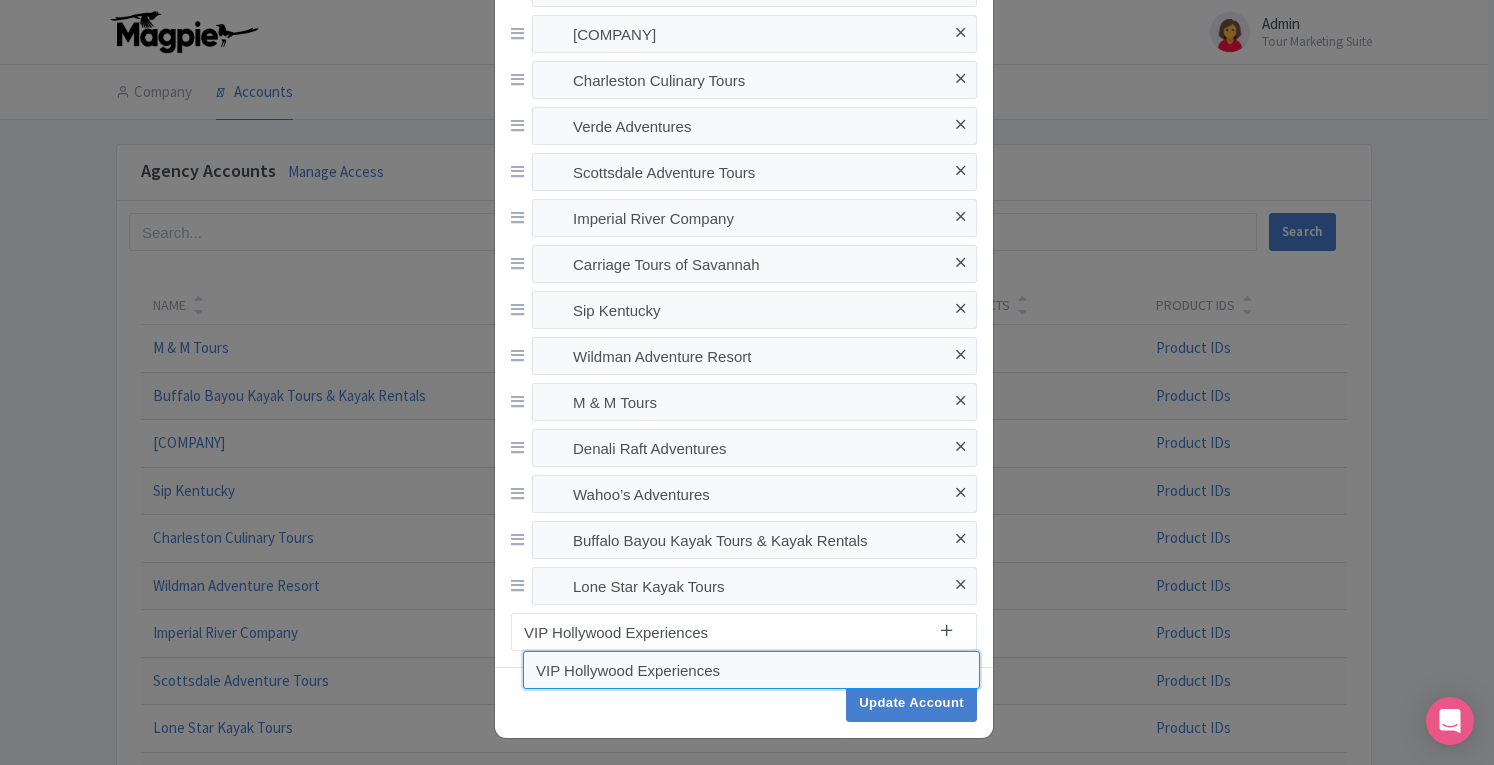 click on "VIP Hollywood Experiences" at bounding box center (751, 670) 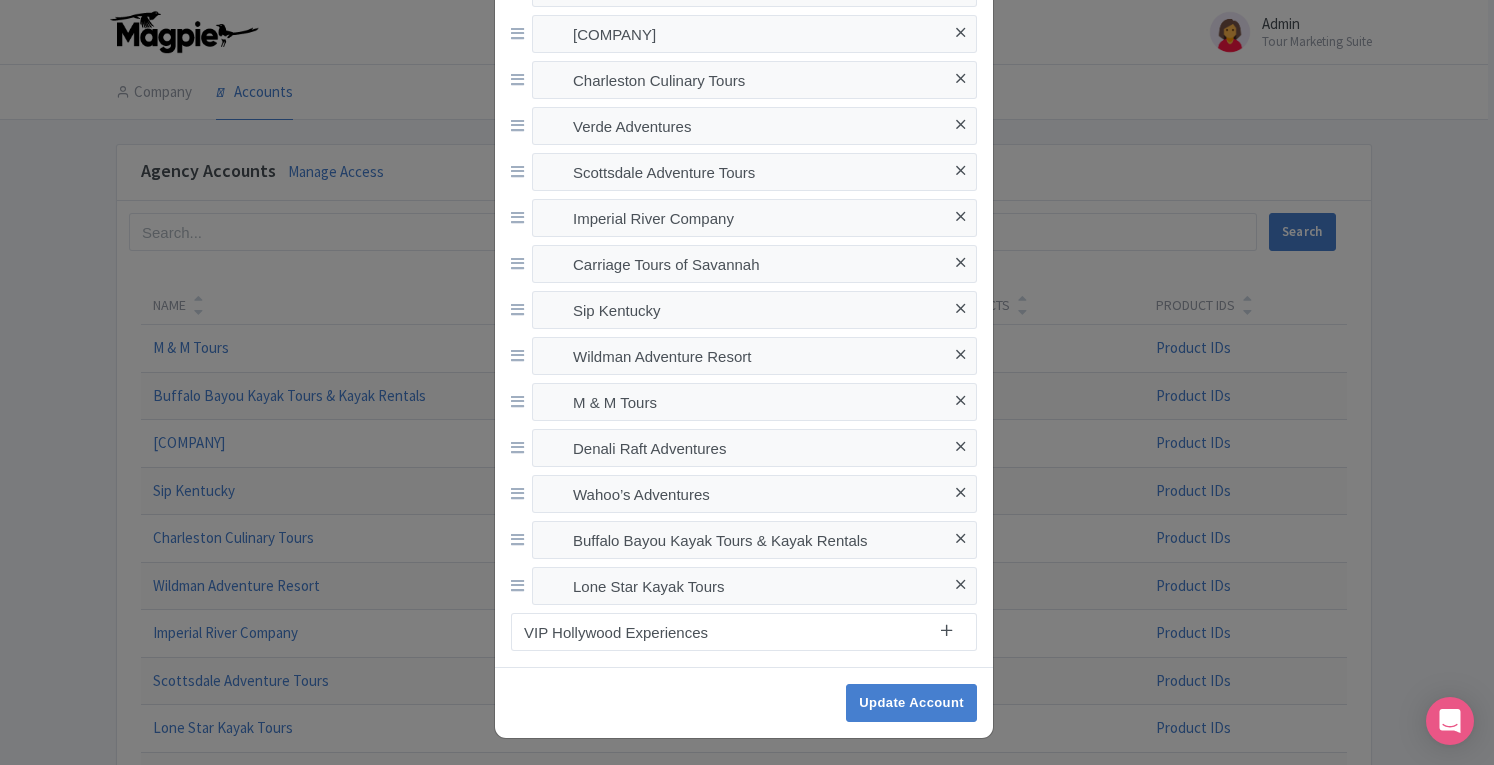 click at bounding box center [946, 630] 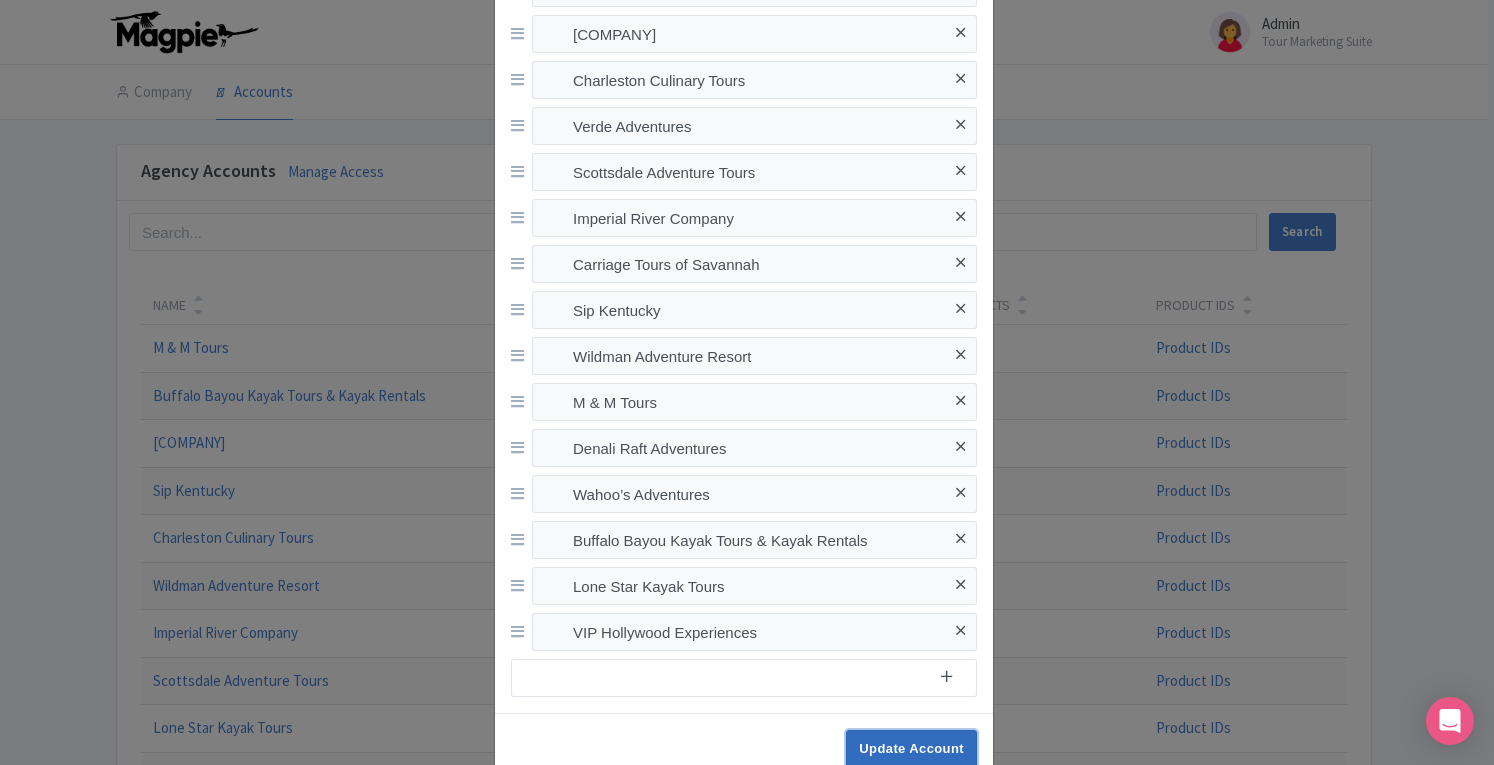 click on "Update Account" at bounding box center [911, 749] 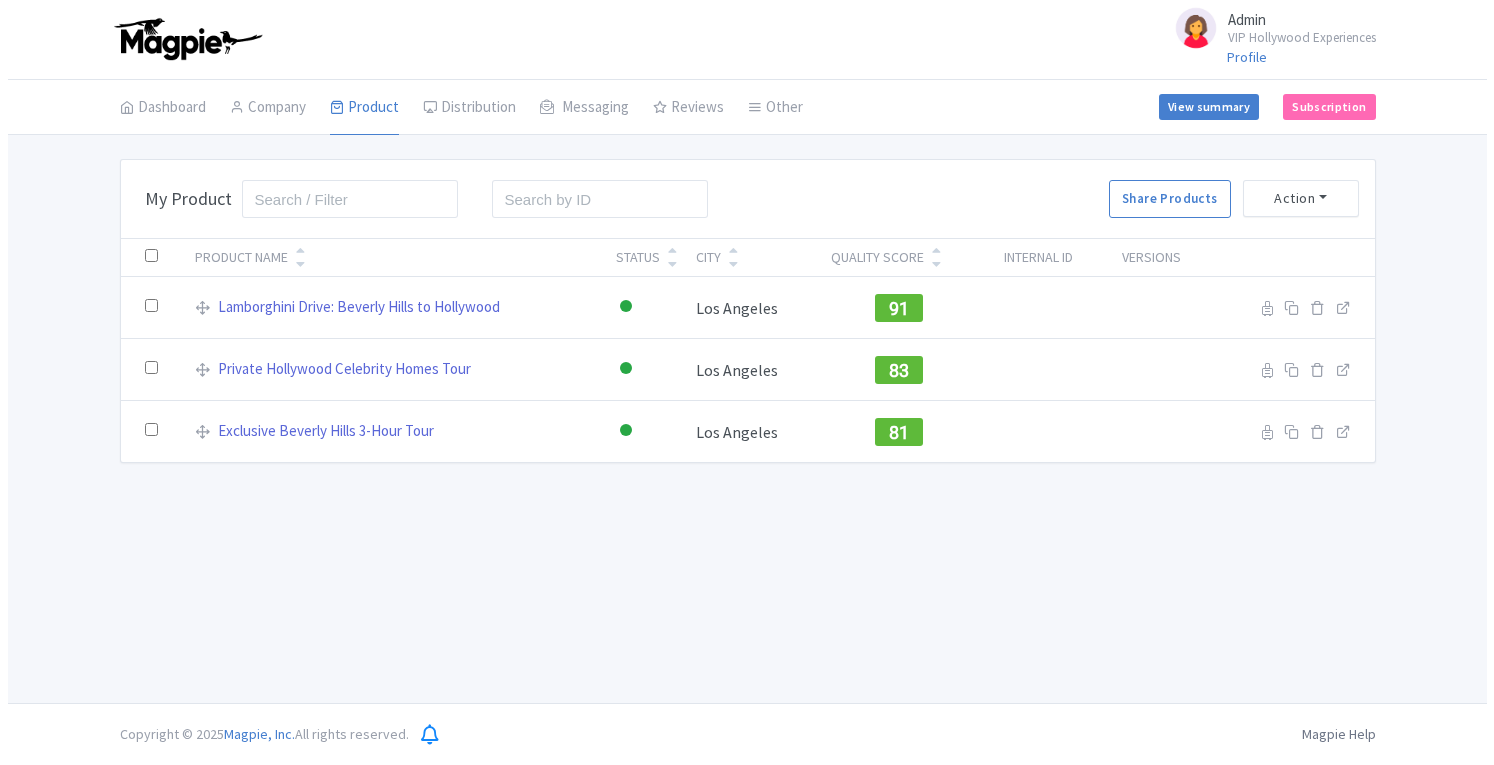 scroll, scrollTop: 0, scrollLeft: 0, axis: both 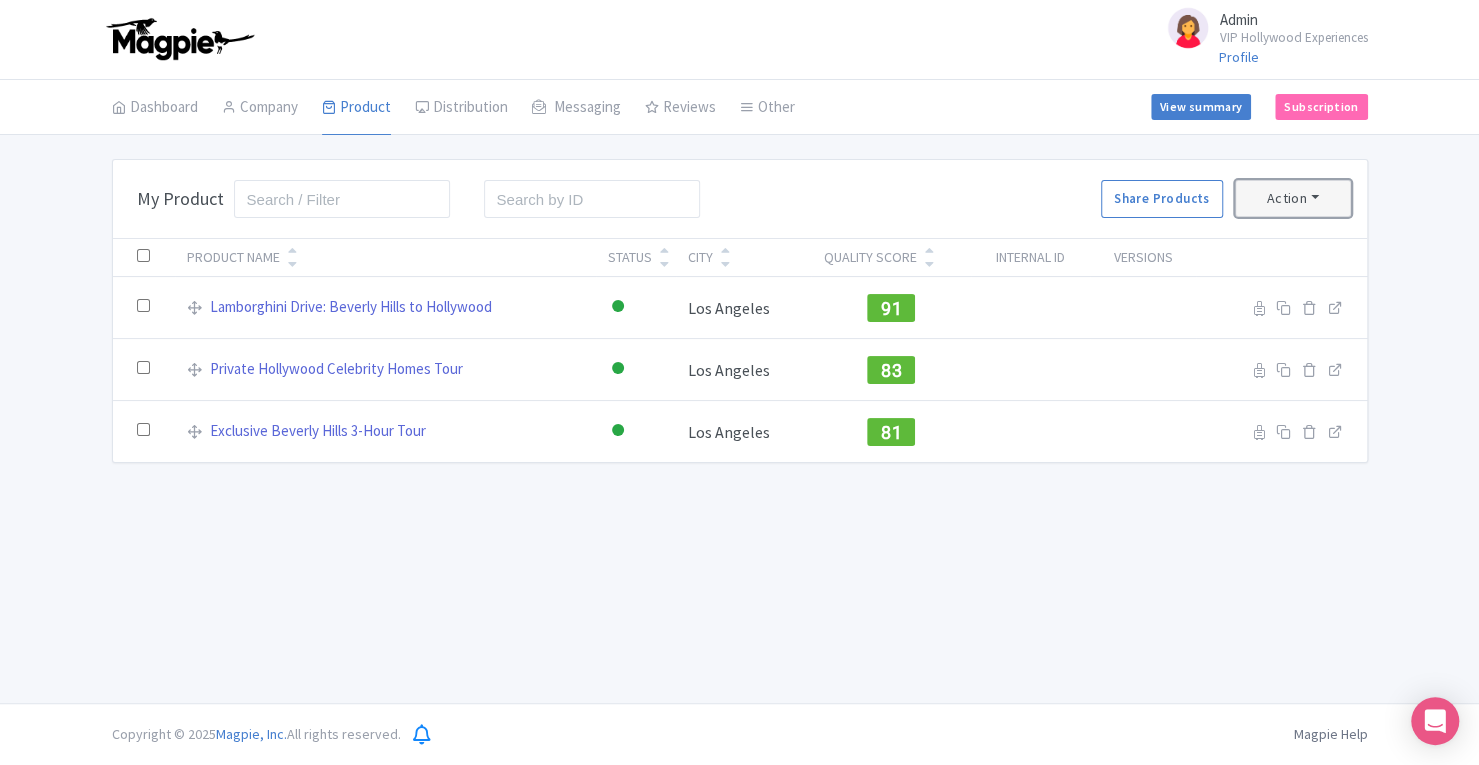 click on "Action" at bounding box center [1293, 198] 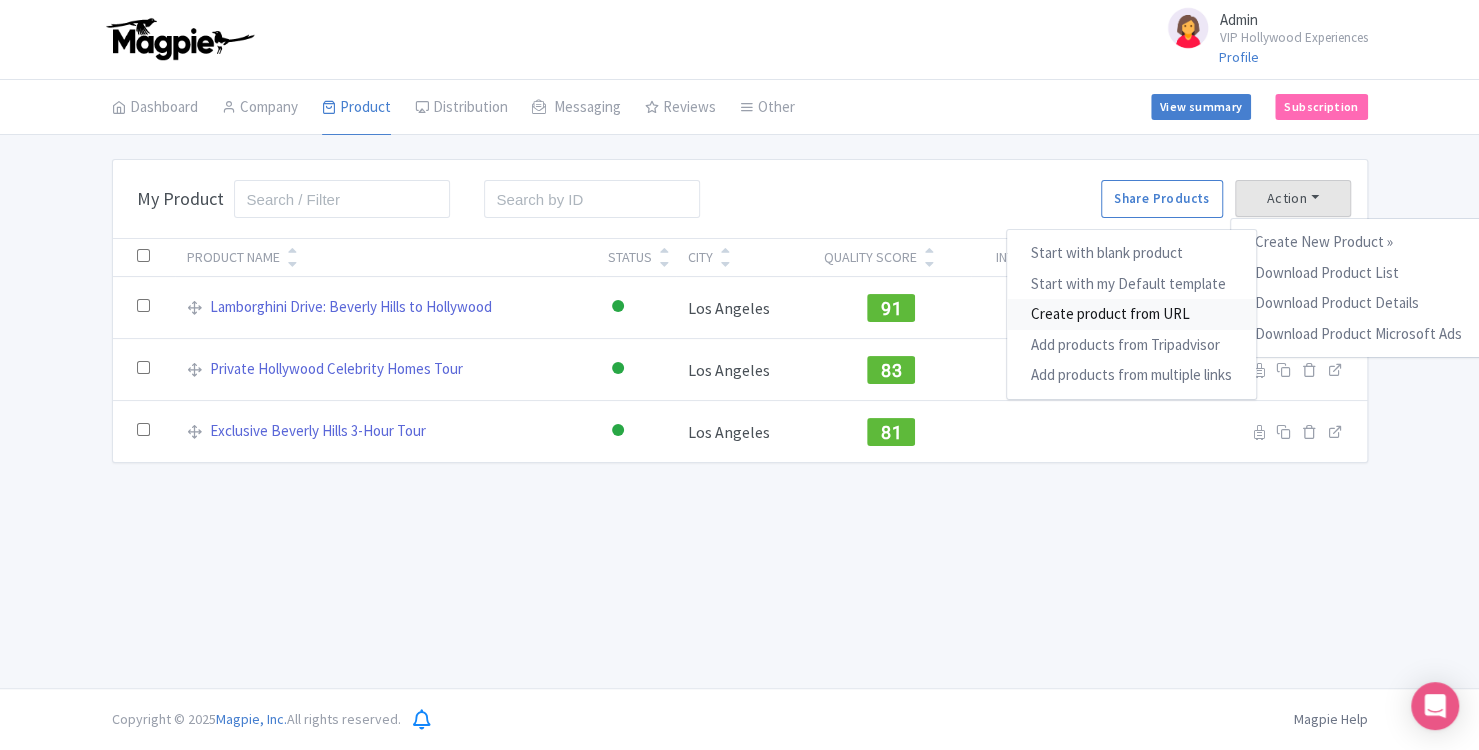click on "Create product from URL" at bounding box center [1130, 314] 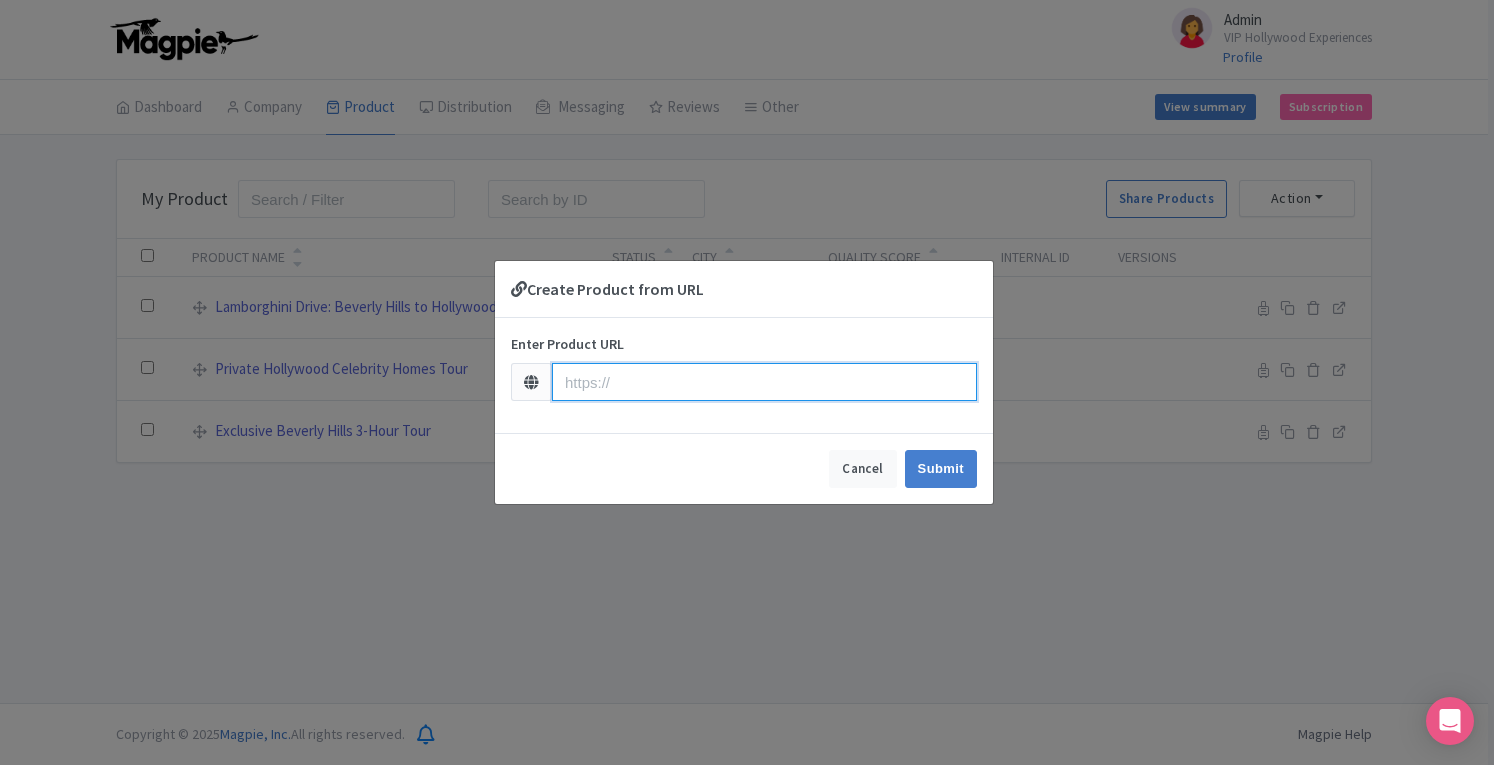 click at bounding box center [764, 382] 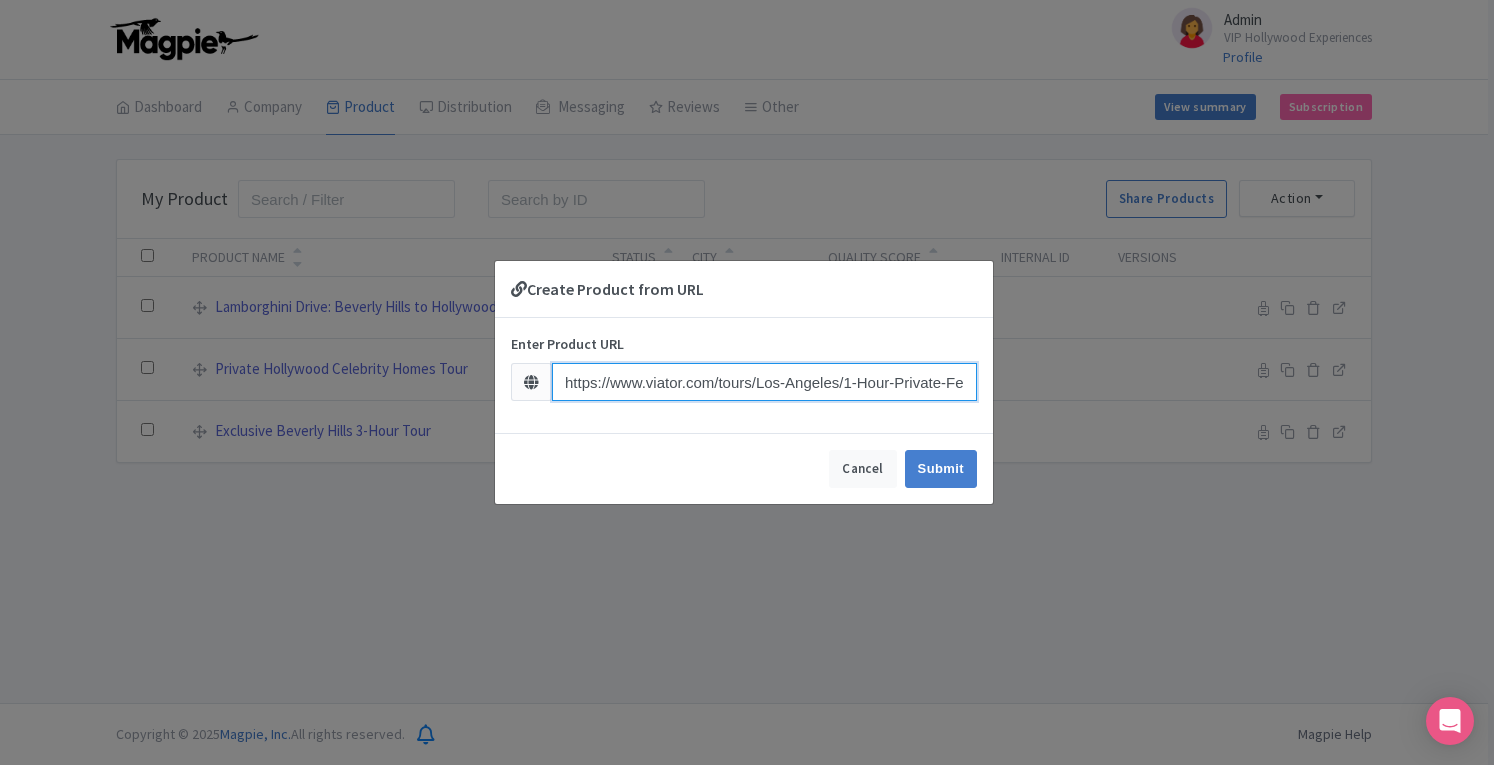 scroll, scrollTop: 0, scrollLeft: 393, axis: horizontal 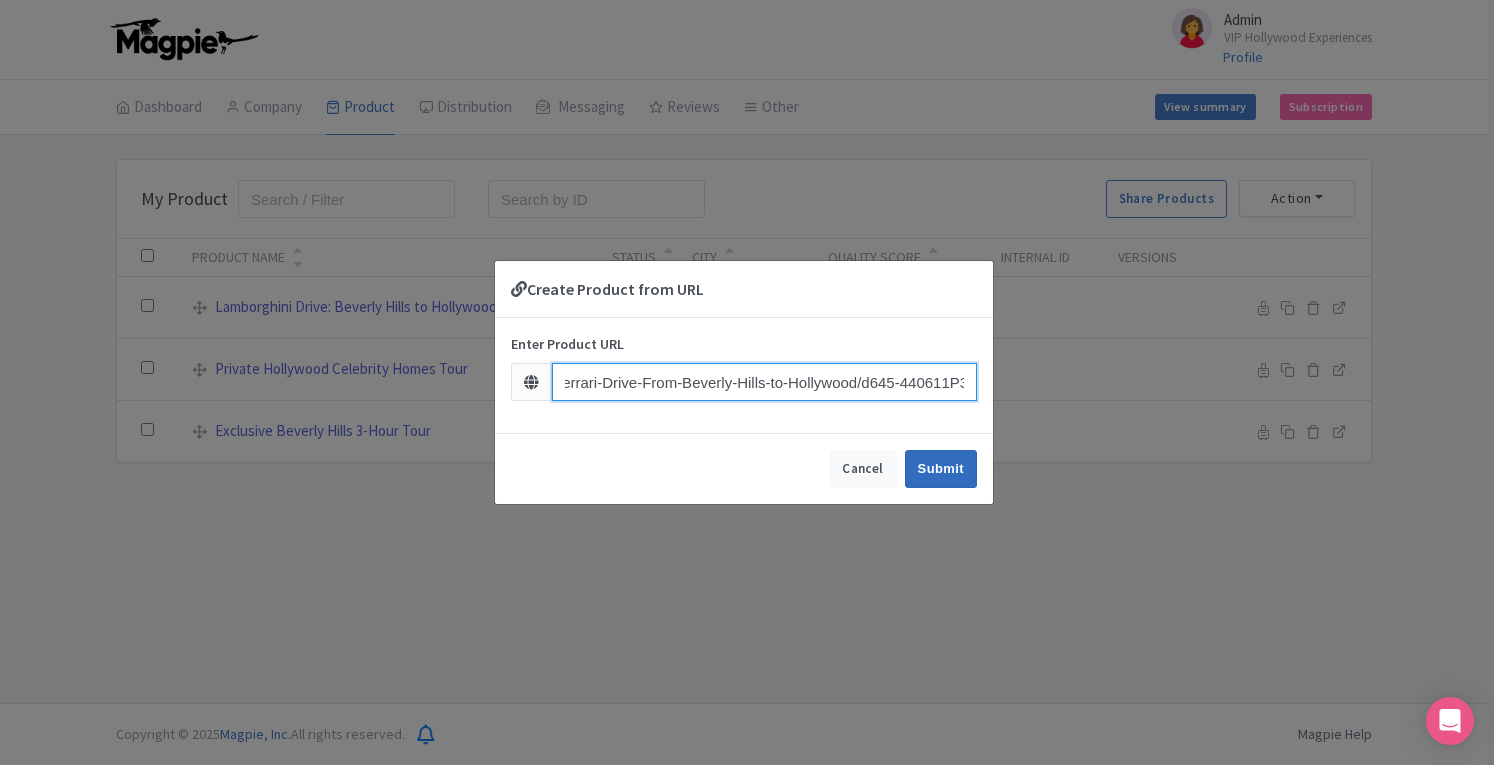 type on "https://www.viator.com/tours/Los-Angeles/1-Hour-Private-Ferrari-Drive-From-Beverly-Hills-to-Hollywood/d645-440611P3" 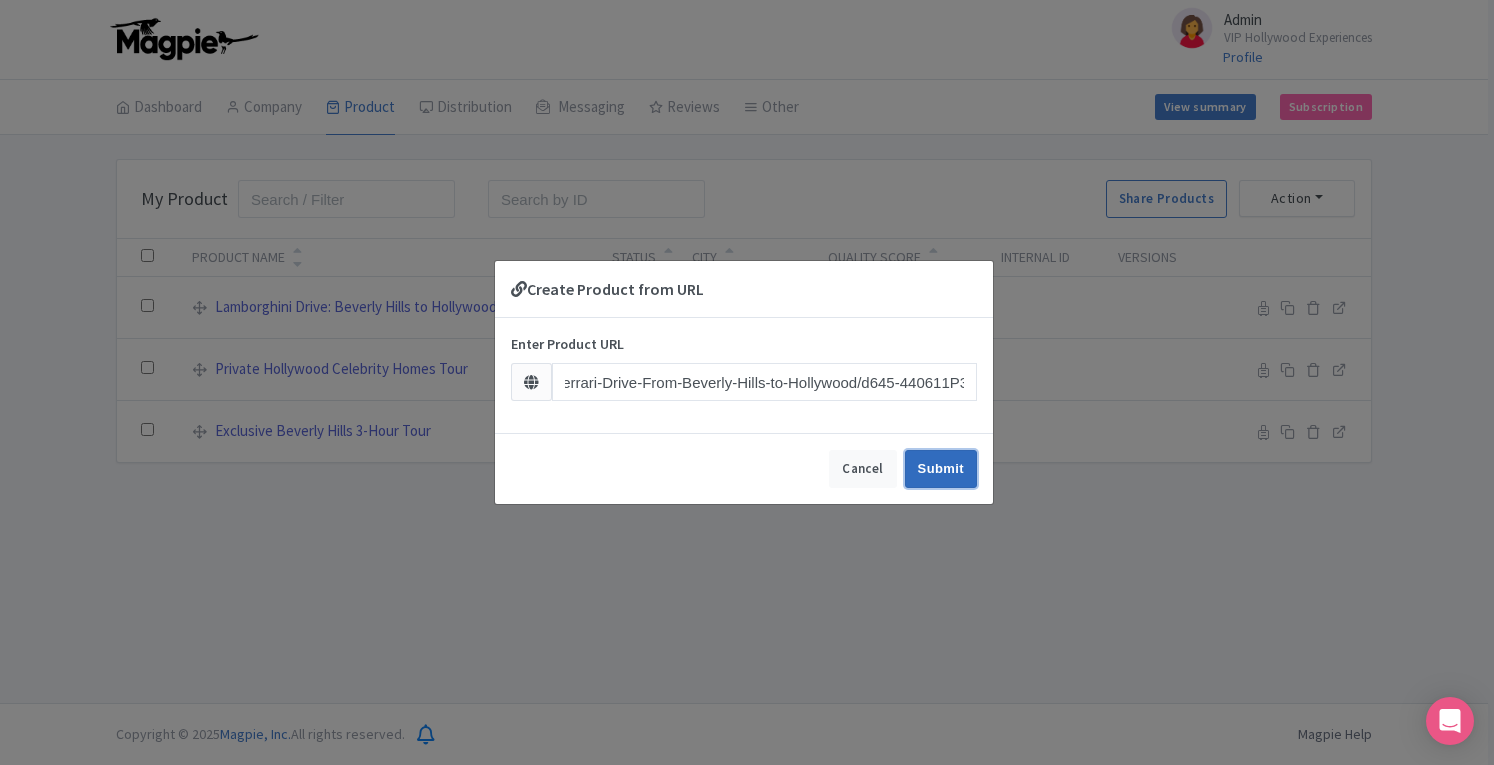 scroll, scrollTop: 0, scrollLeft: 0, axis: both 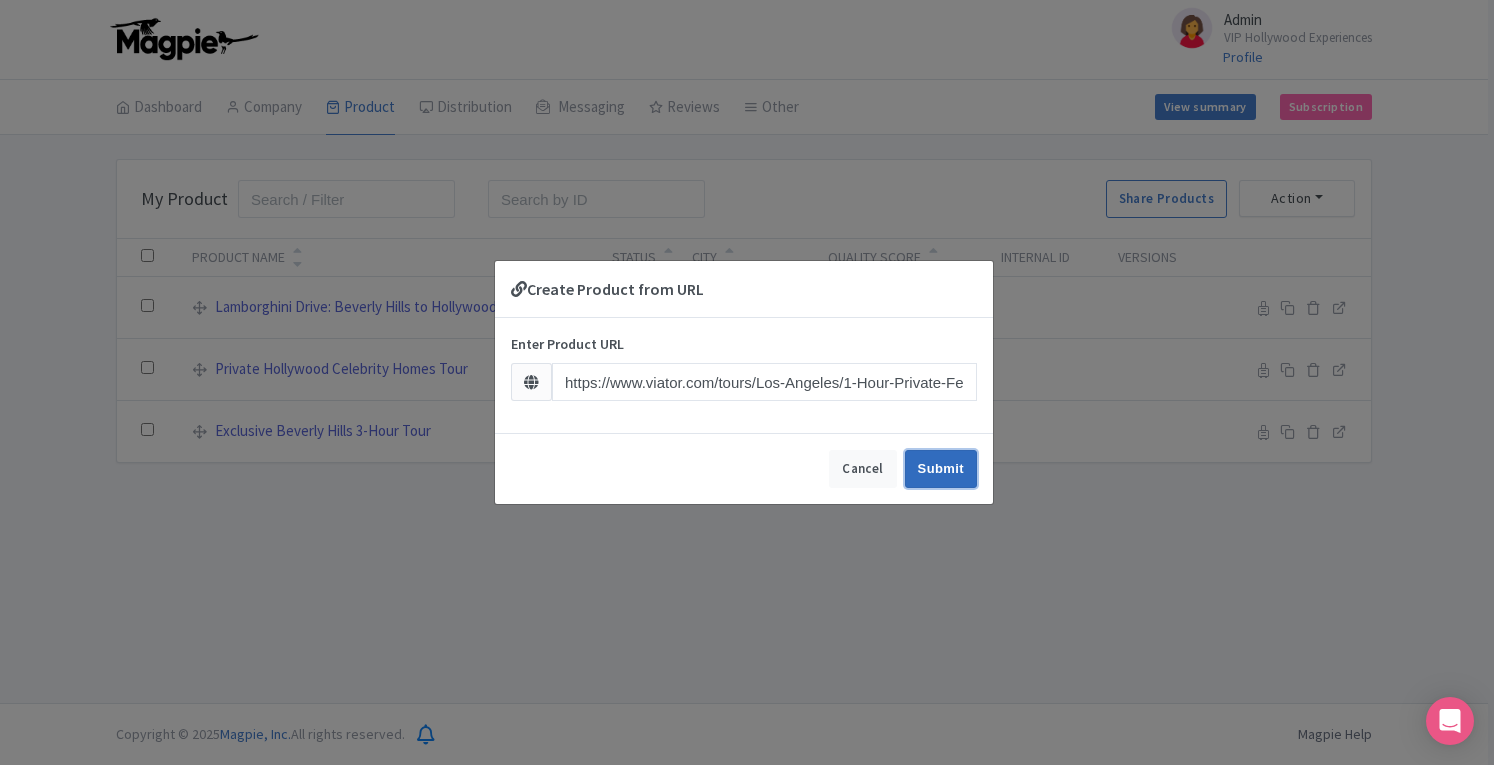 click on "Submit" at bounding box center [941, 469] 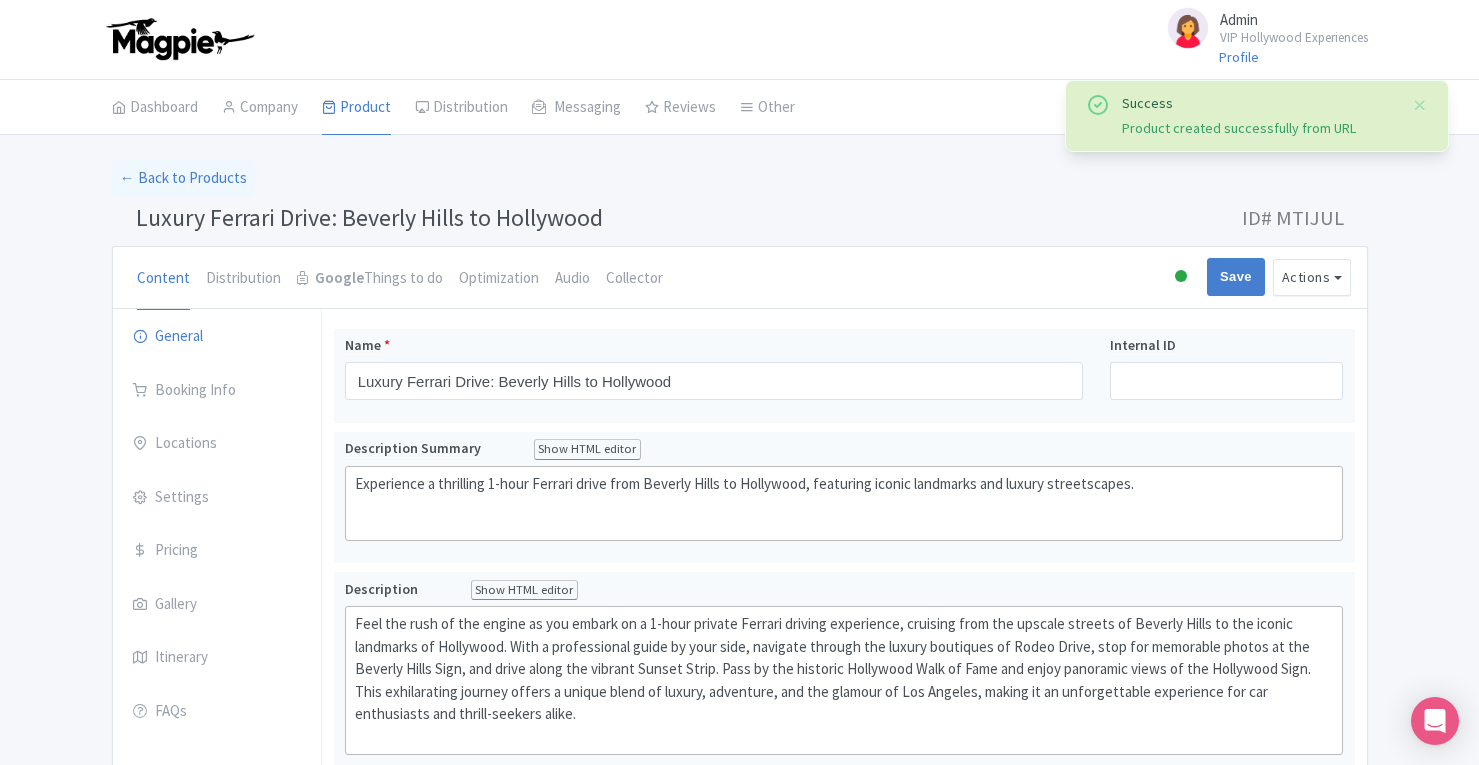 scroll, scrollTop: 0, scrollLeft: 0, axis: both 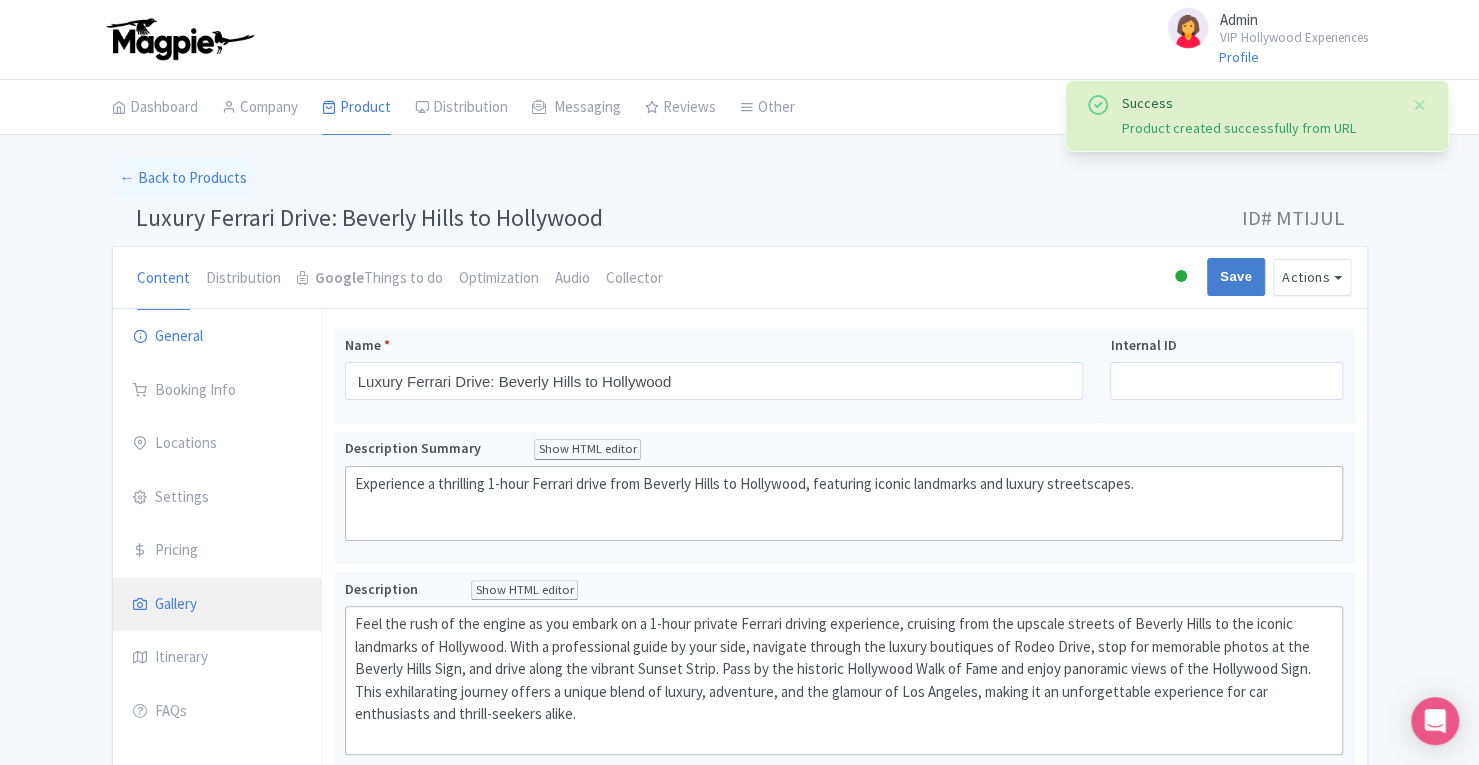 click on "Gallery" at bounding box center (217, 605) 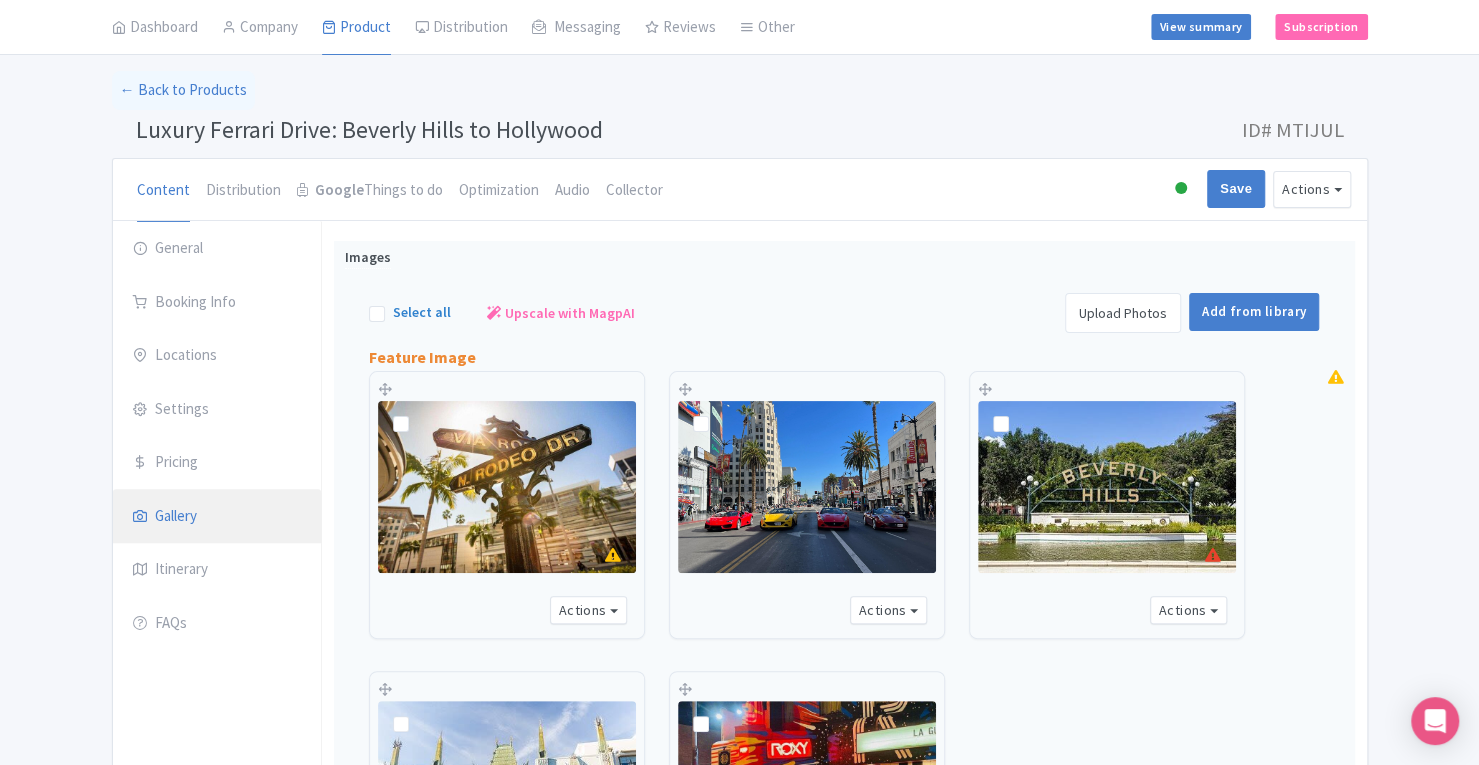 scroll, scrollTop: 84, scrollLeft: 0, axis: vertical 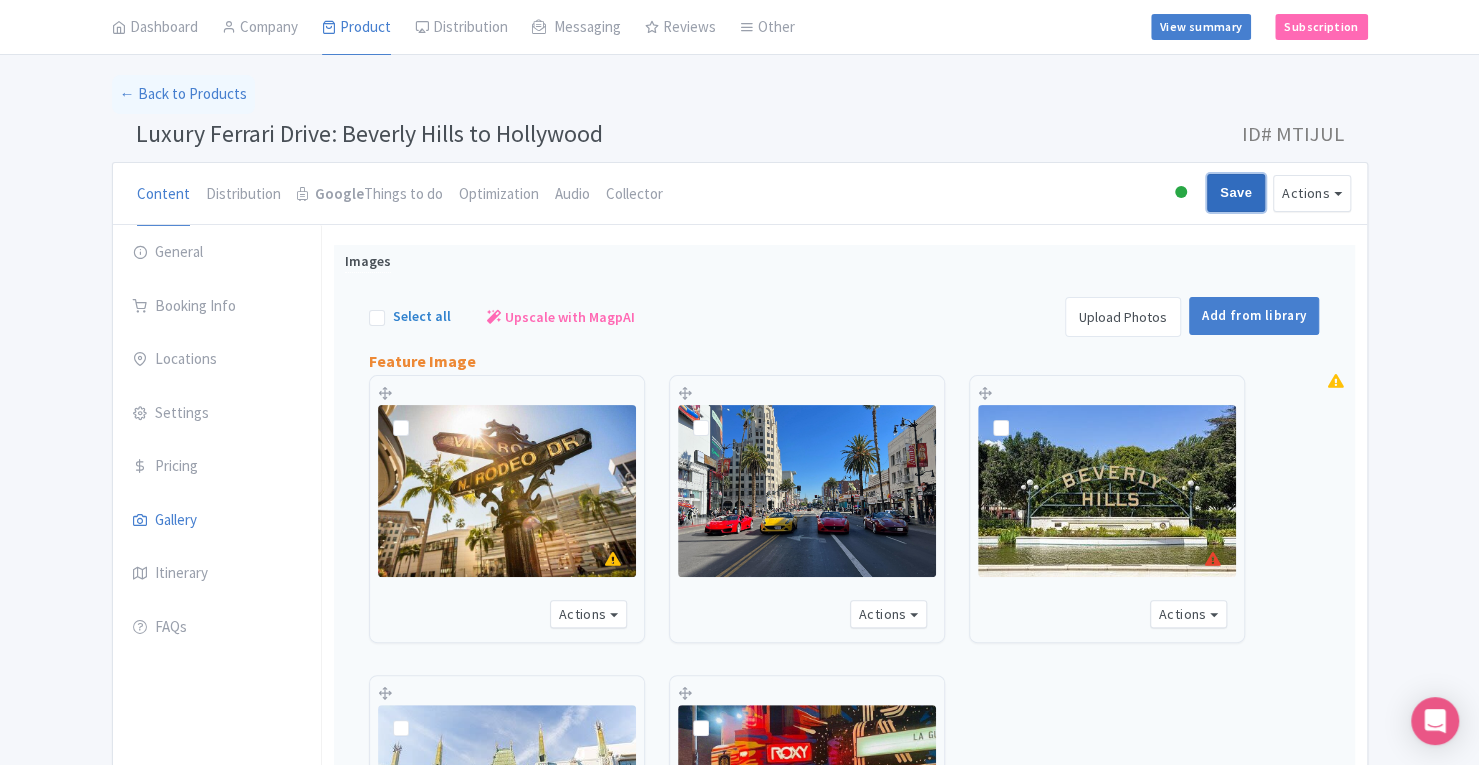 click on "Save" at bounding box center [1236, 193] 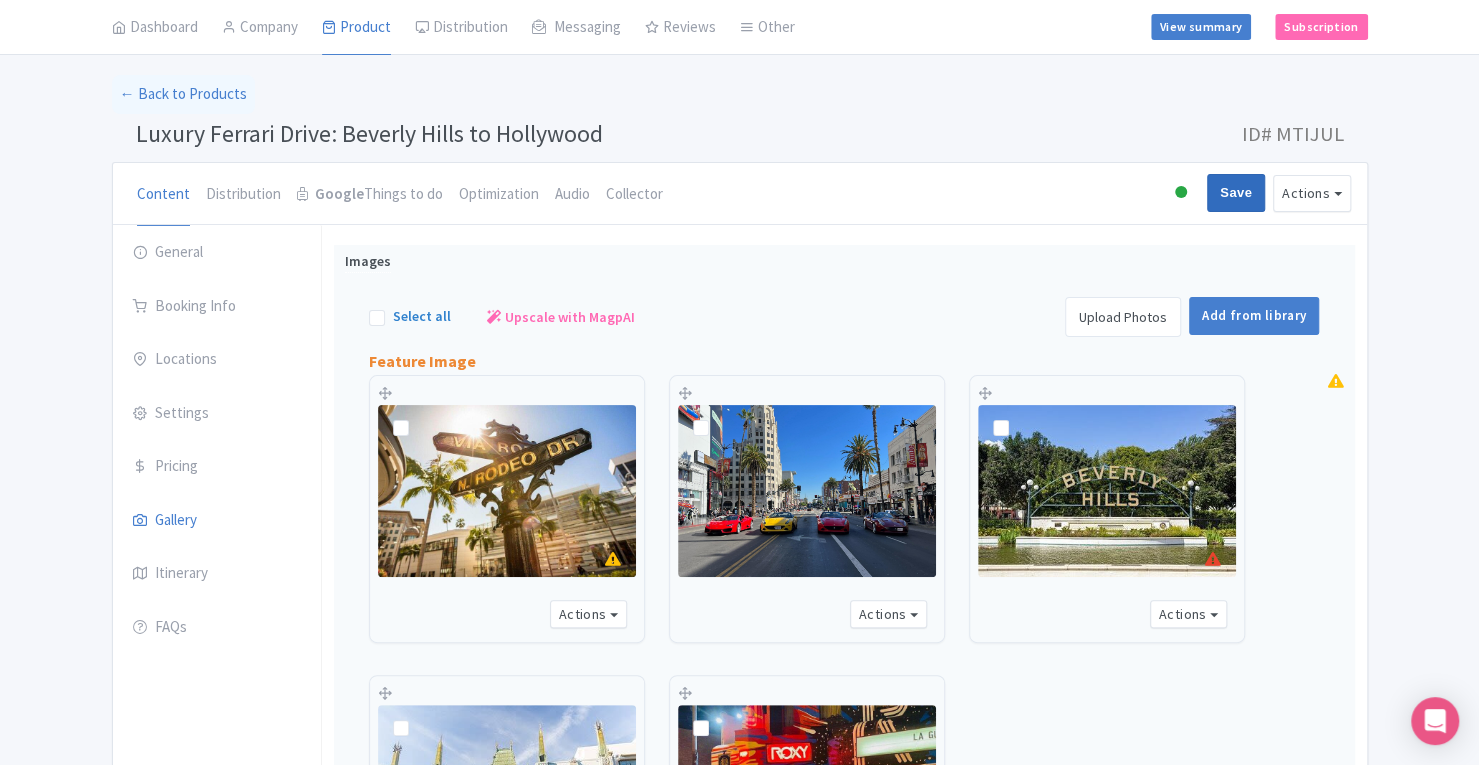 type on "Saving..." 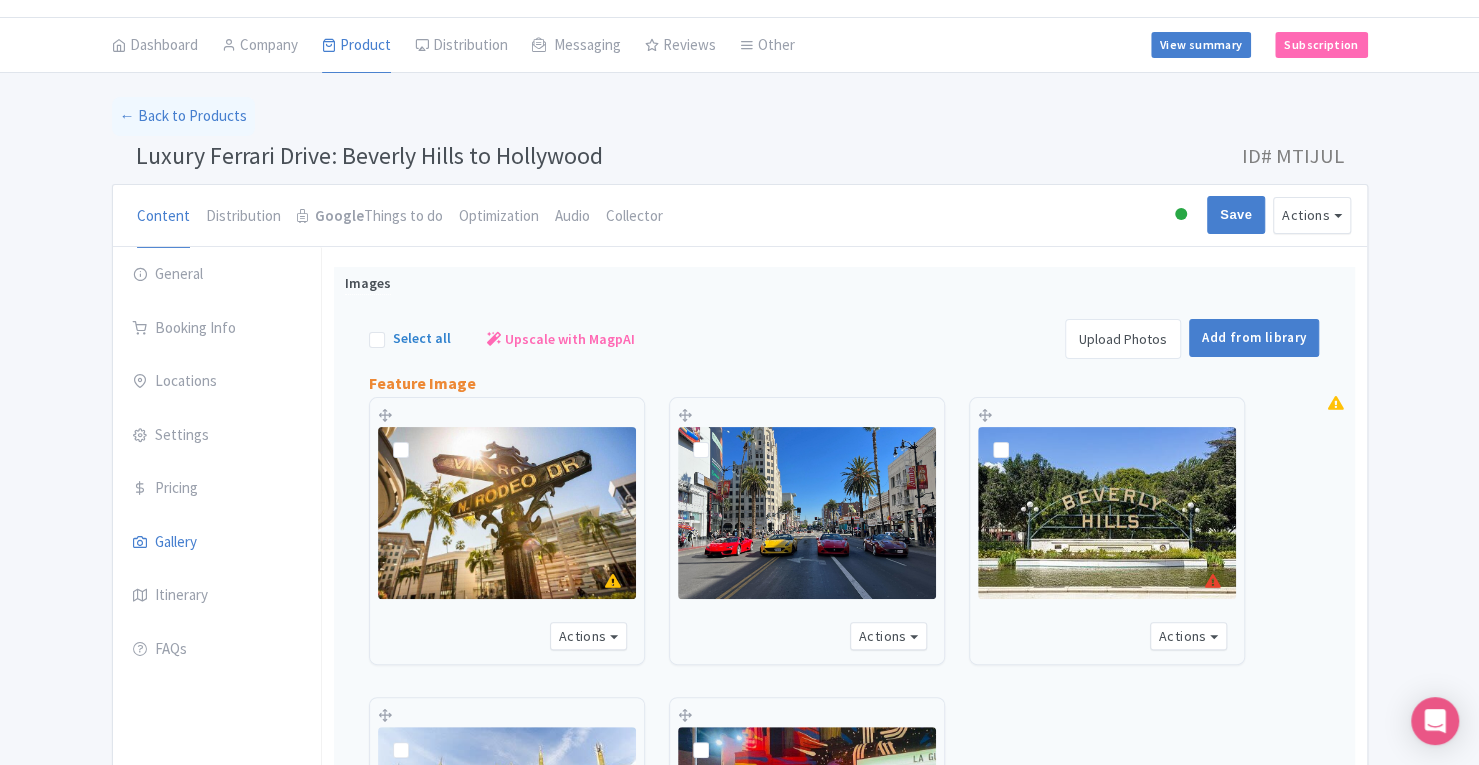 scroll, scrollTop: 62, scrollLeft: 0, axis: vertical 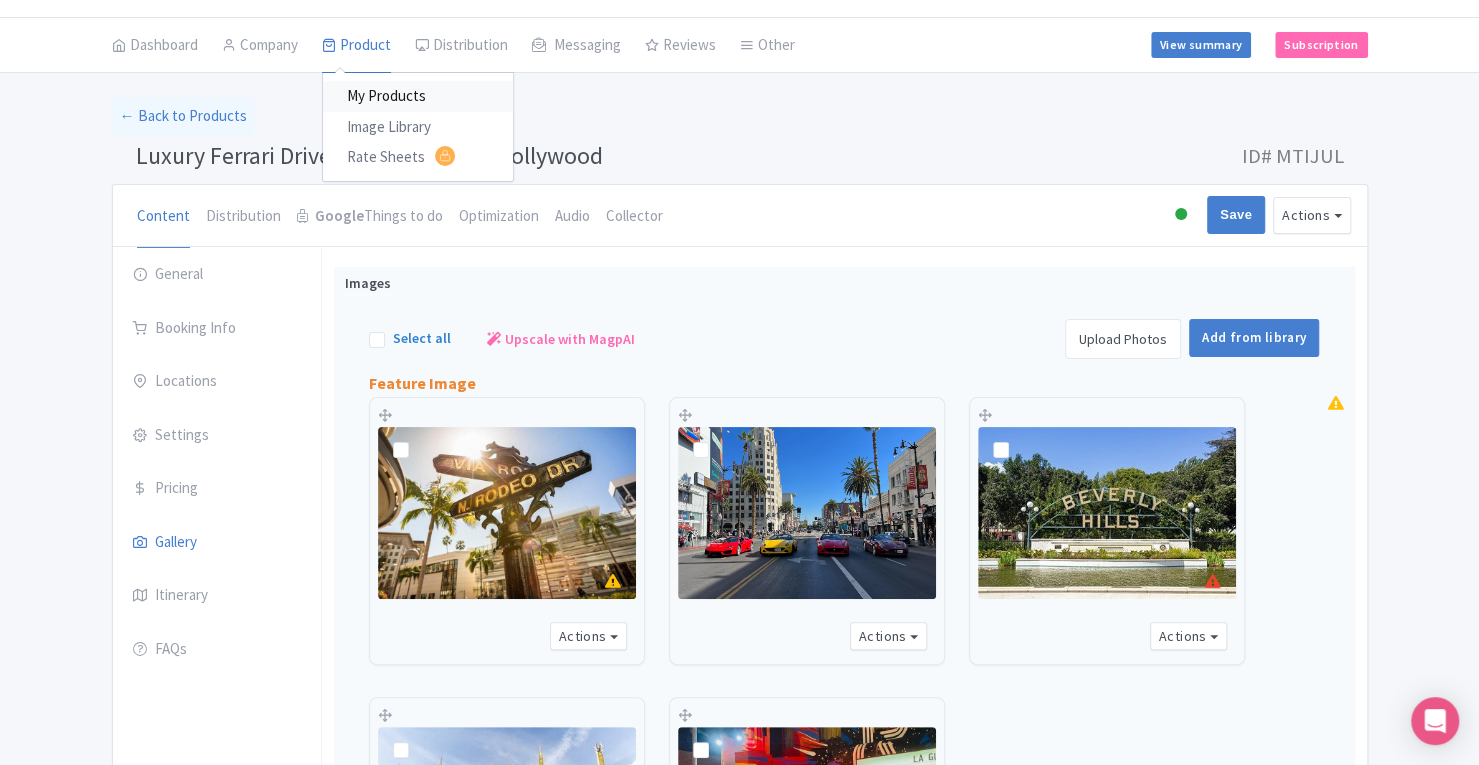 click on "My Products" at bounding box center (418, 96) 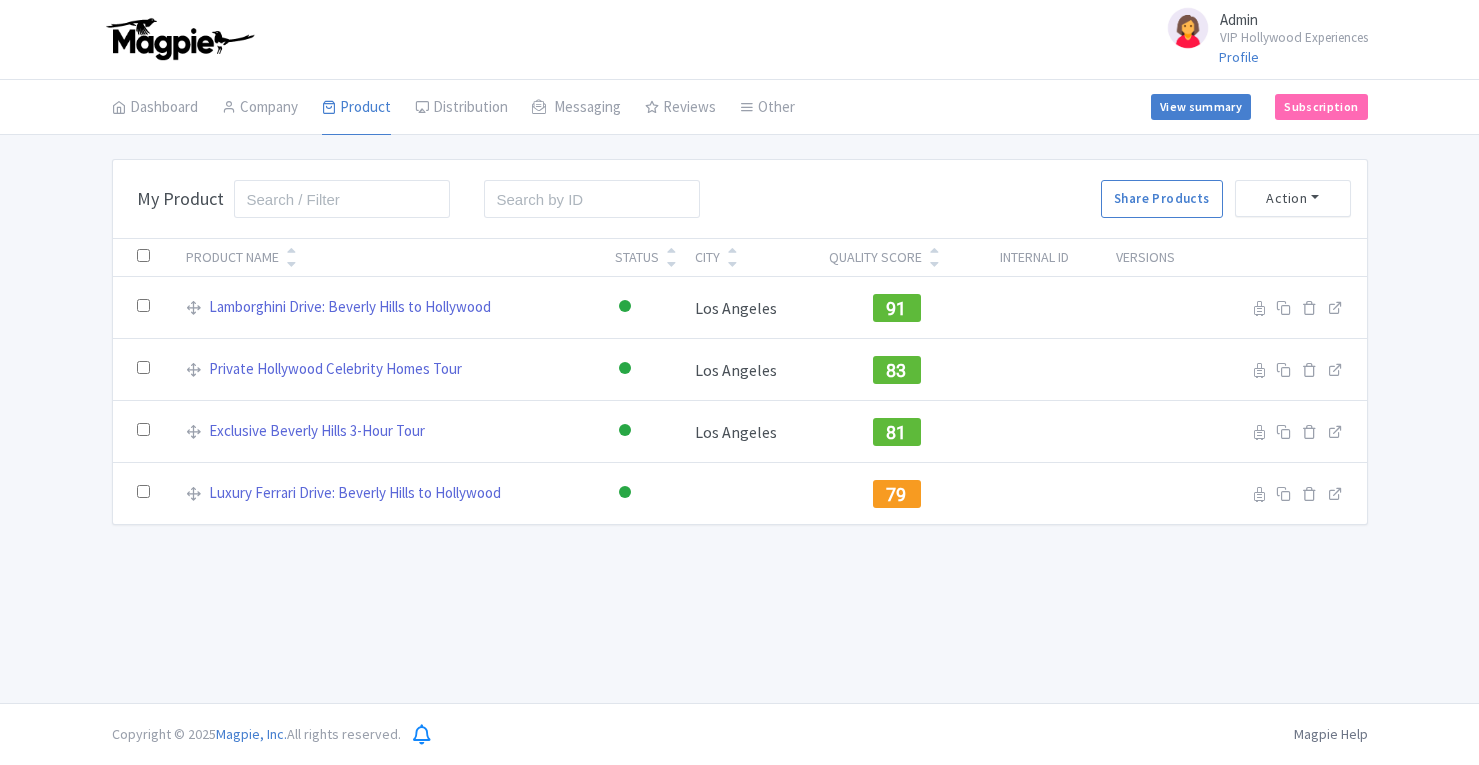 scroll, scrollTop: 0, scrollLeft: 0, axis: both 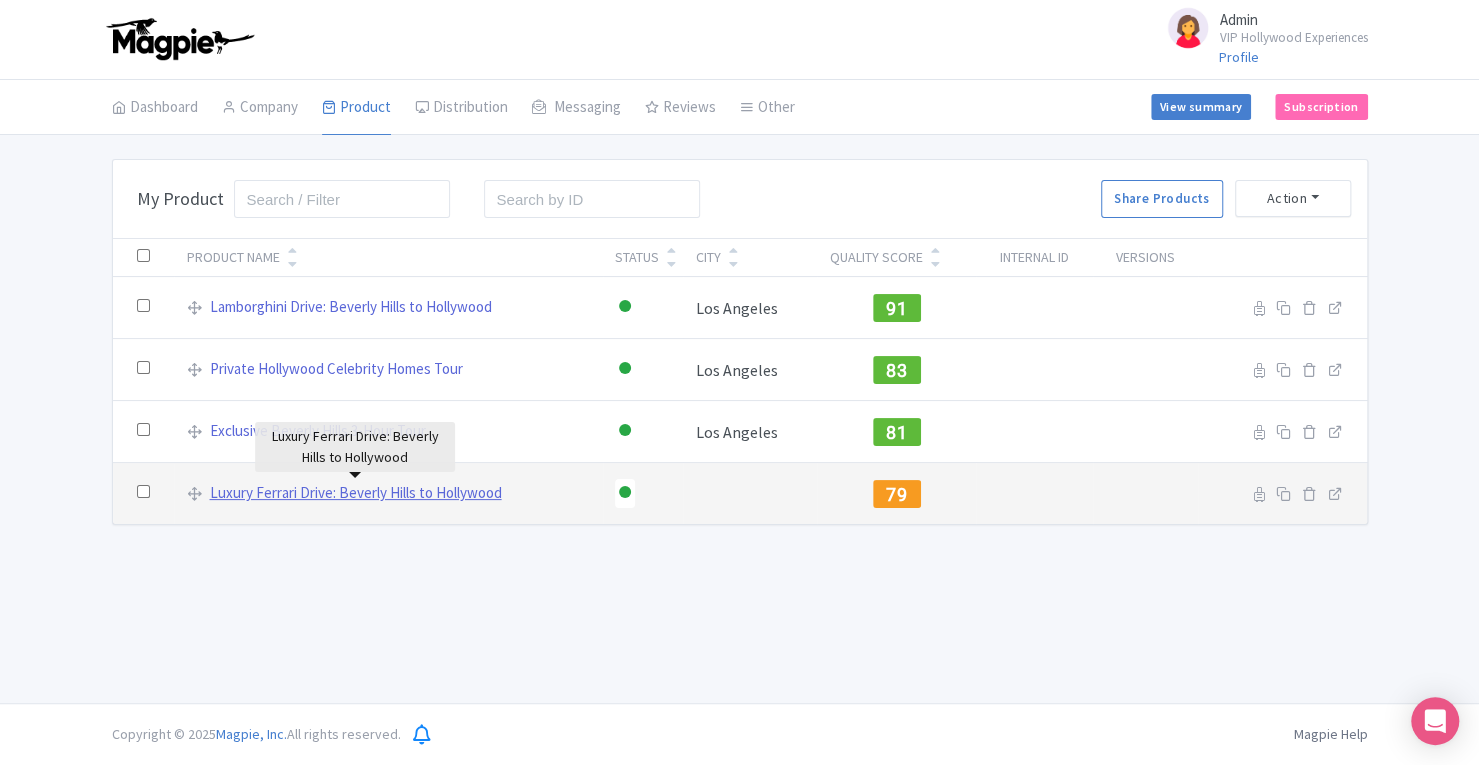 click on "Luxury Ferrari Drive: Beverly Hills to Hollywood" at bounding box center [355, 493] 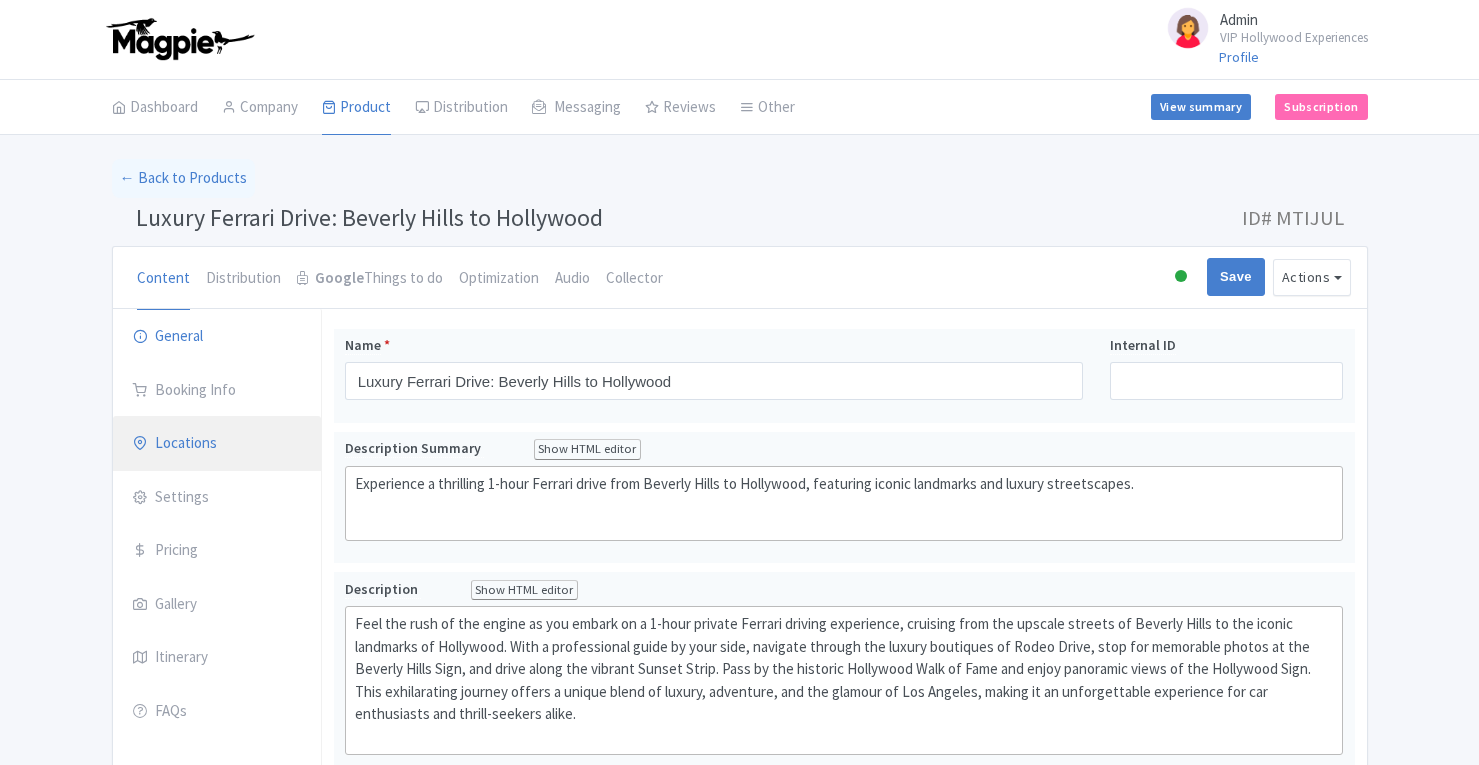 scroll, scrollTop: 0, scrollLeft: 0, axis: both 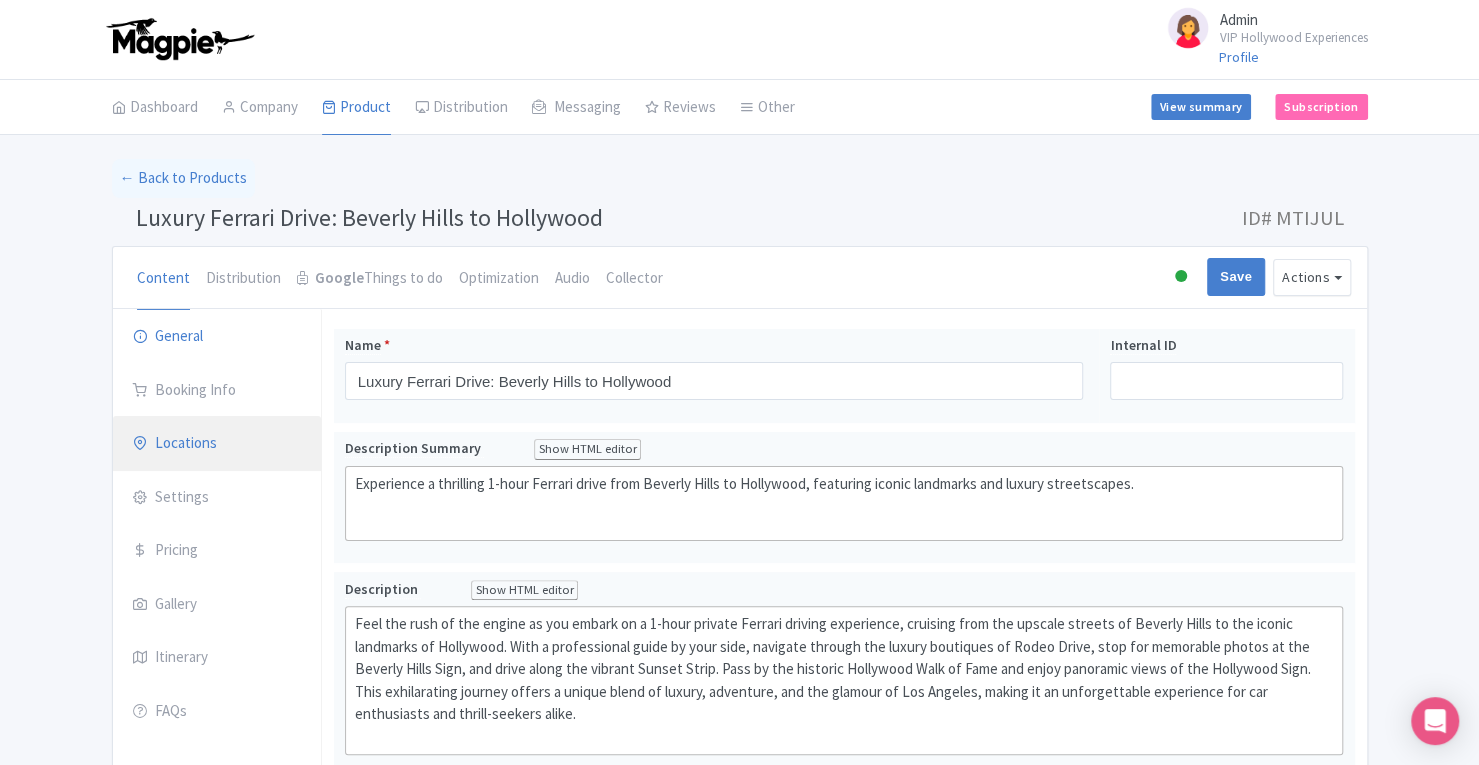 click on "Locations" at bounding box center [217, 444] 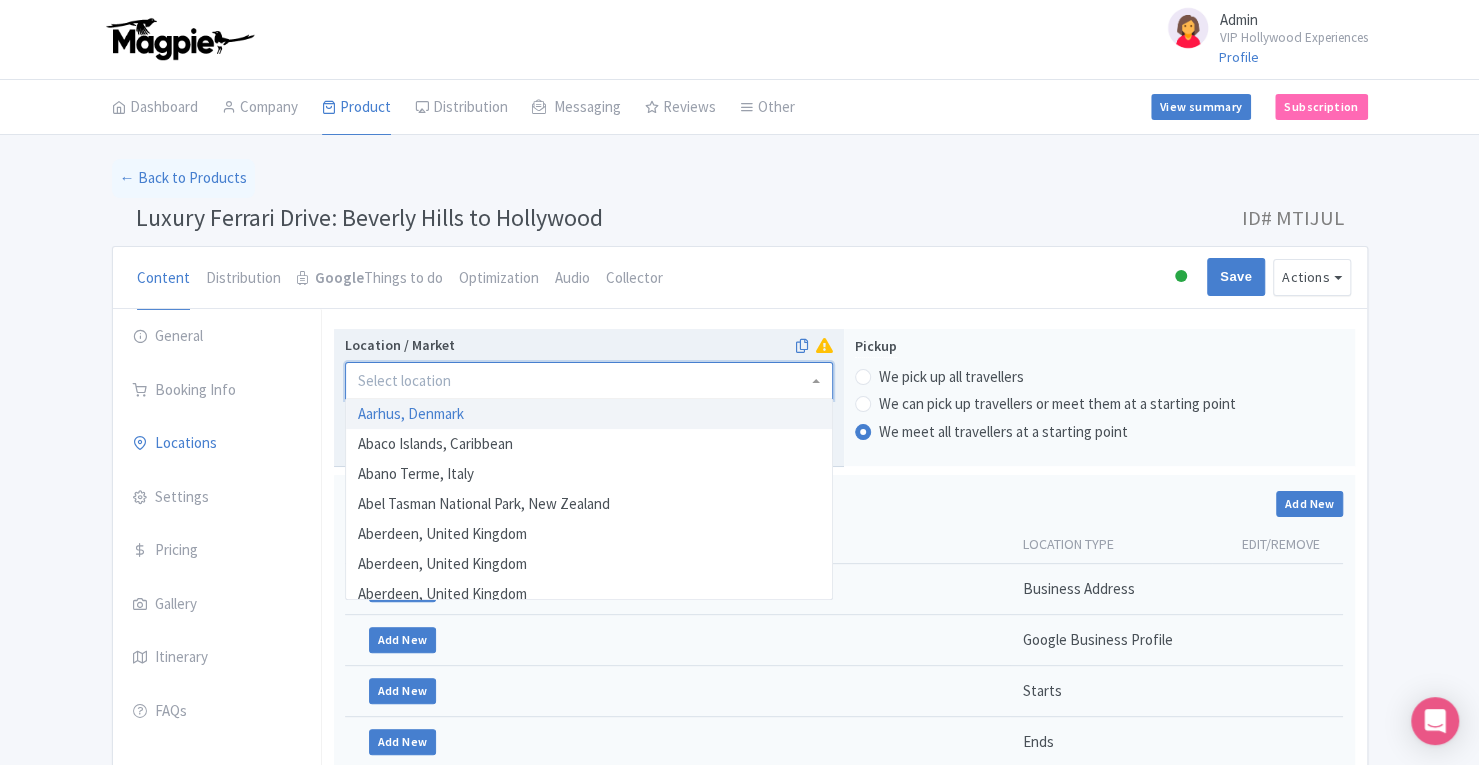 click at bounding box center [589, 381] 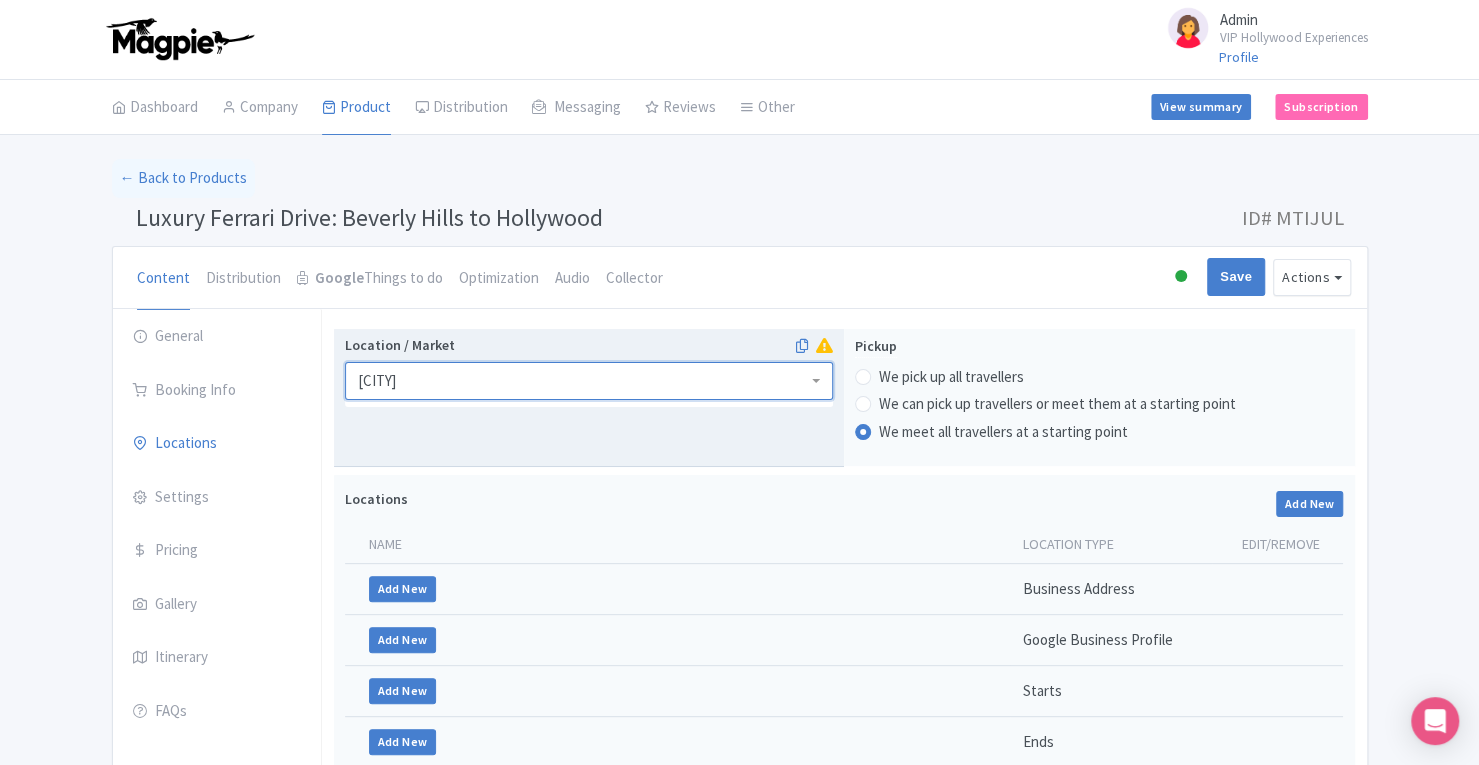 type on "Los a" 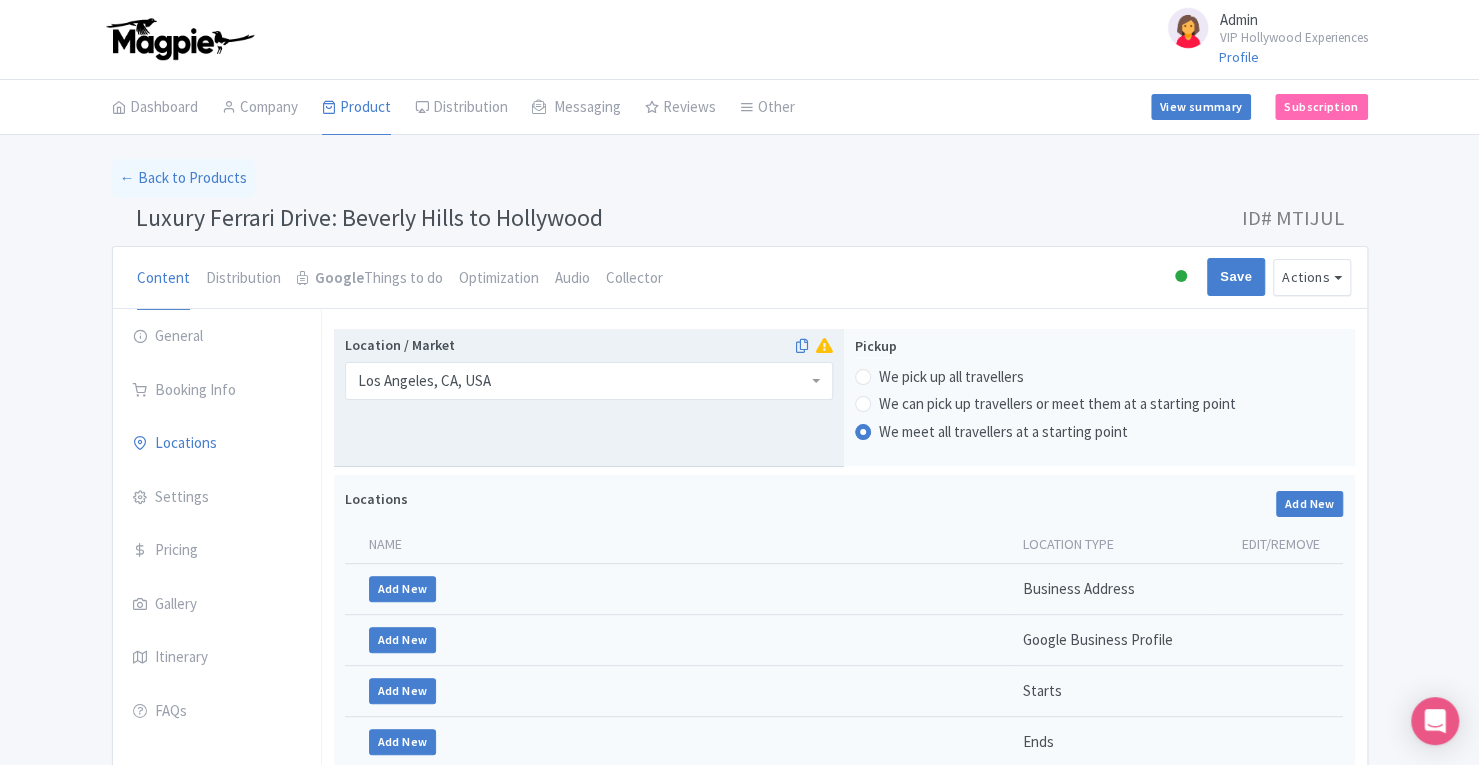 type 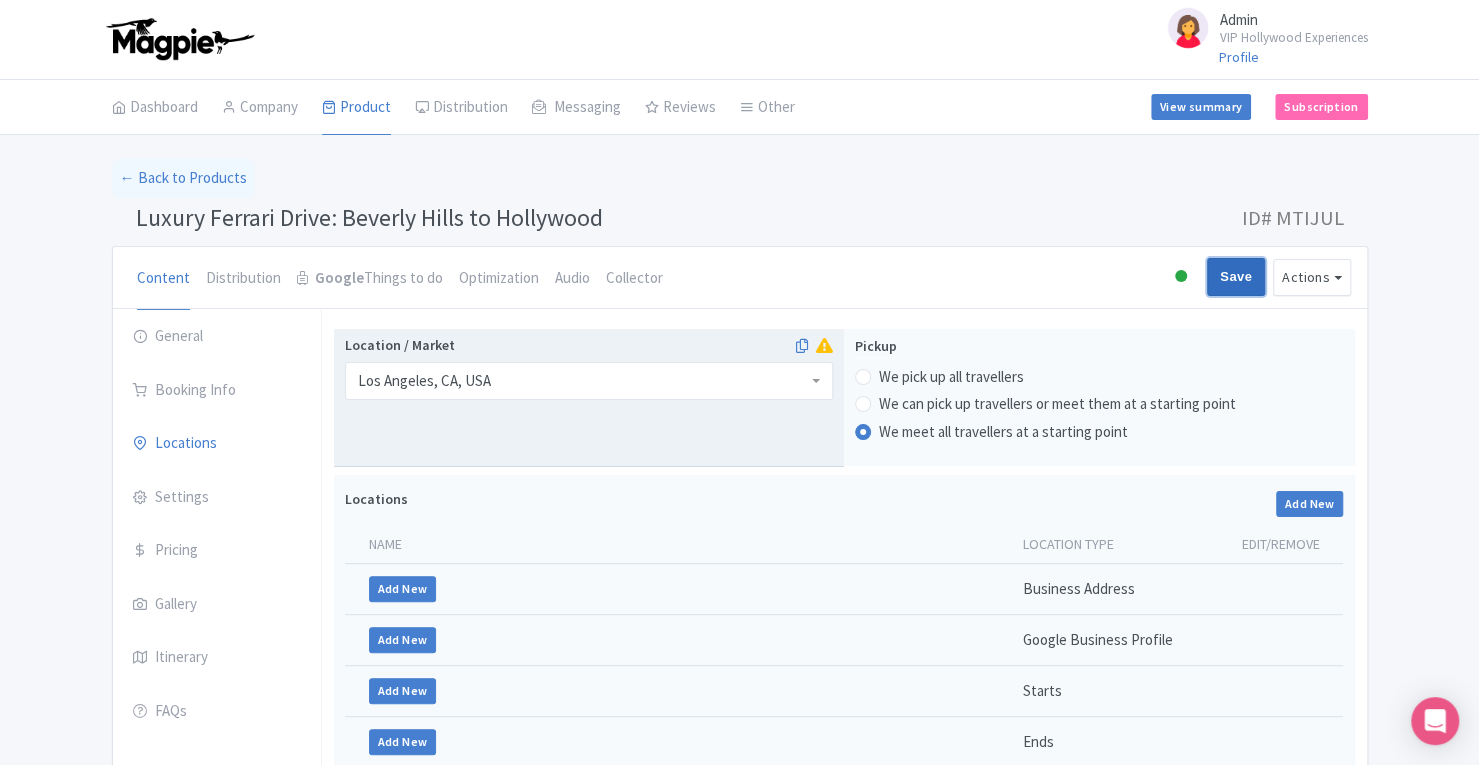 click on "Save" at bounding box center [1236, 277] 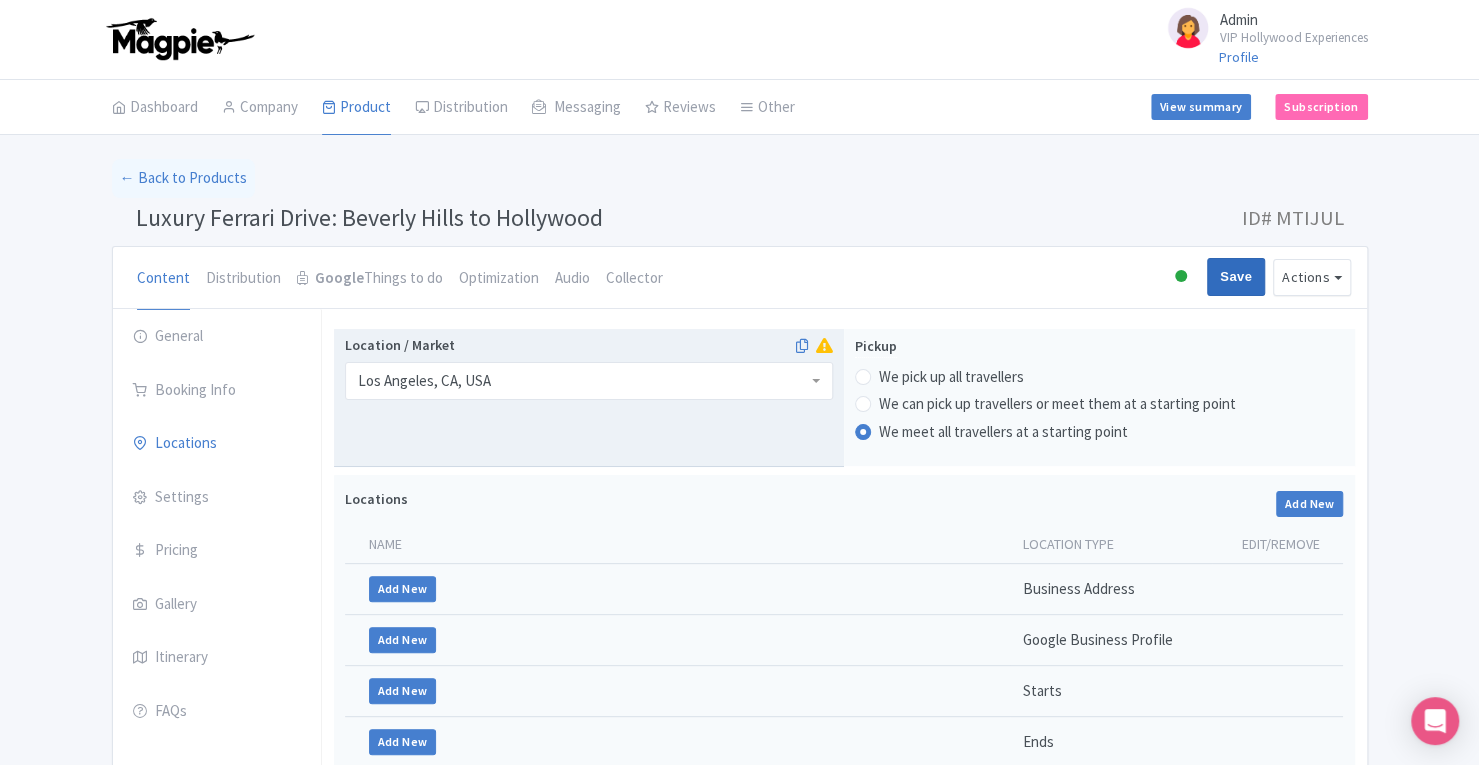 type on "Saving..." 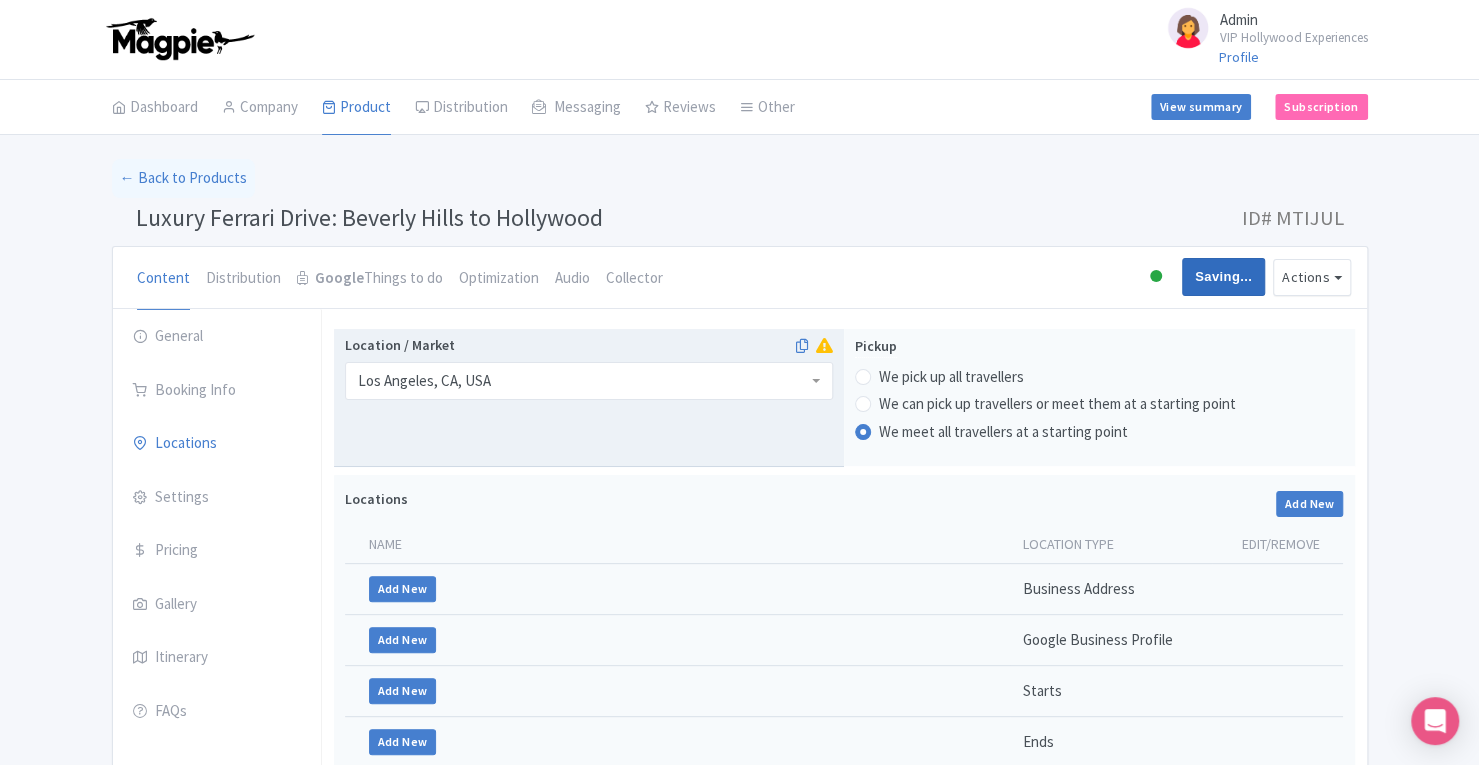 type on "Saving..." 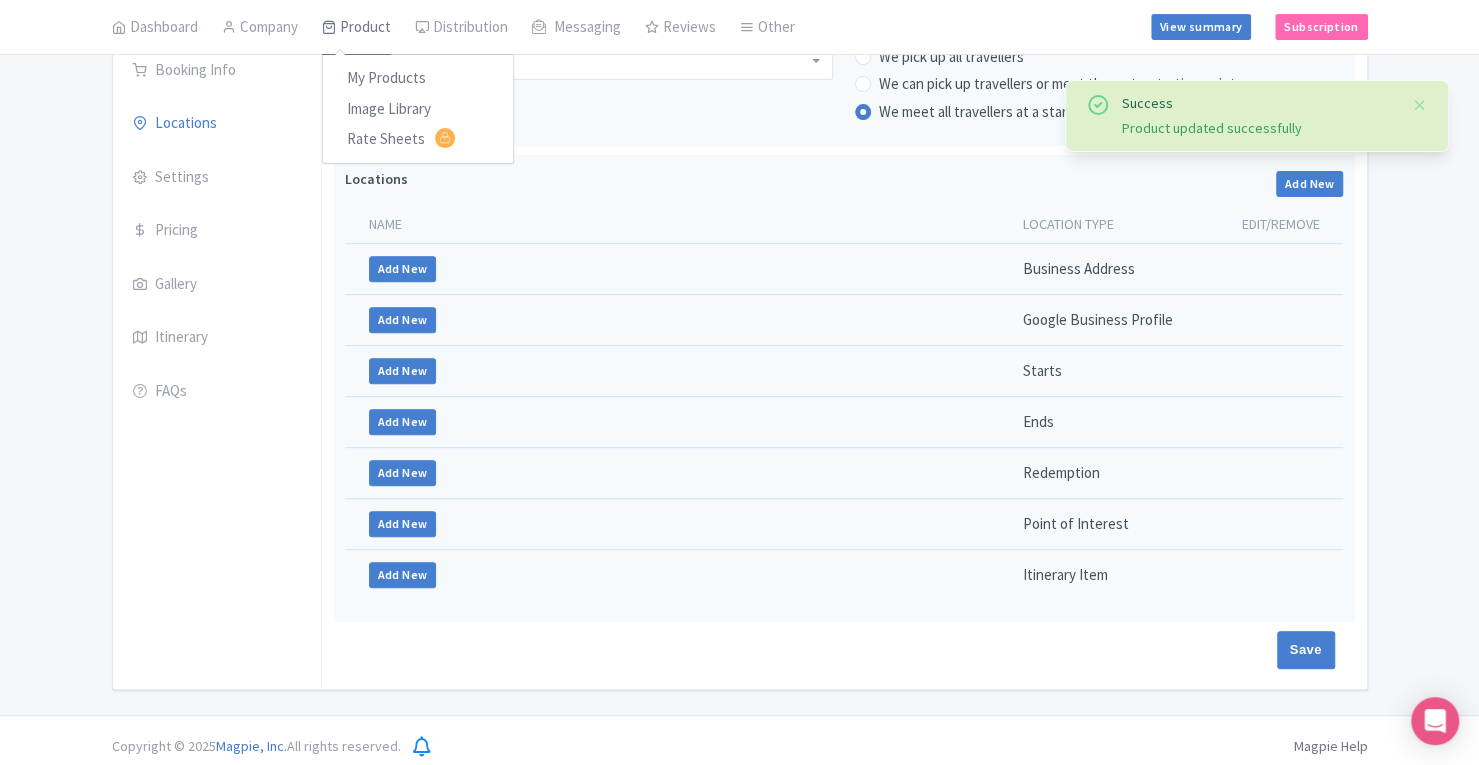 scroll, scrollTop: 320, scrollLeft: 0, axis: vertical 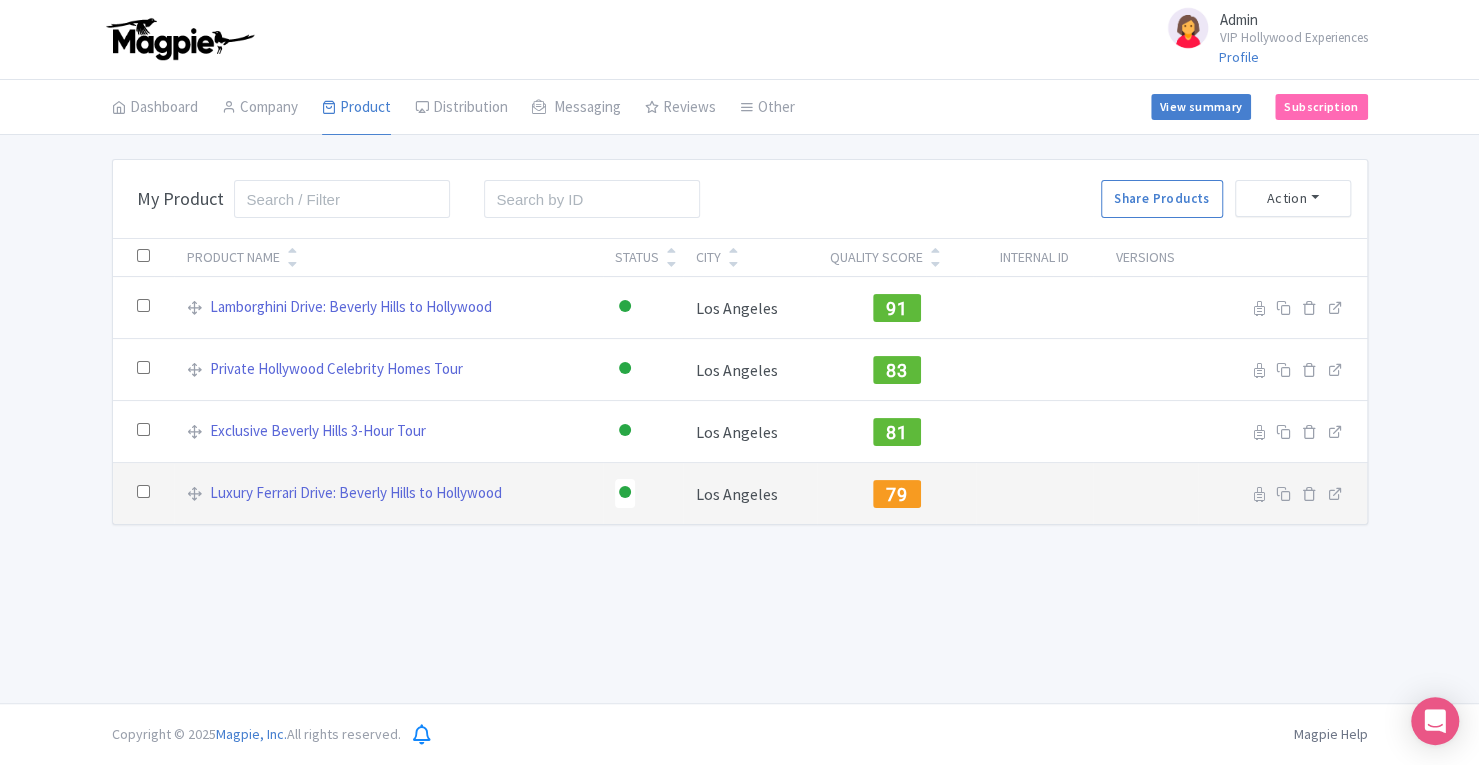 click on "79" at bounding box center (896, 494) 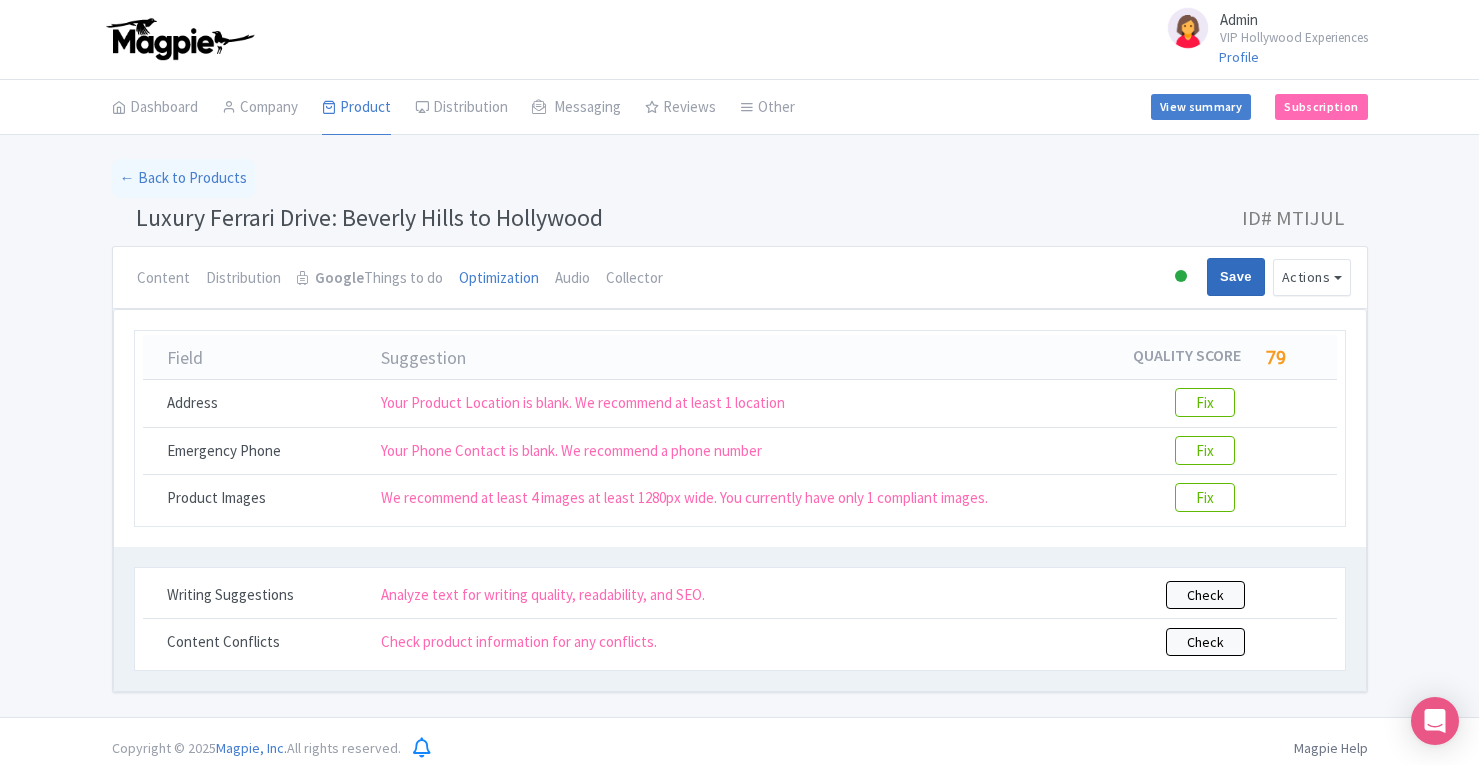 scroll, scrollTop: 0, scrollLeft: 0, axis: both 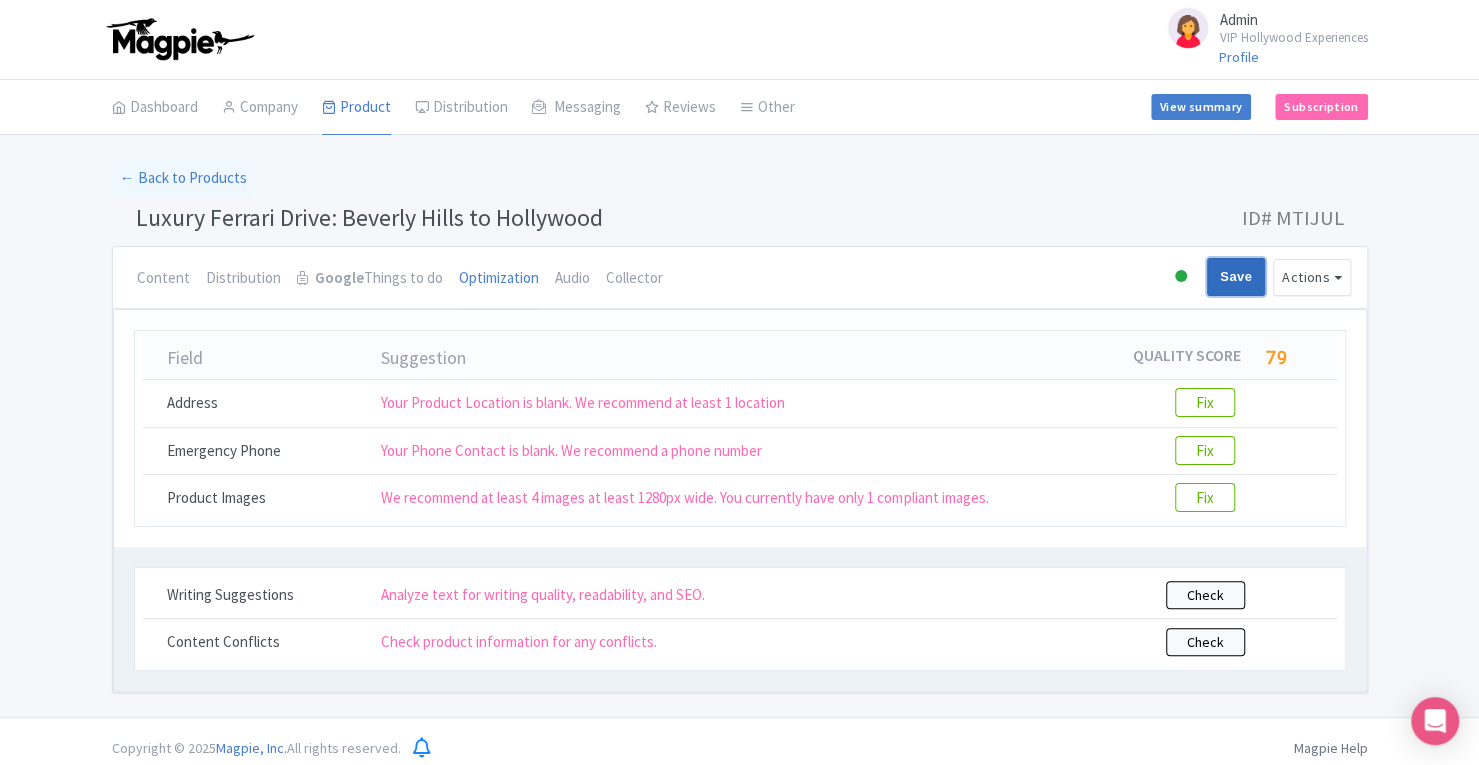 click on "Save" at bounding box center (1236, 277) 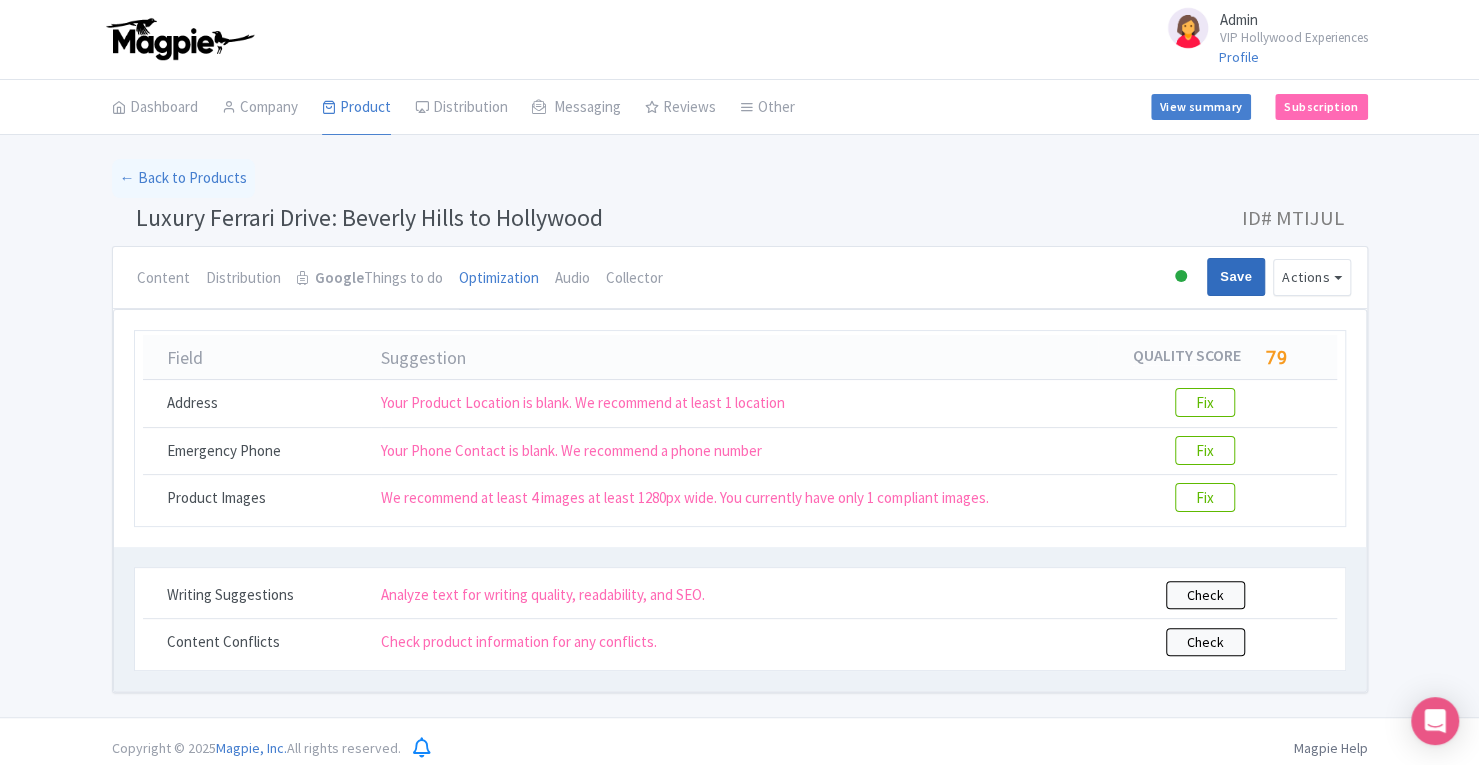 type on "Saving..." 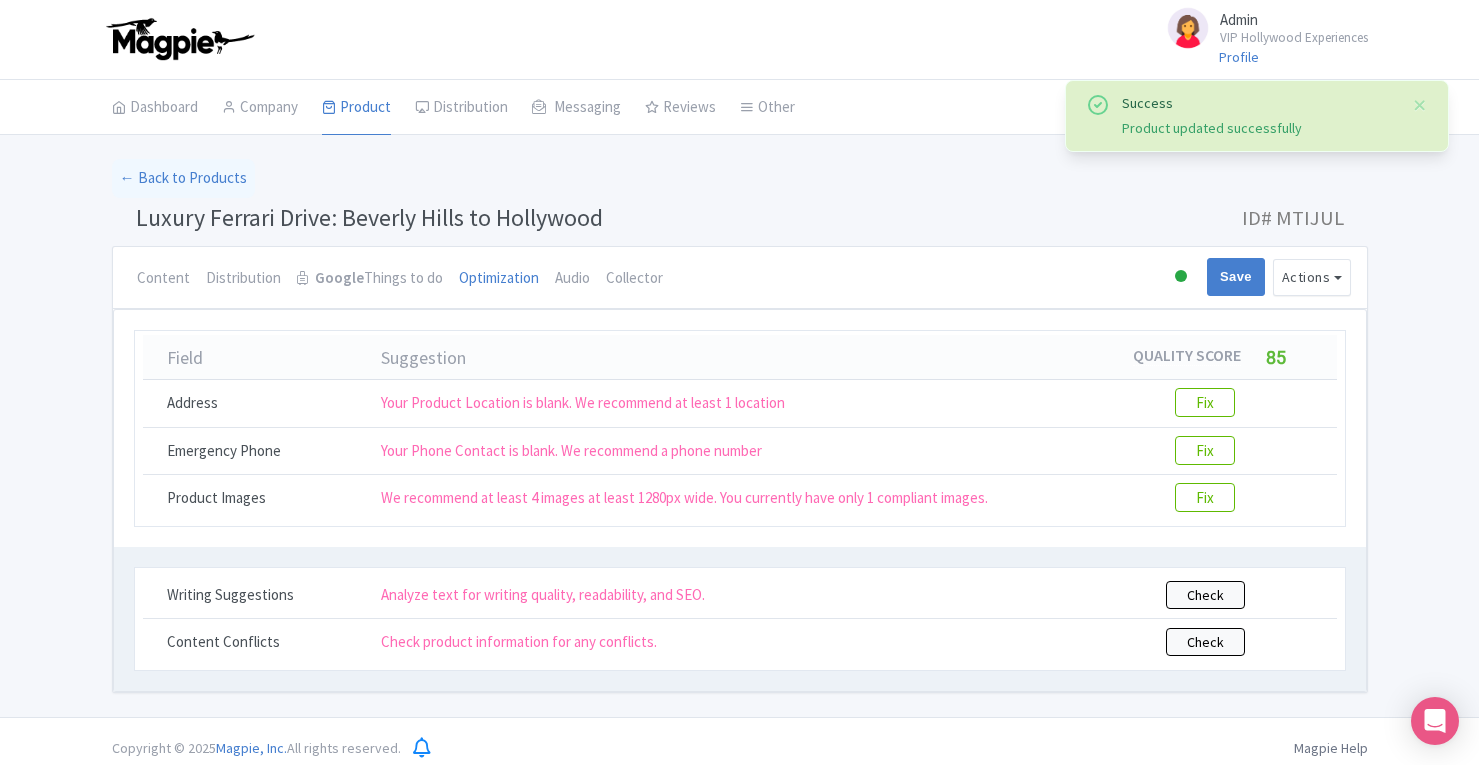 scroll, scrollTop: 0, scrollLeft: 0, axis: both 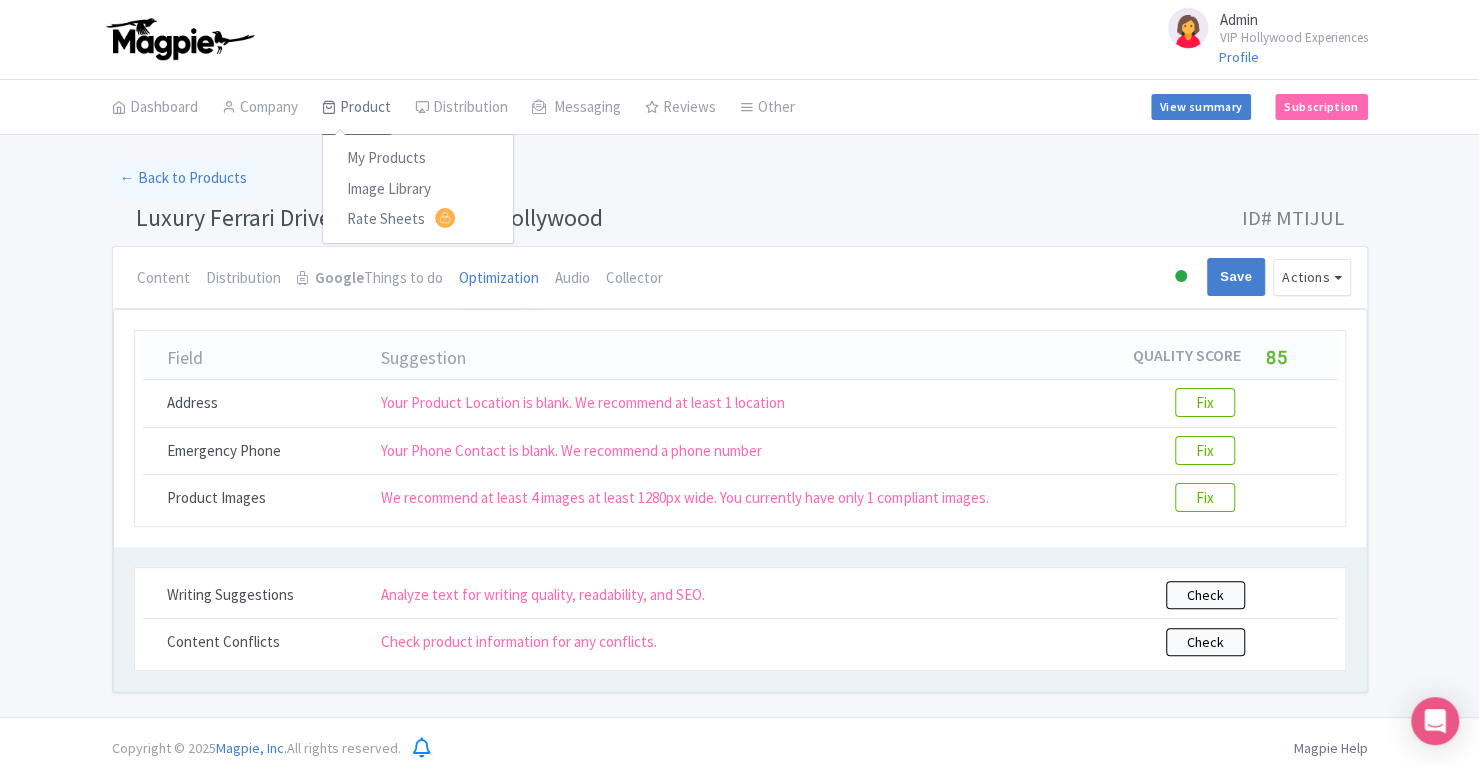 click on "Product" at bounding box center (356, 108) 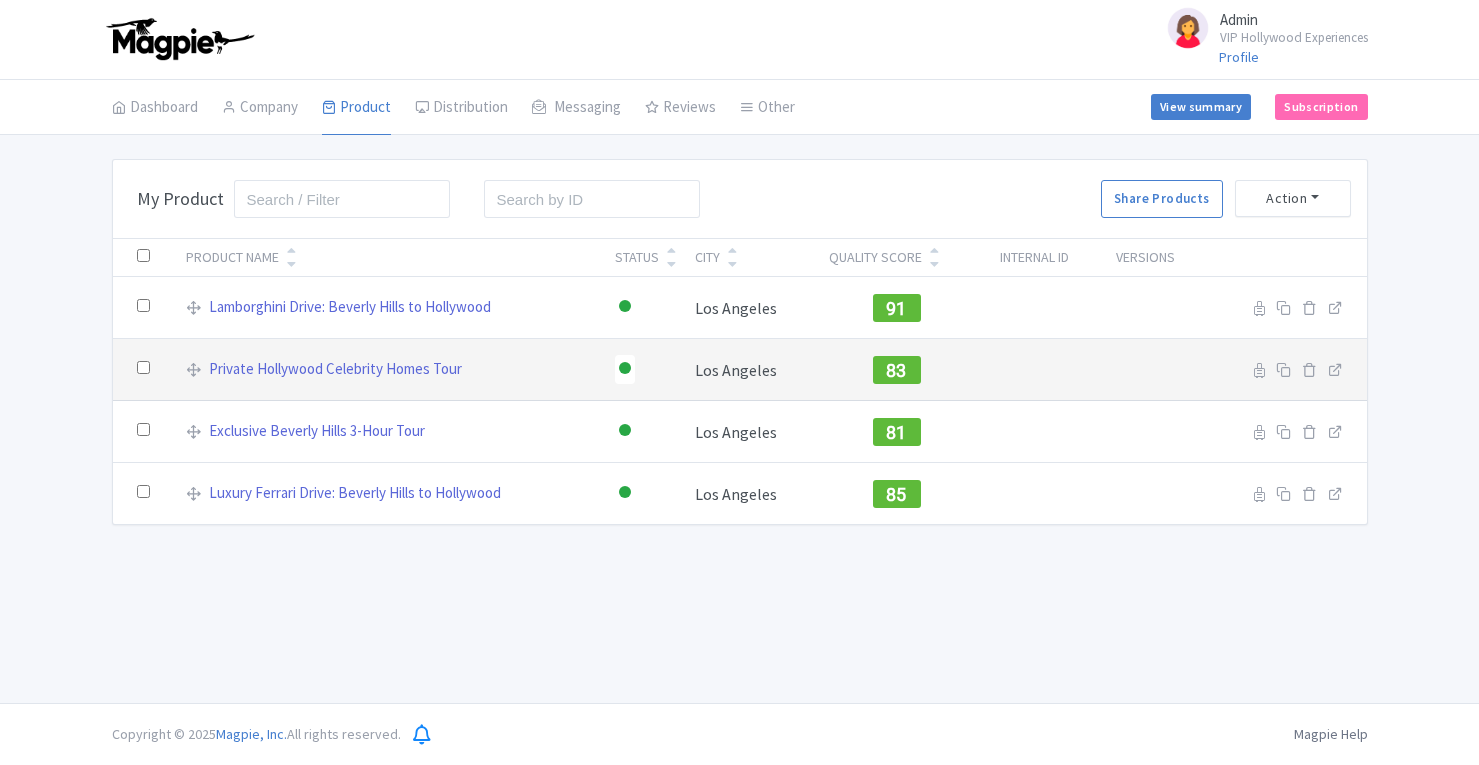 scroll, scrollTop: 0, scrollLeft: 0, axis: both 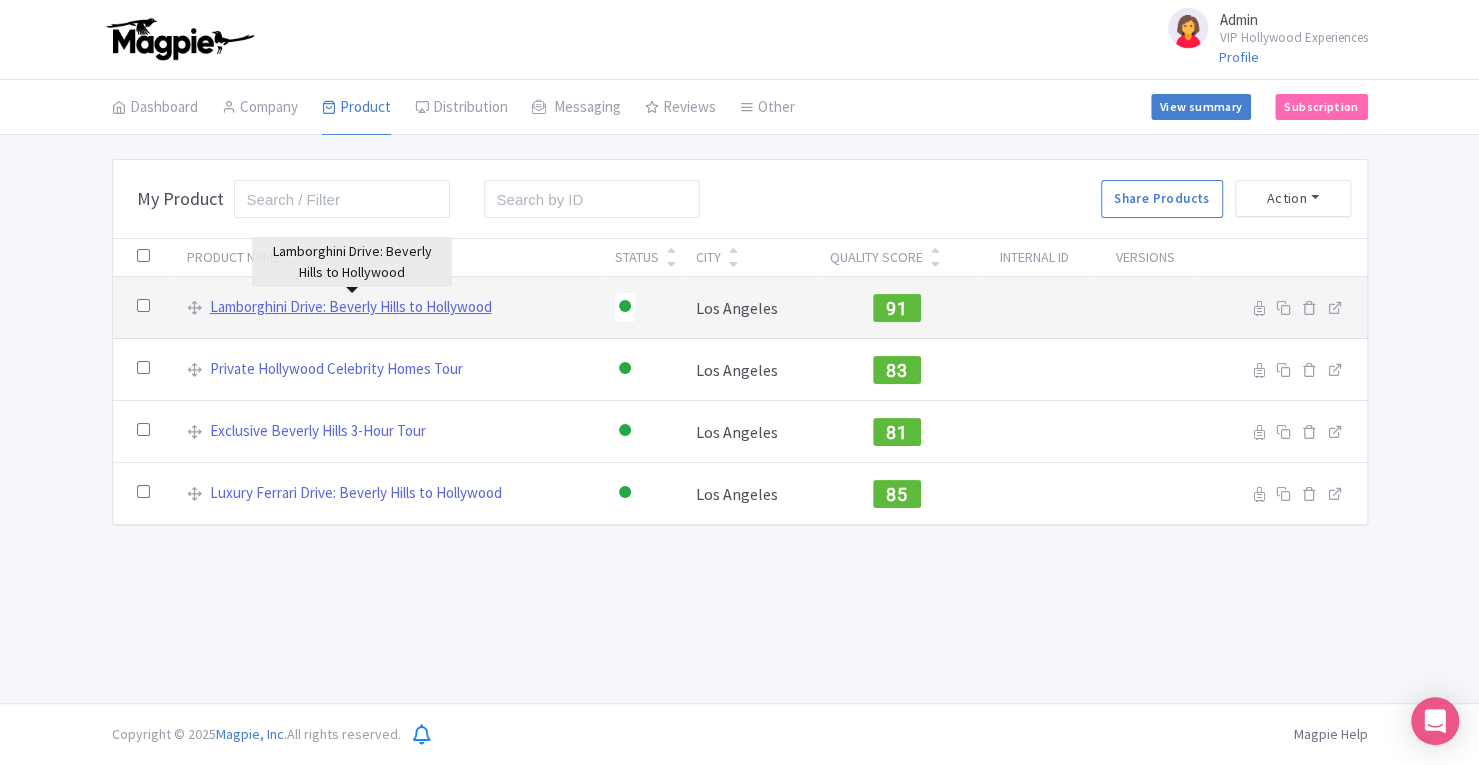 click on "Lamborghini Drive: Beverly Hills to Hollywood" at bounding box center (350, 307) 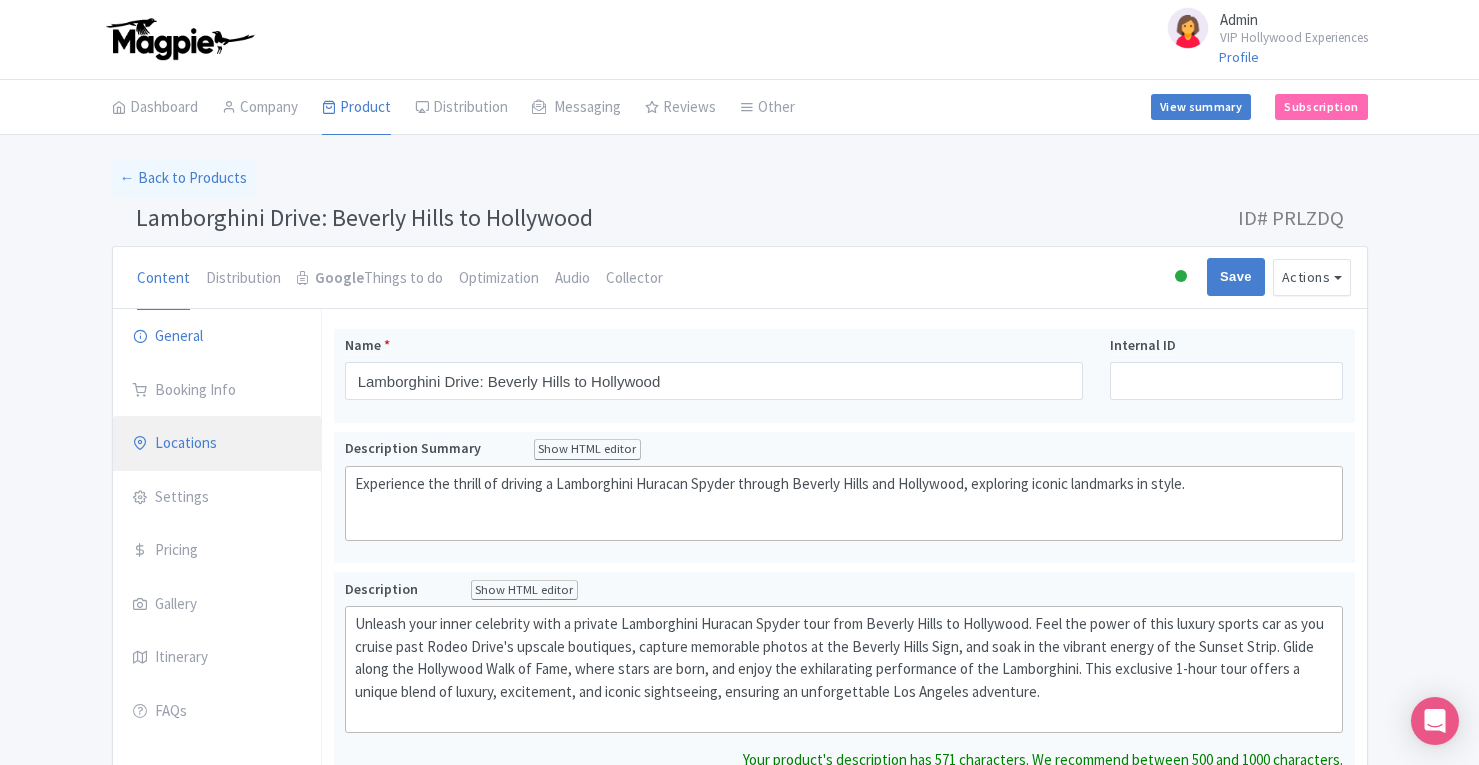scroll, scrollTop: 0, scrollLeft: 0, axis: both 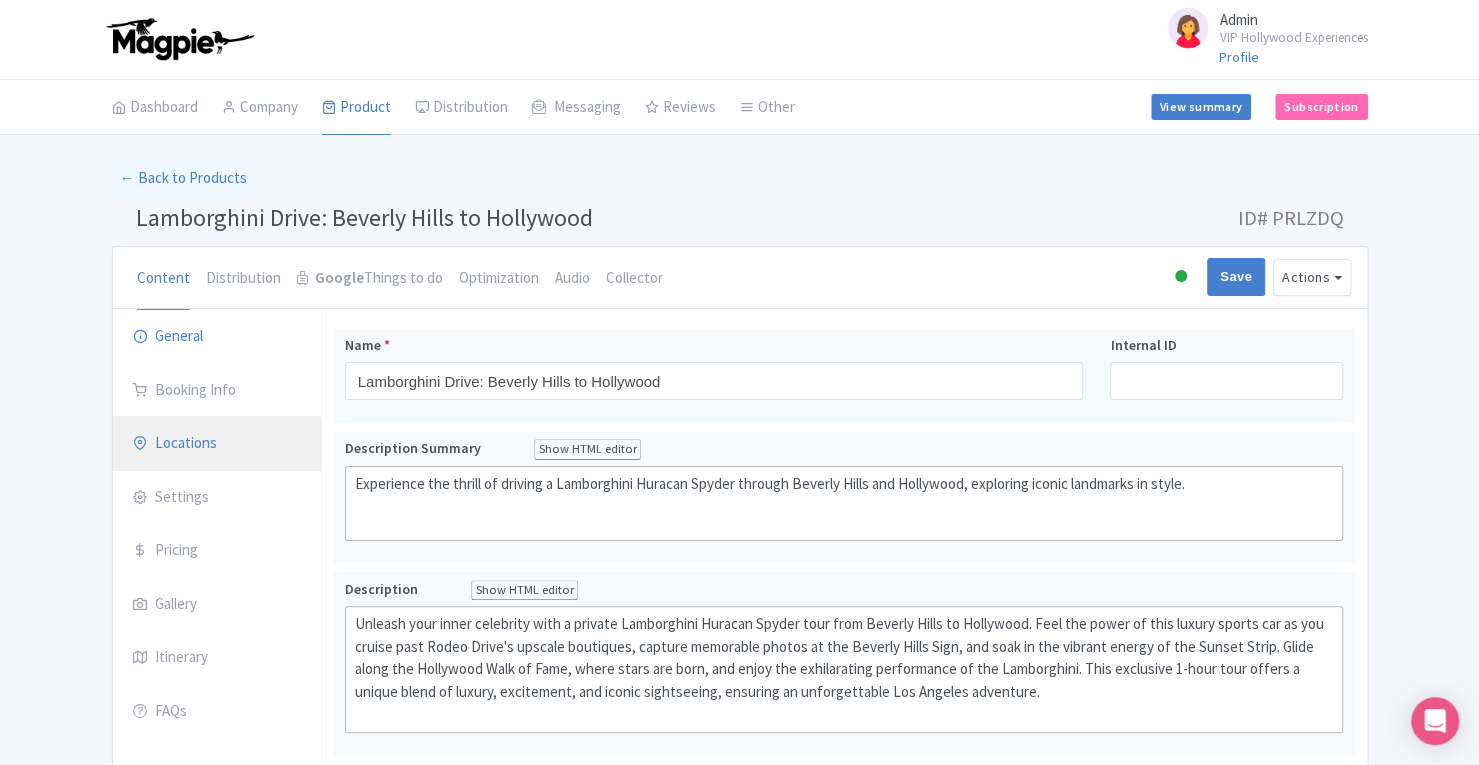 click on "Locations" at bounding box center [217, 444] 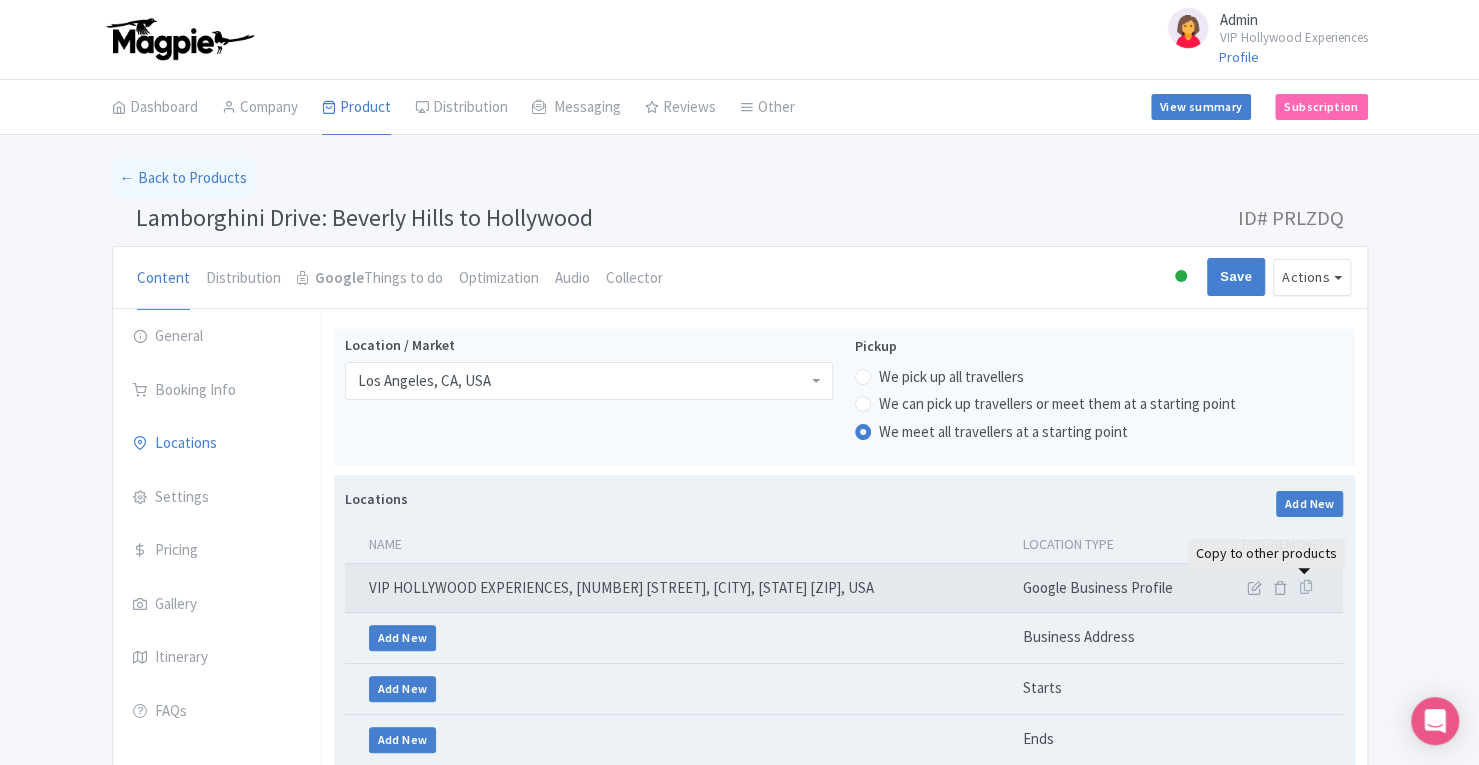 click at bounding box center [1305, 587] 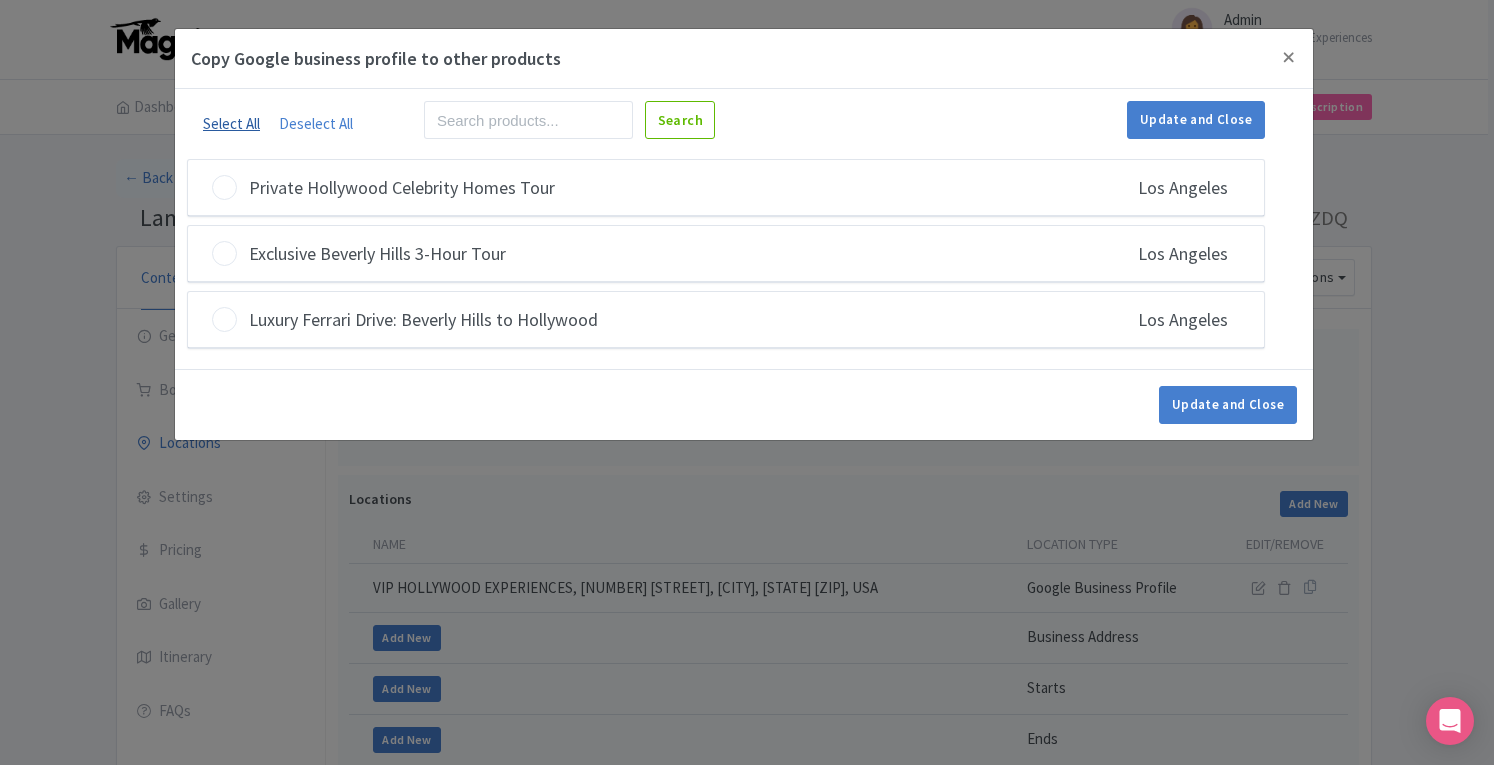 click on "Select All" at bounding box center (231, 123) 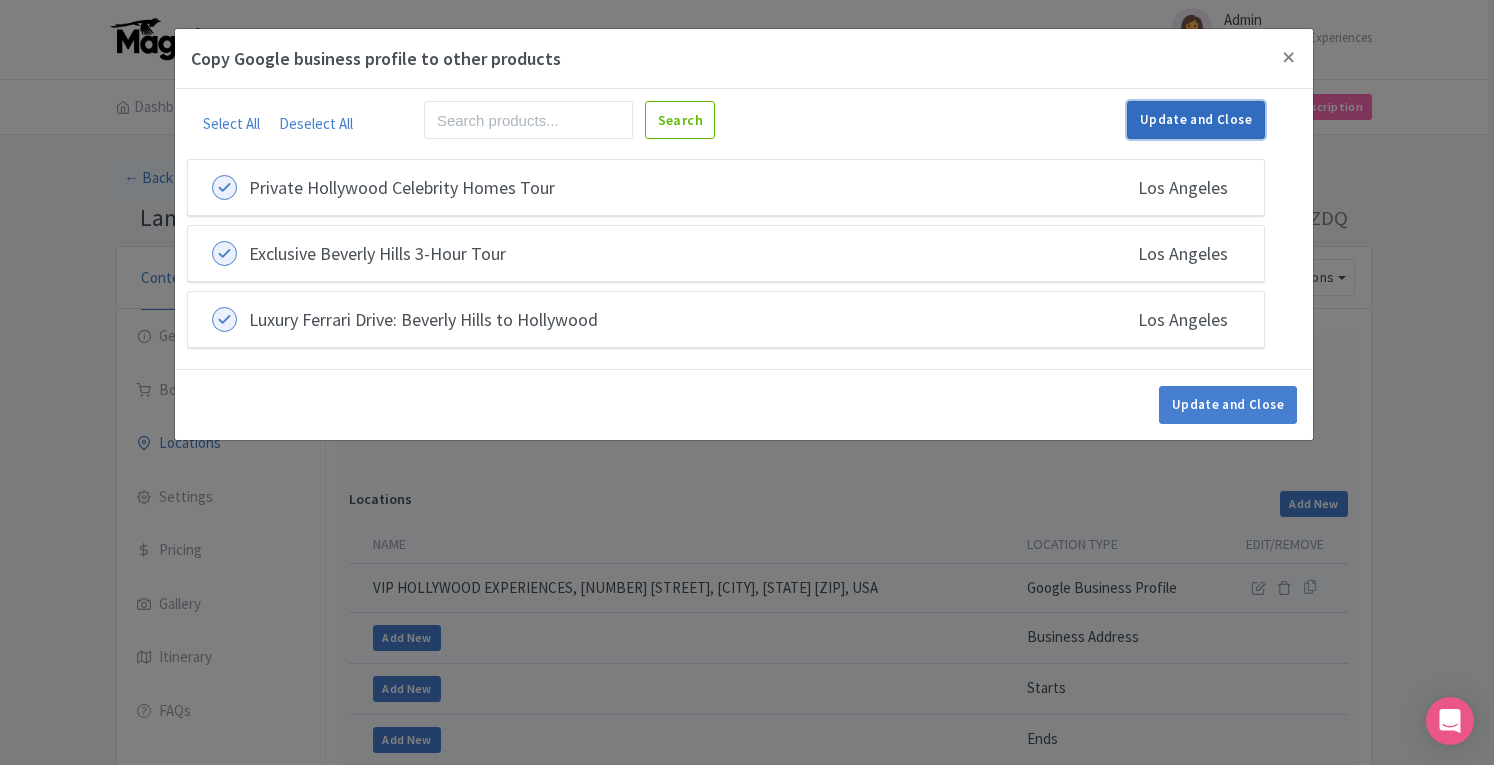 click on "Update and Close" at bounding box center (1196, 120) 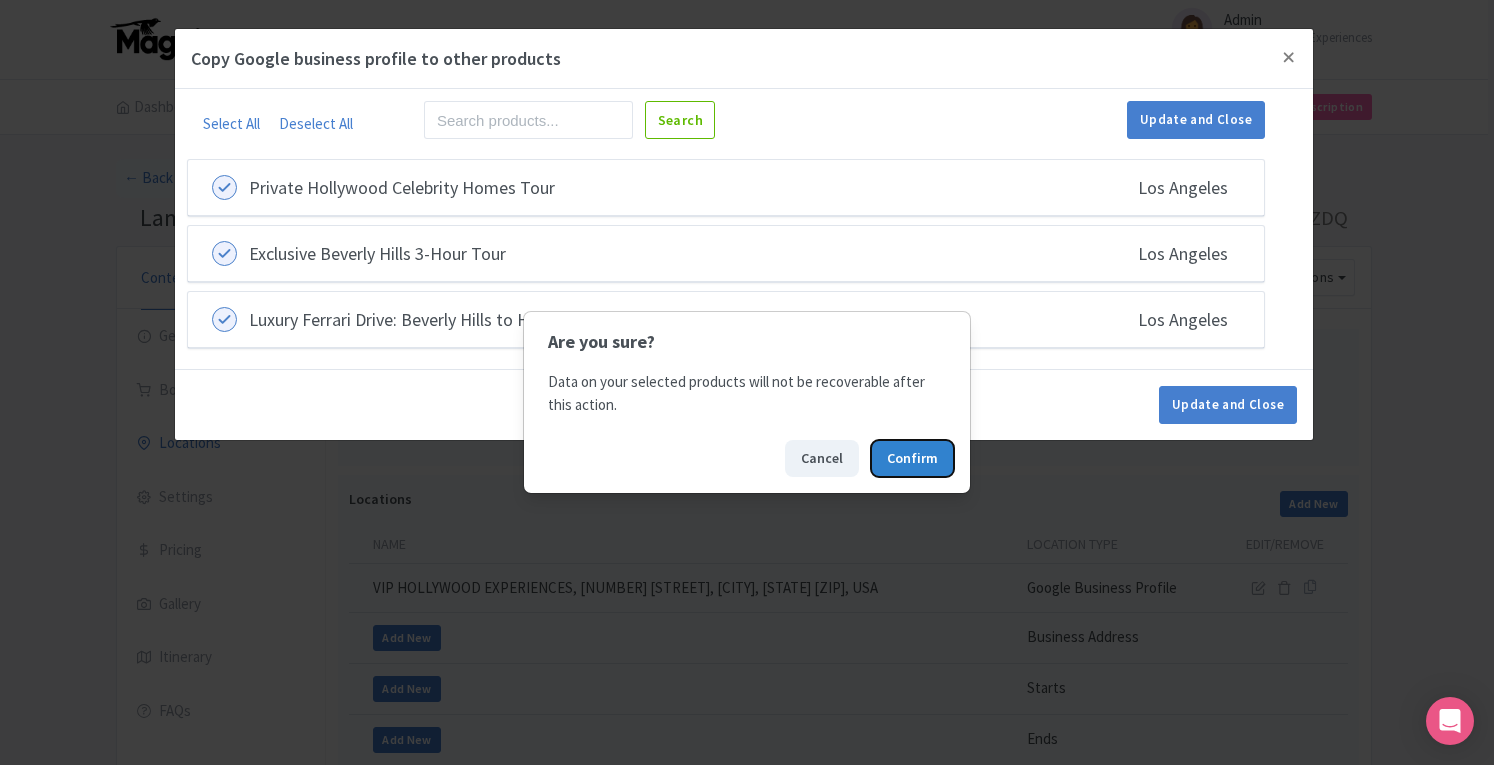click on "Confirm" at bounding box center (912, 458) 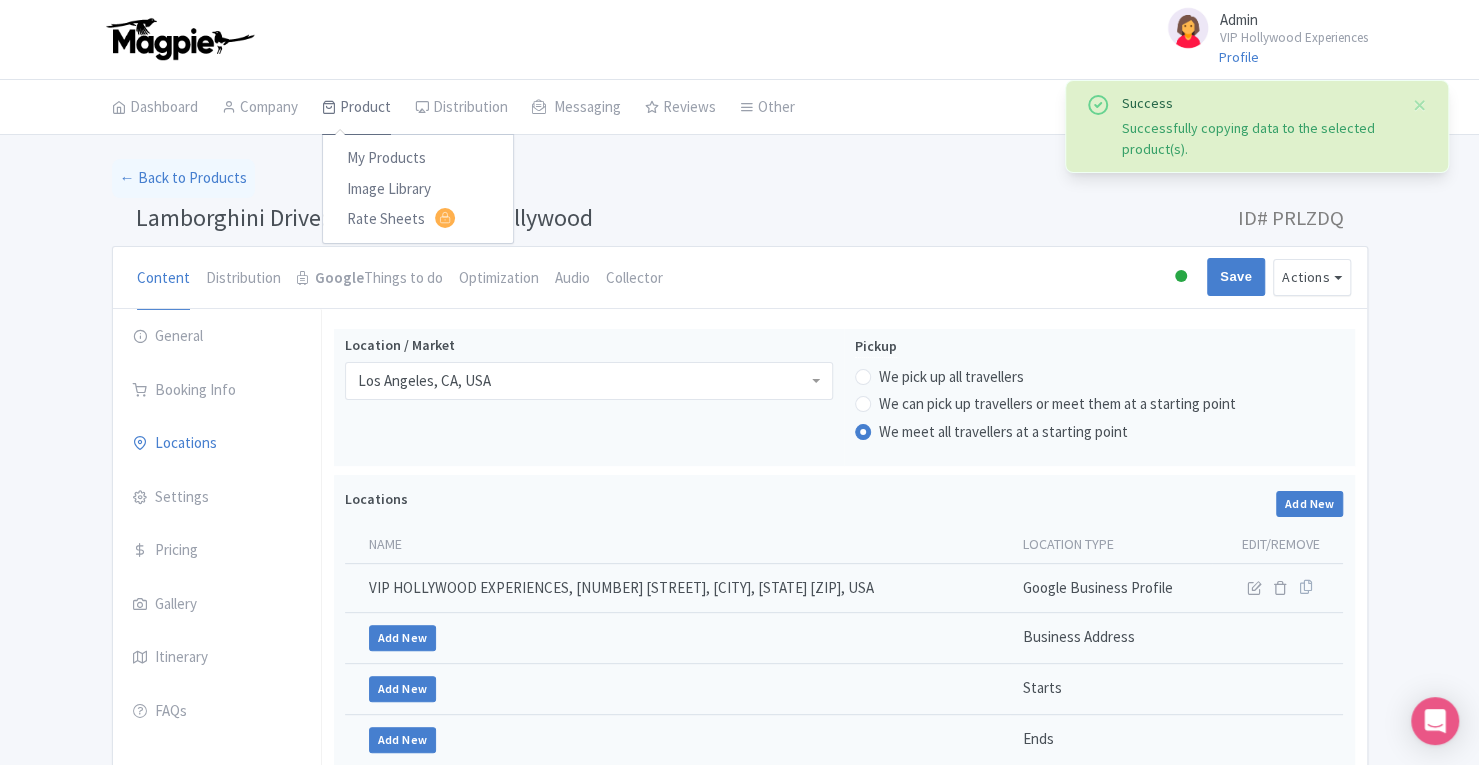 click on "Product" at bounding box center (356, 108) 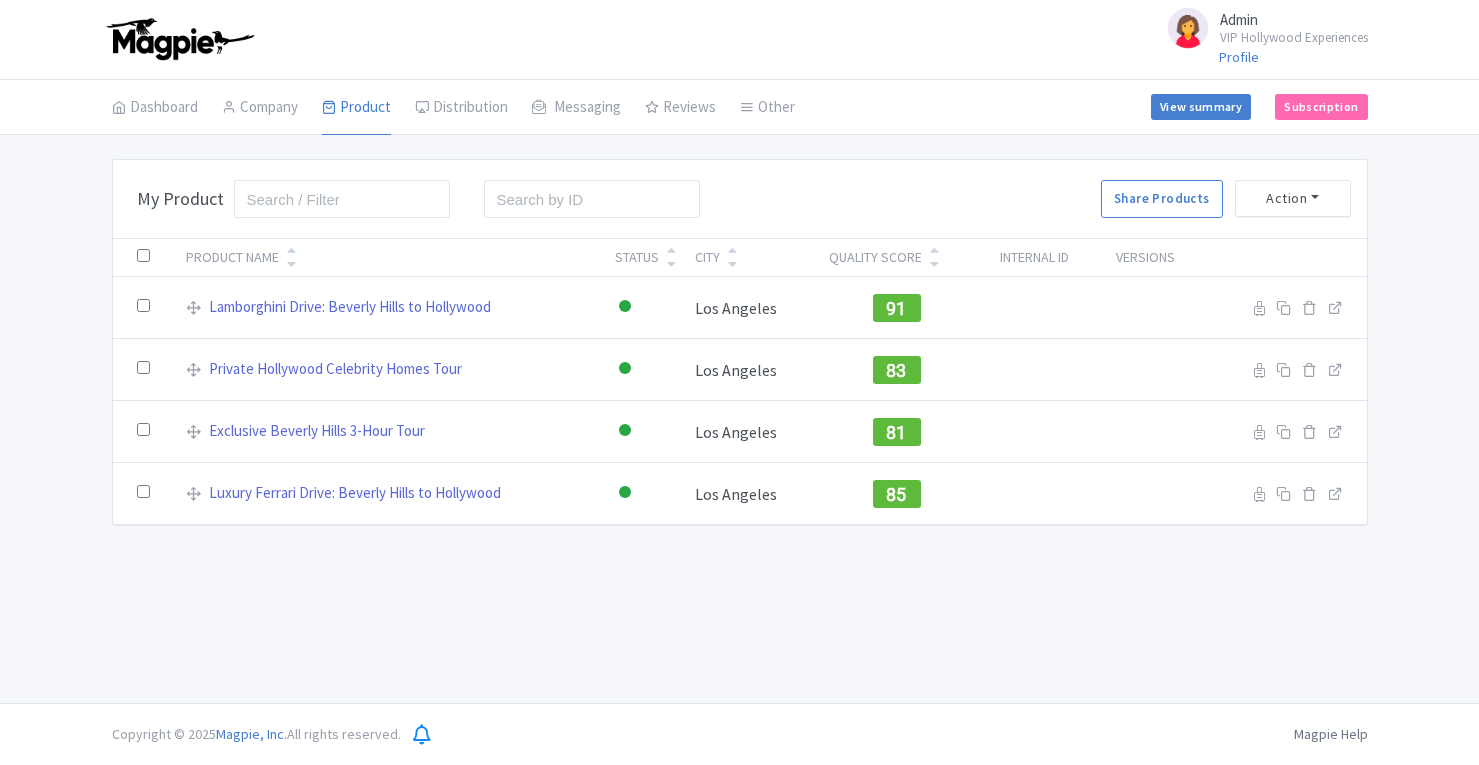 scroll, scrollTop: 0, scrollLeft: 0, axis: both 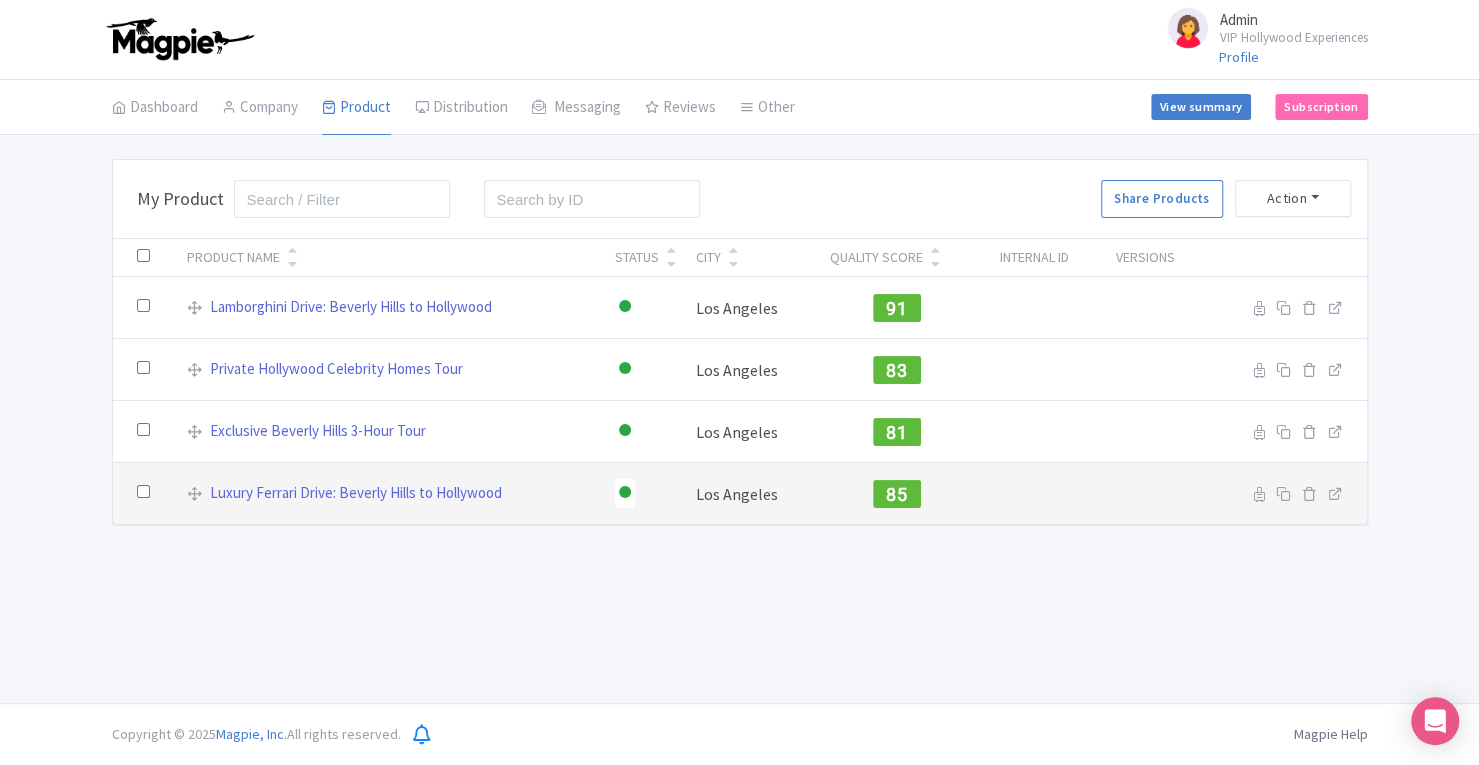 click on "85" at bounding box center [896, 494] 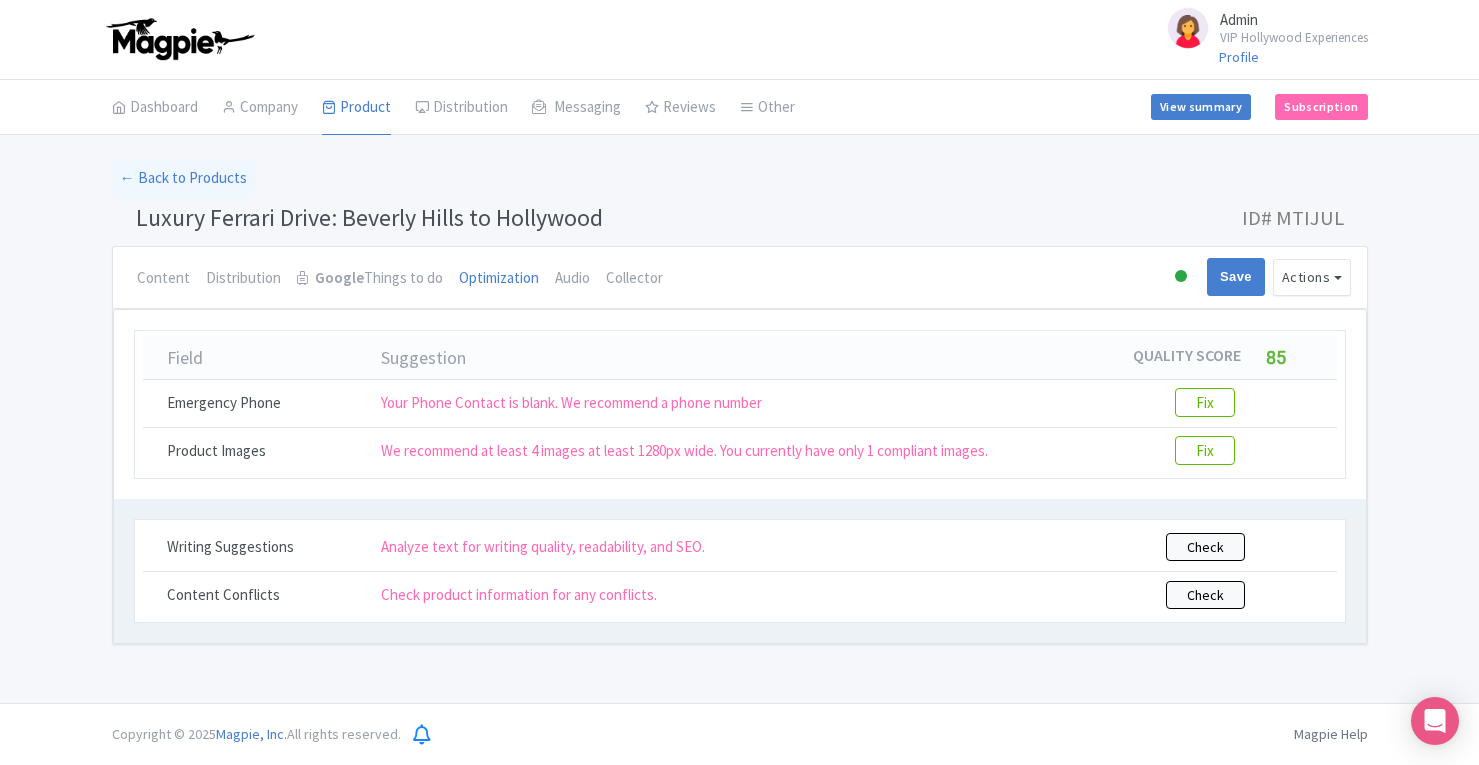 scroll, scrollTop: 0, scrollLeft: 0, axis: both 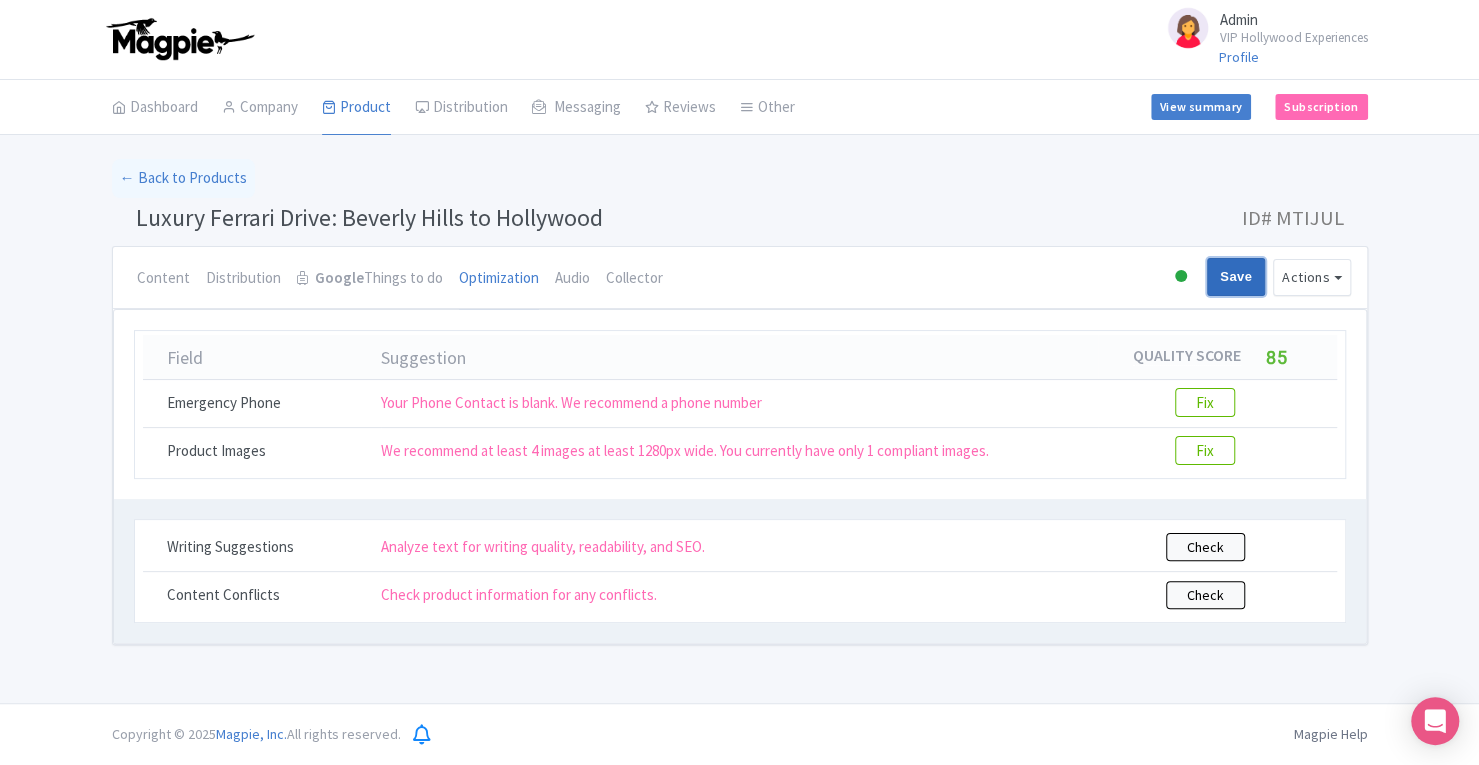 click on "Save" at bounding box center (1236, 277) 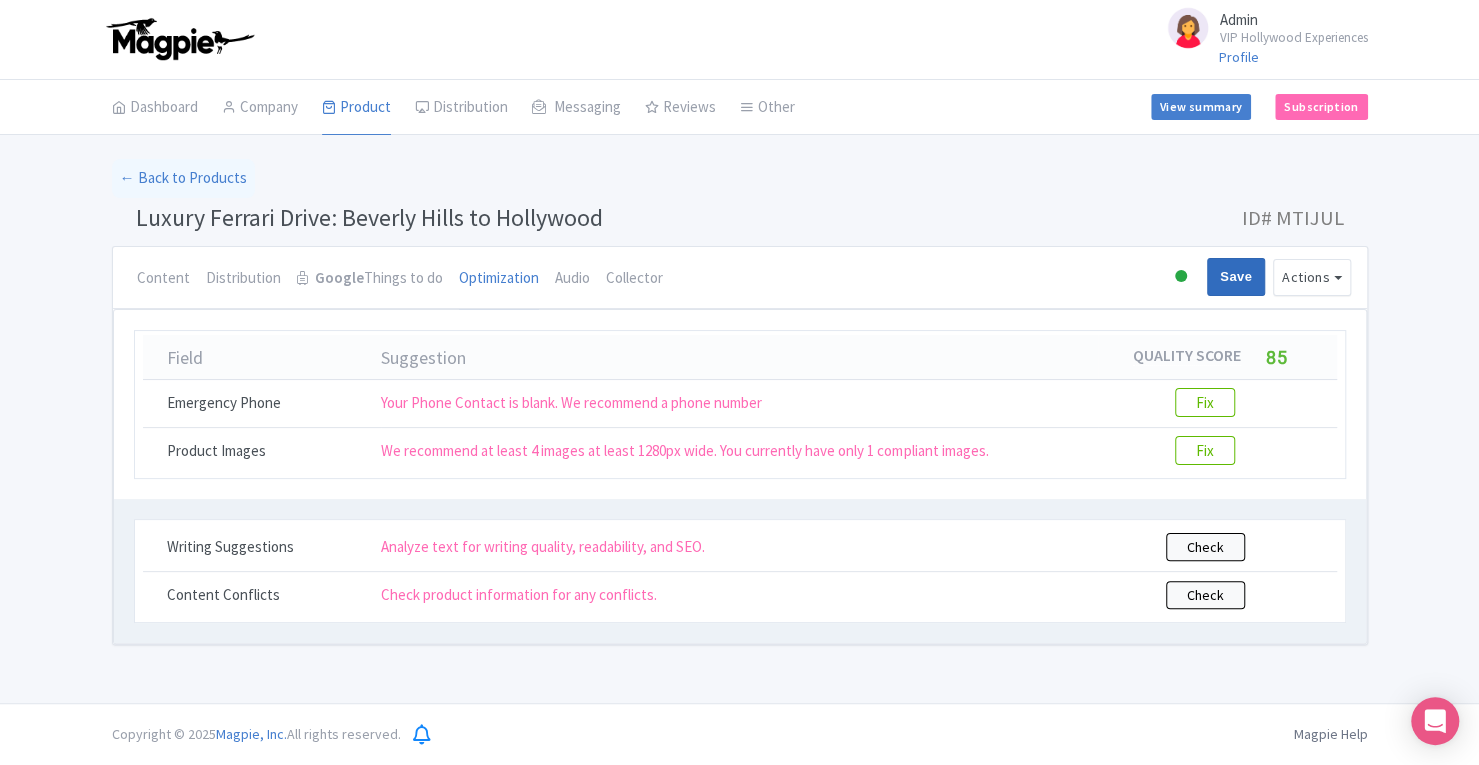type on "Saving..." 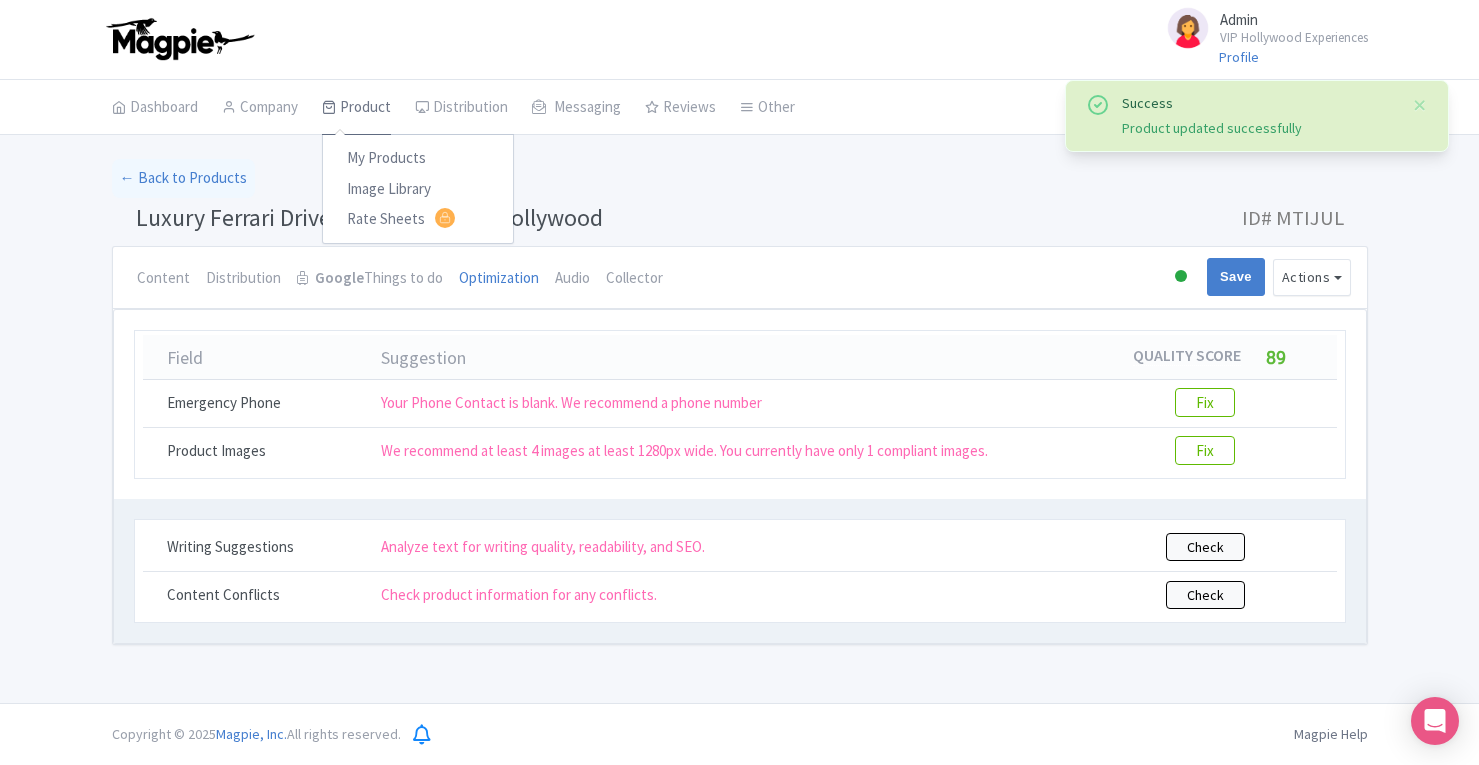 scroll, scrollTop: 0, scrollLeft: 0, axis: both 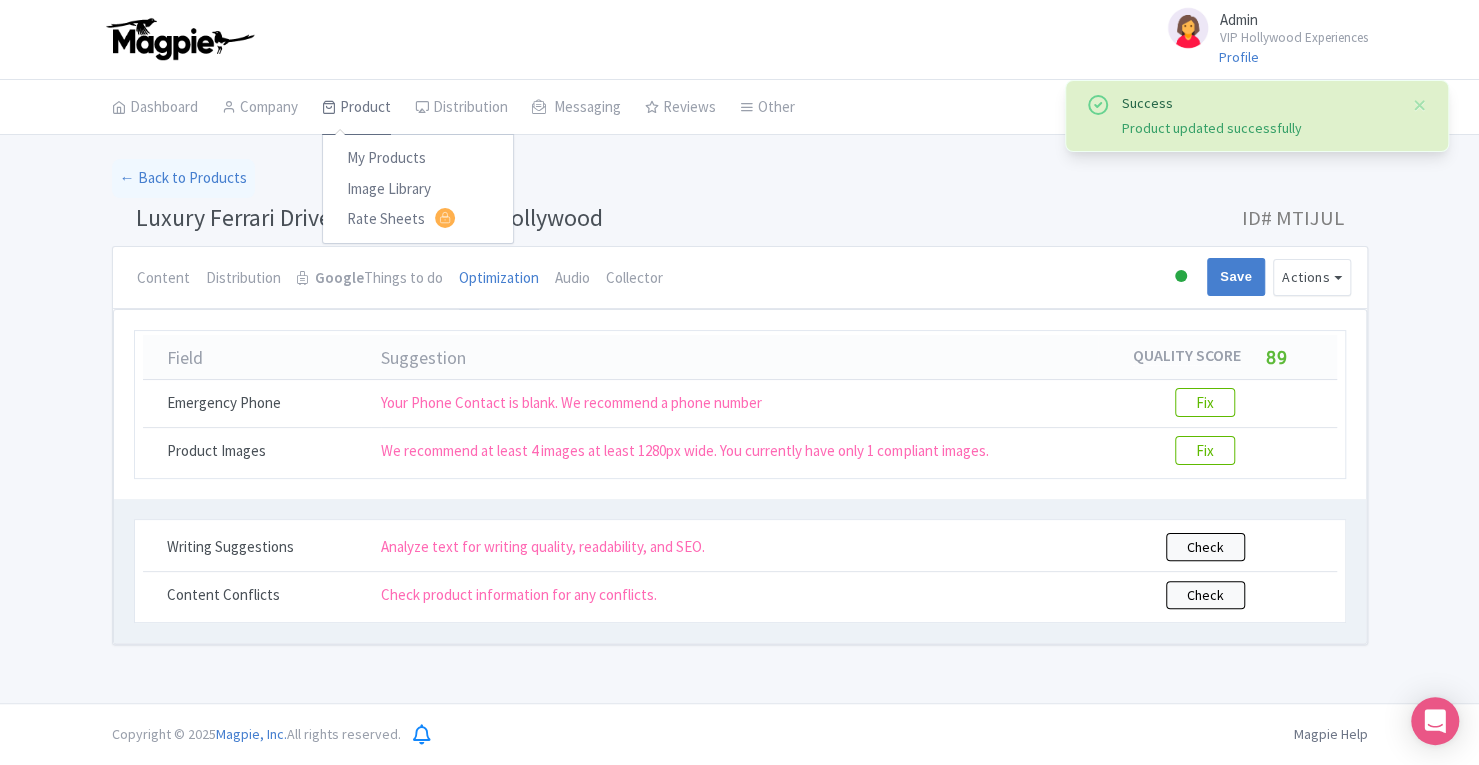 click on "Product" at bounding box center [356, 108] 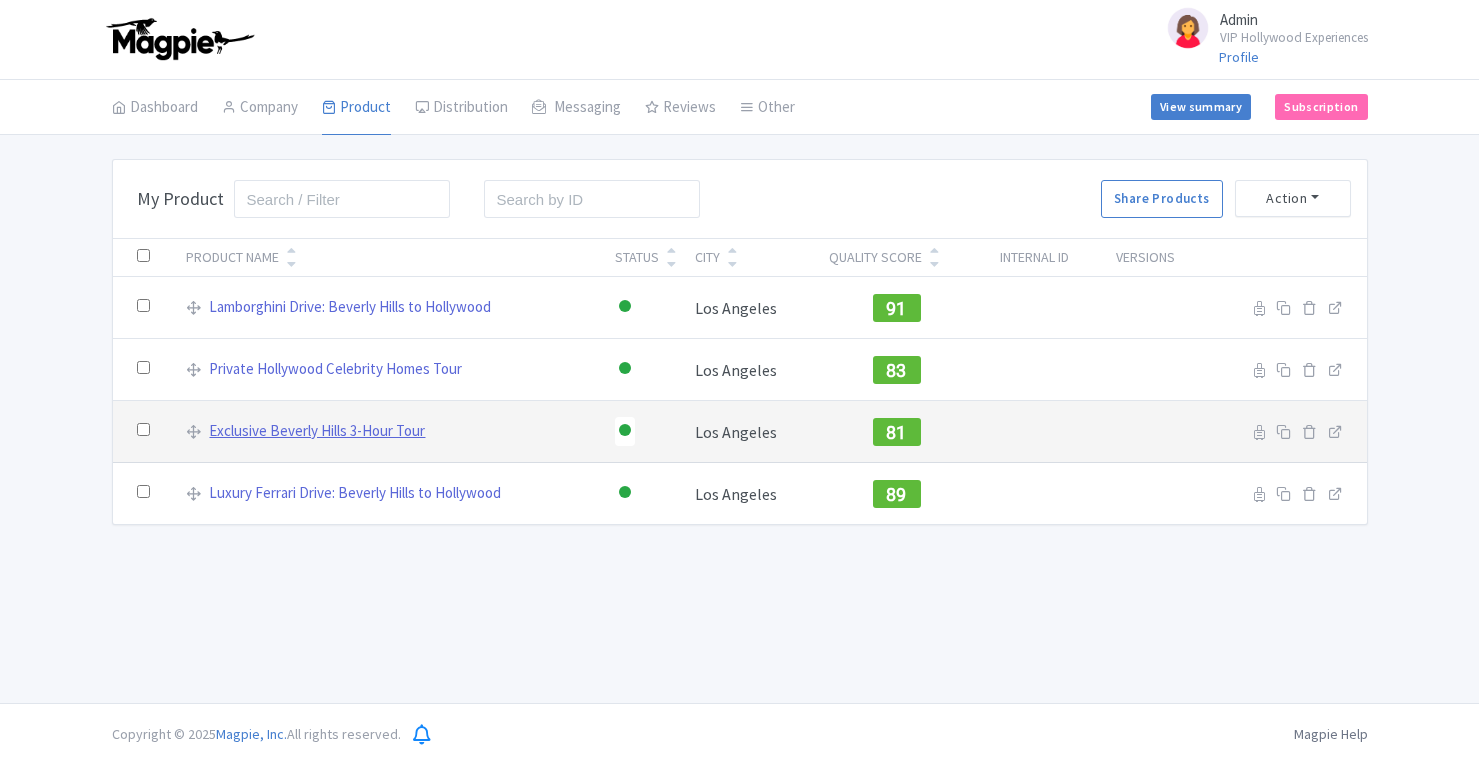 scroll, scrollTop: 0, scrollLeft: 0, axis: both 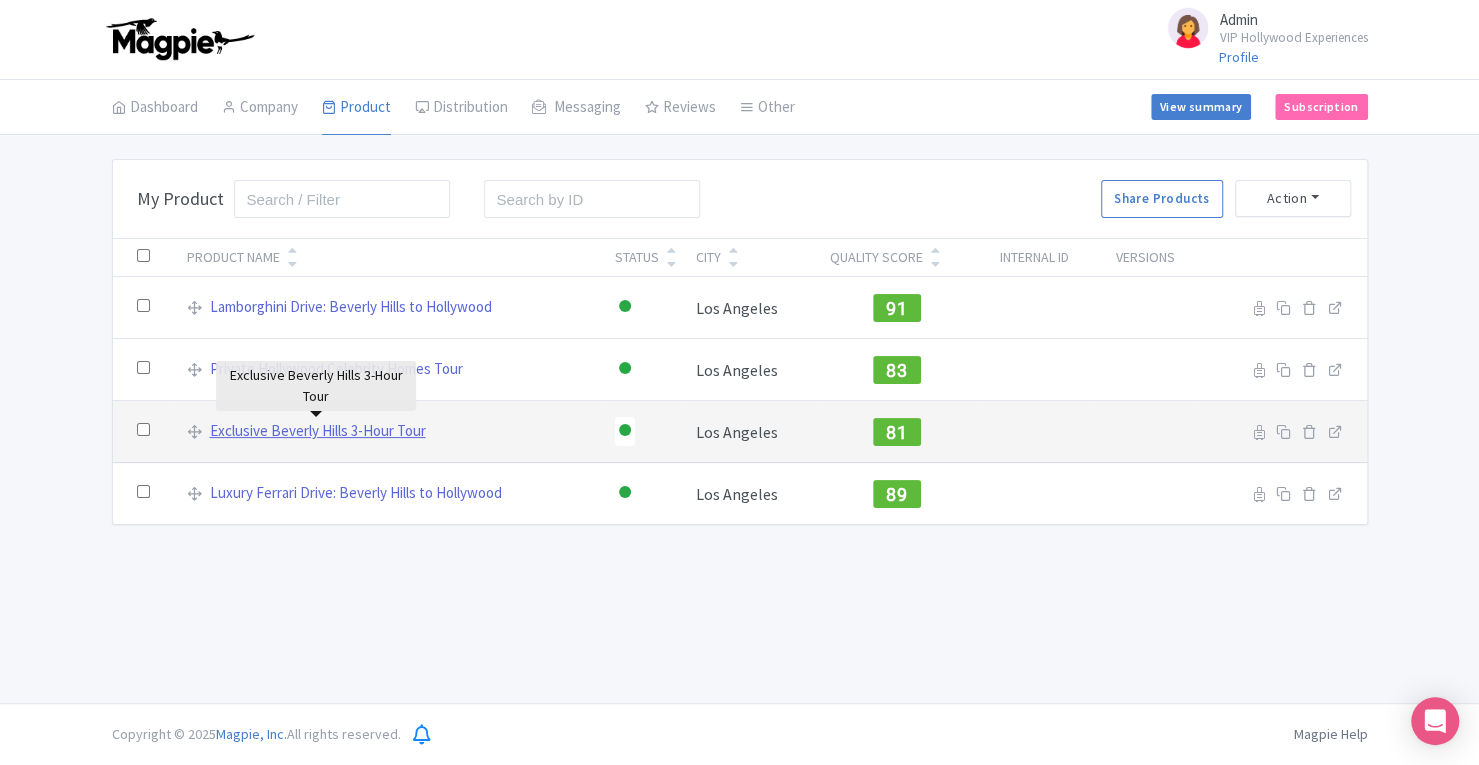 click on "Exclusive Beverly Hills 3-Hour Tour" at bounding box center [317, 431] 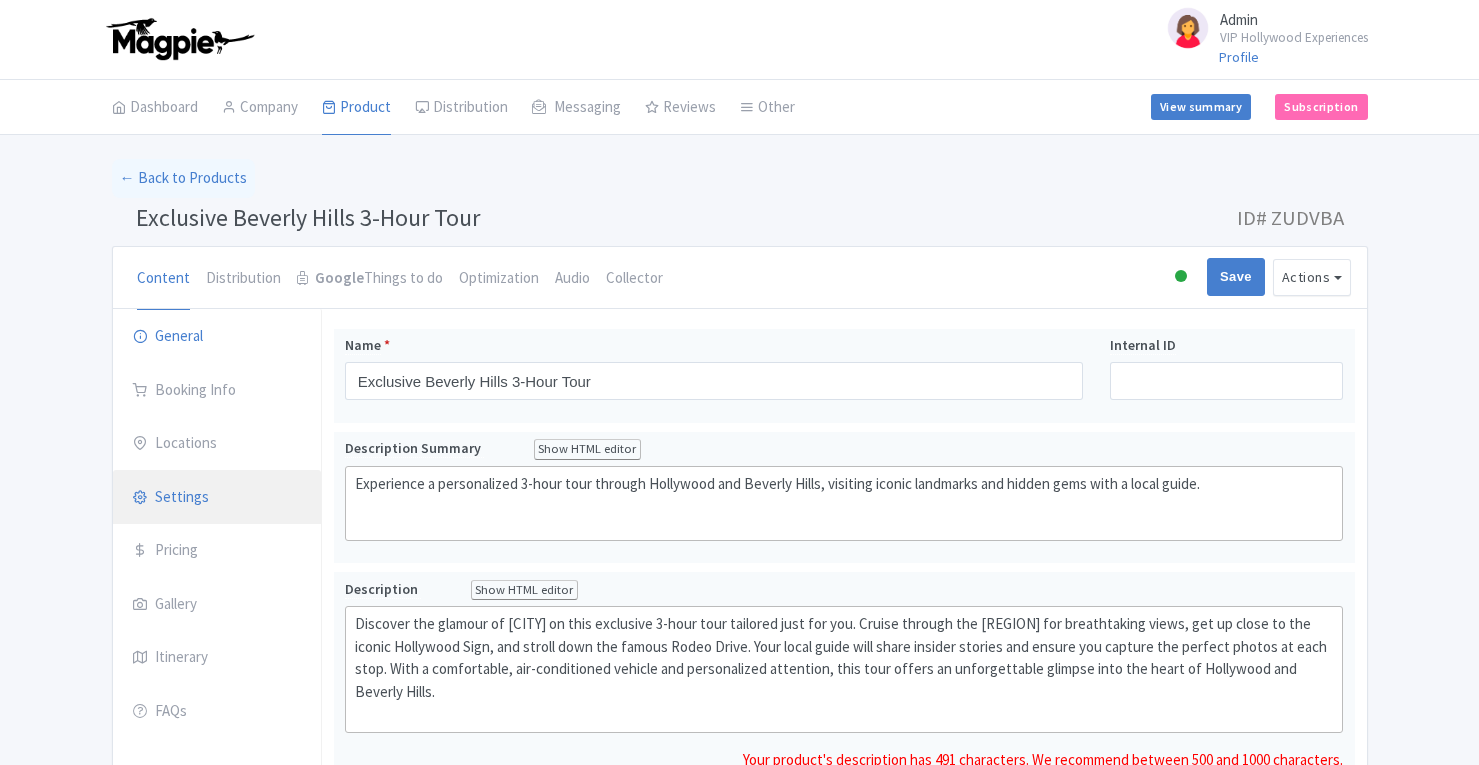 scroll, scrollTop: 0, scrollLeft: 0, axis: both 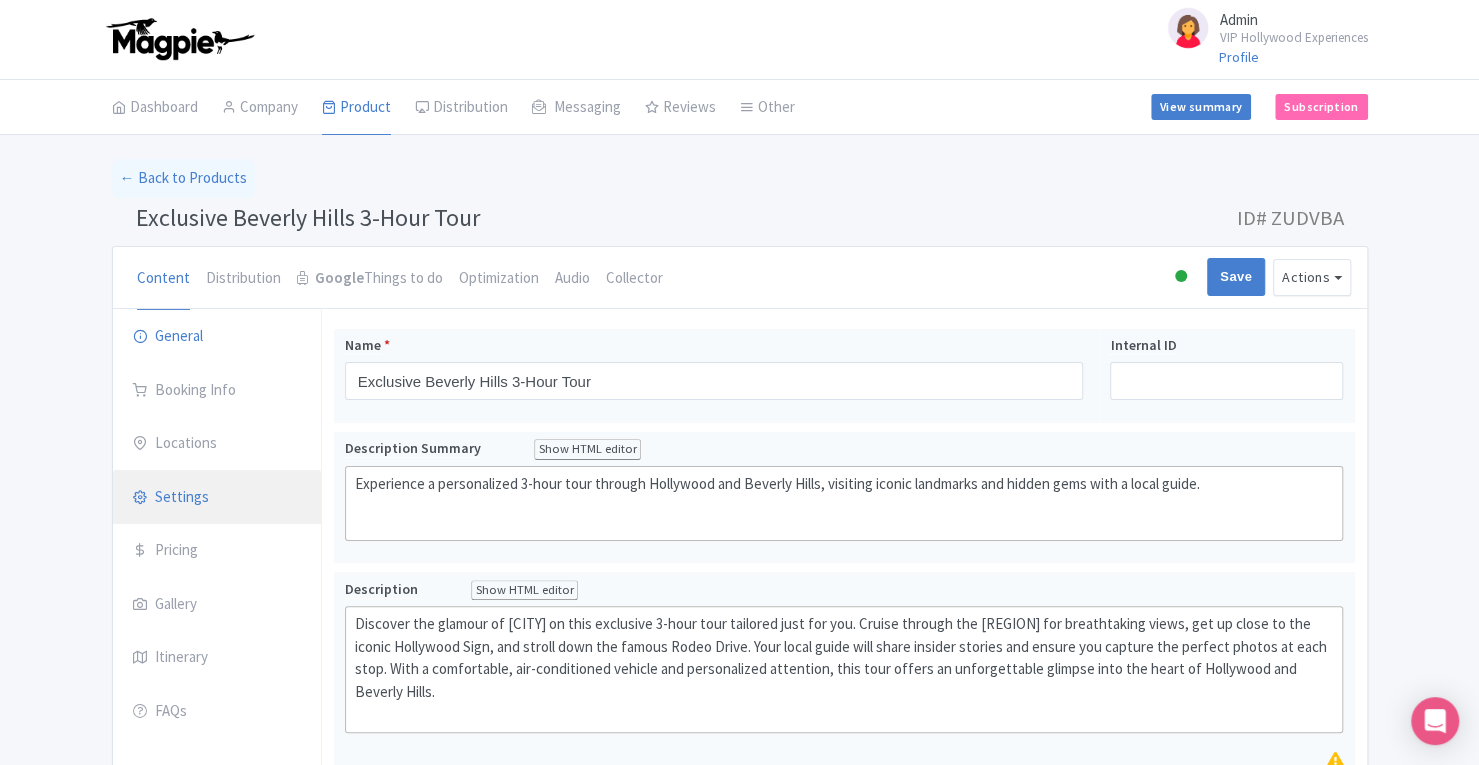 click at bounding box center [140, 497] 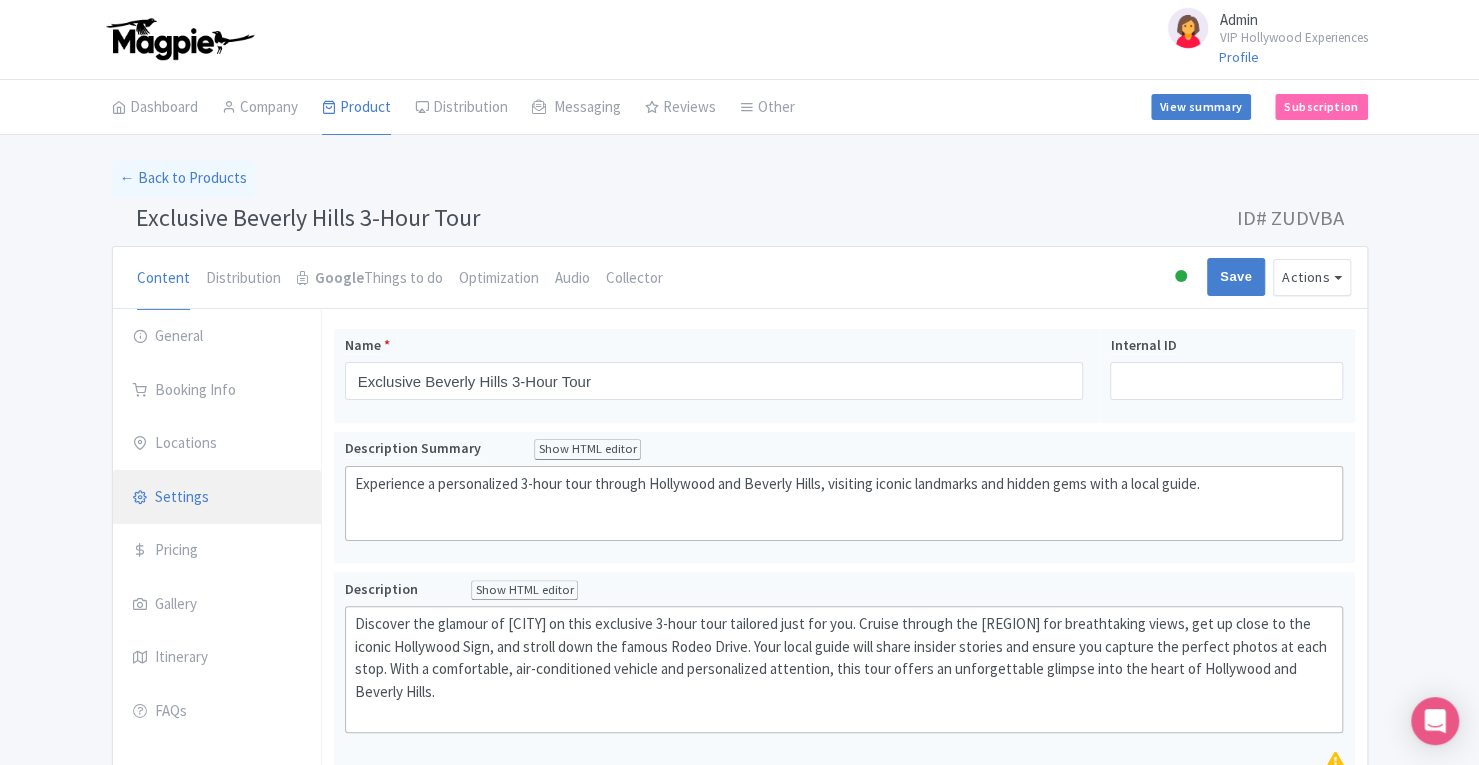 click on "Settings" at bounding box center [217, 498] 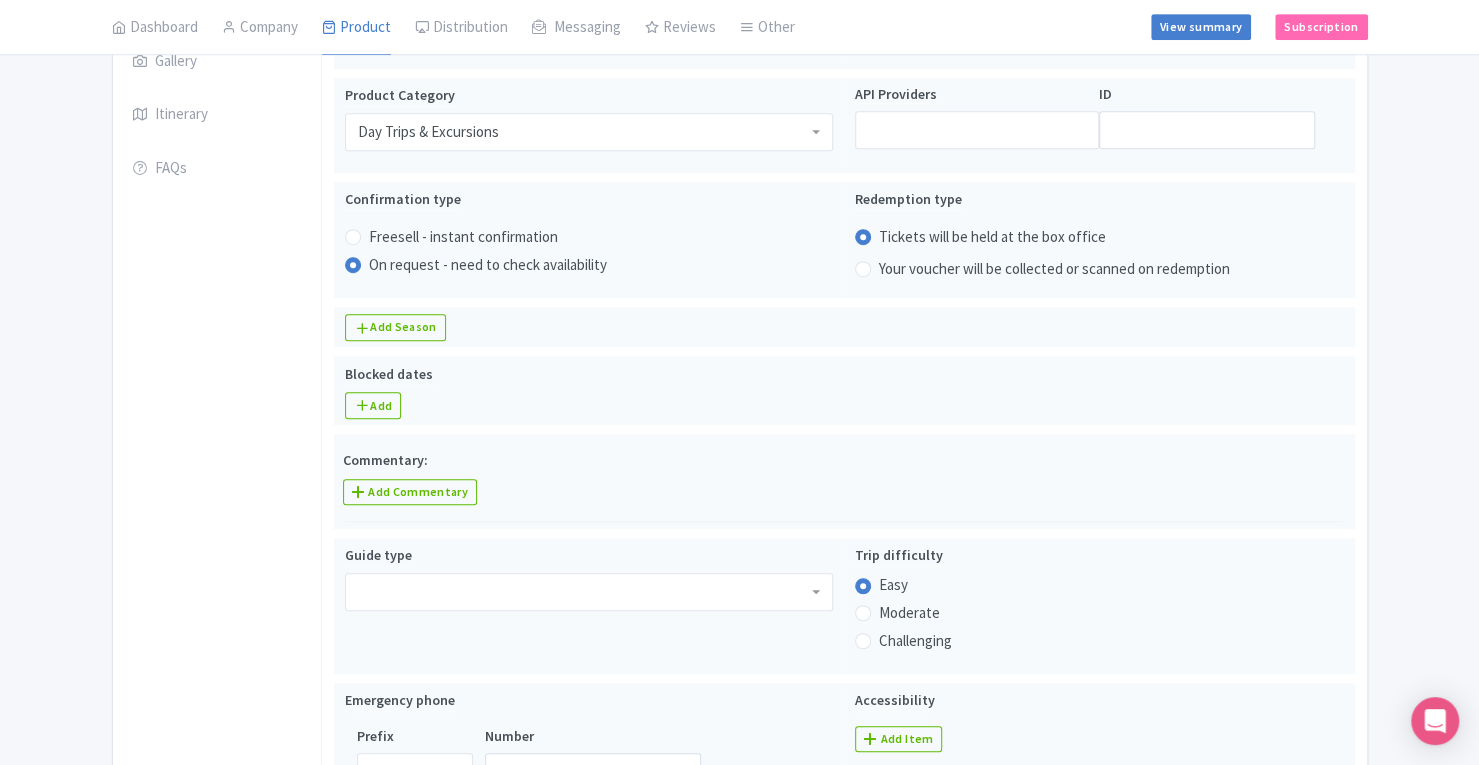 scroll, scrollTop: 429, scrollLeft: 0, axis: vertical 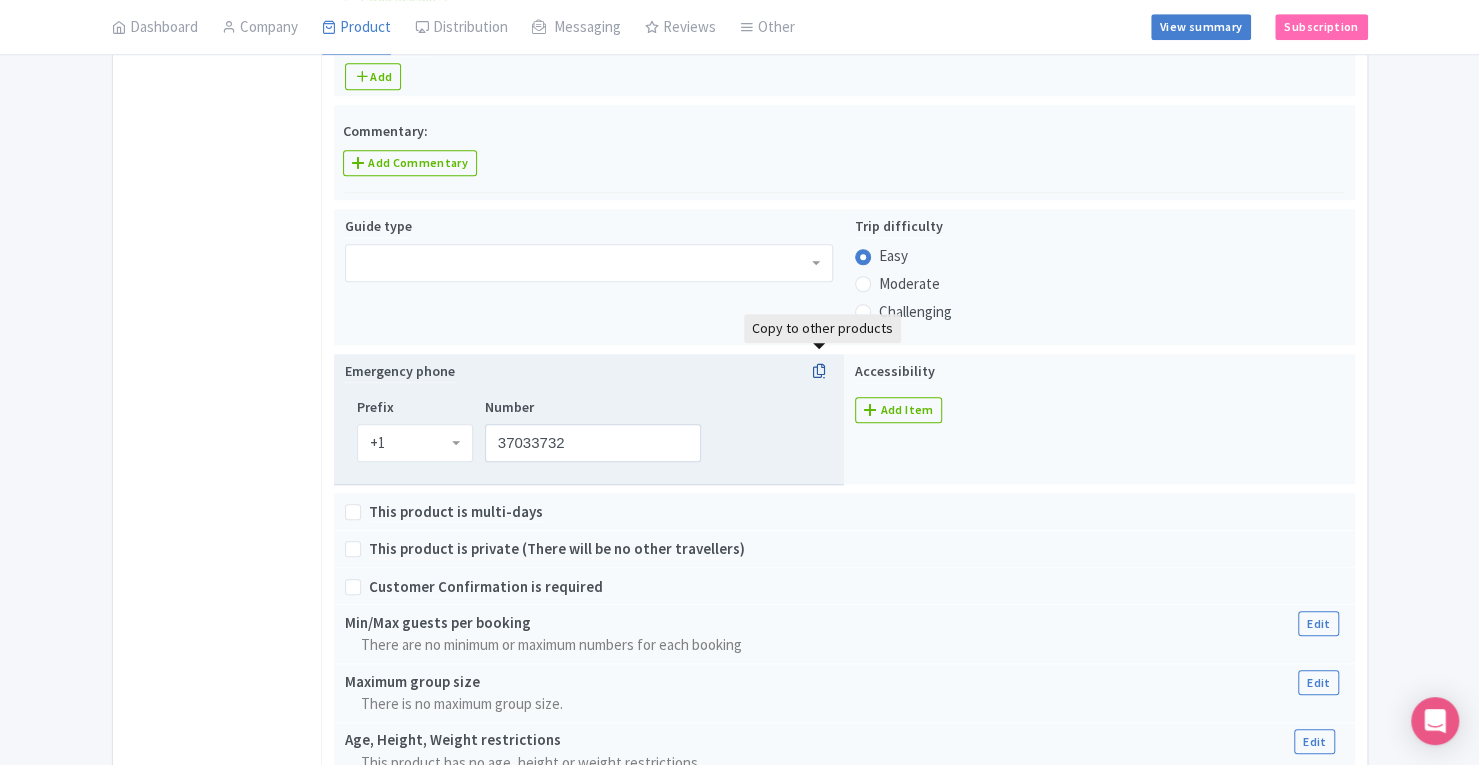 click at bounding box center [819, 371] 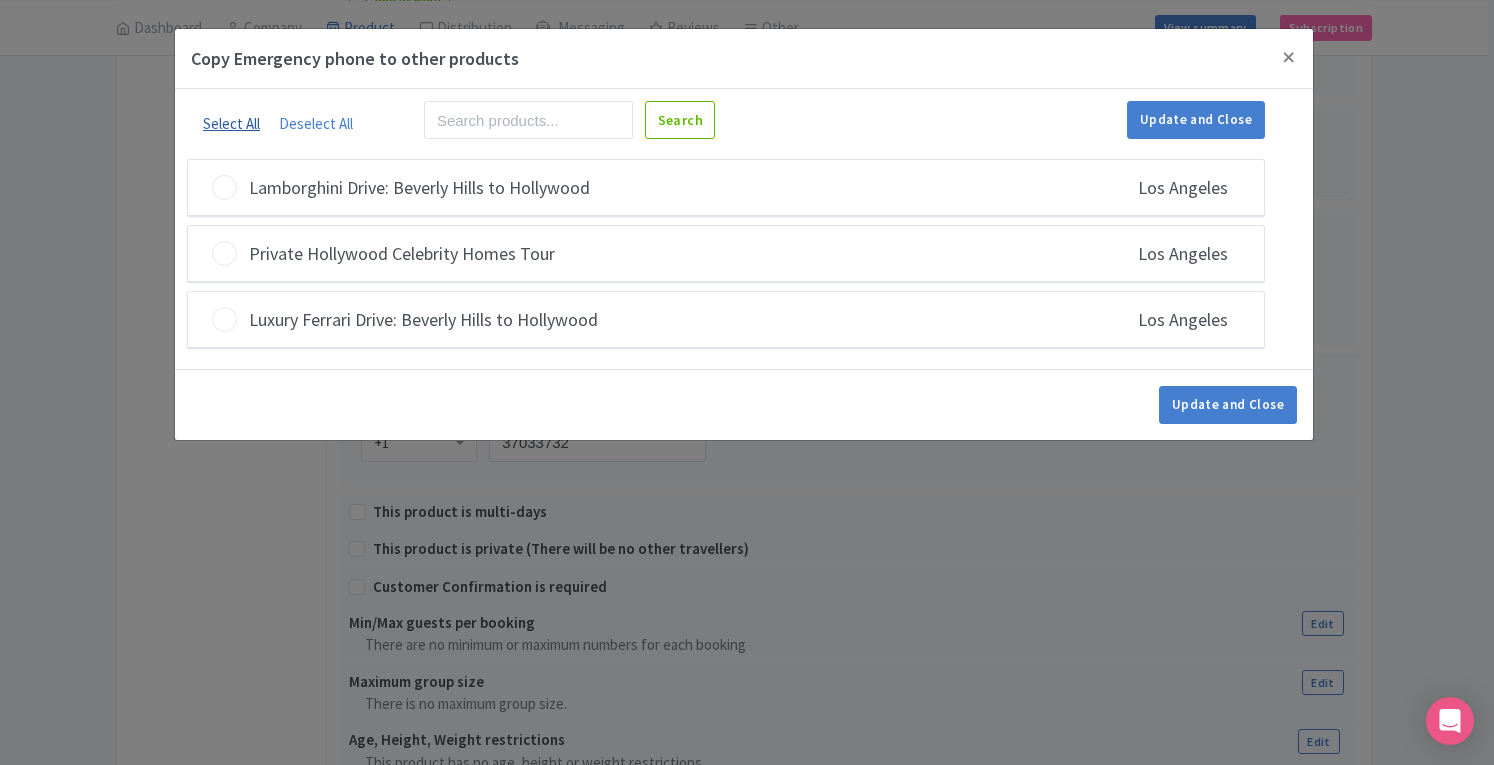 click on "Select All" at bounding box center (231, 123) 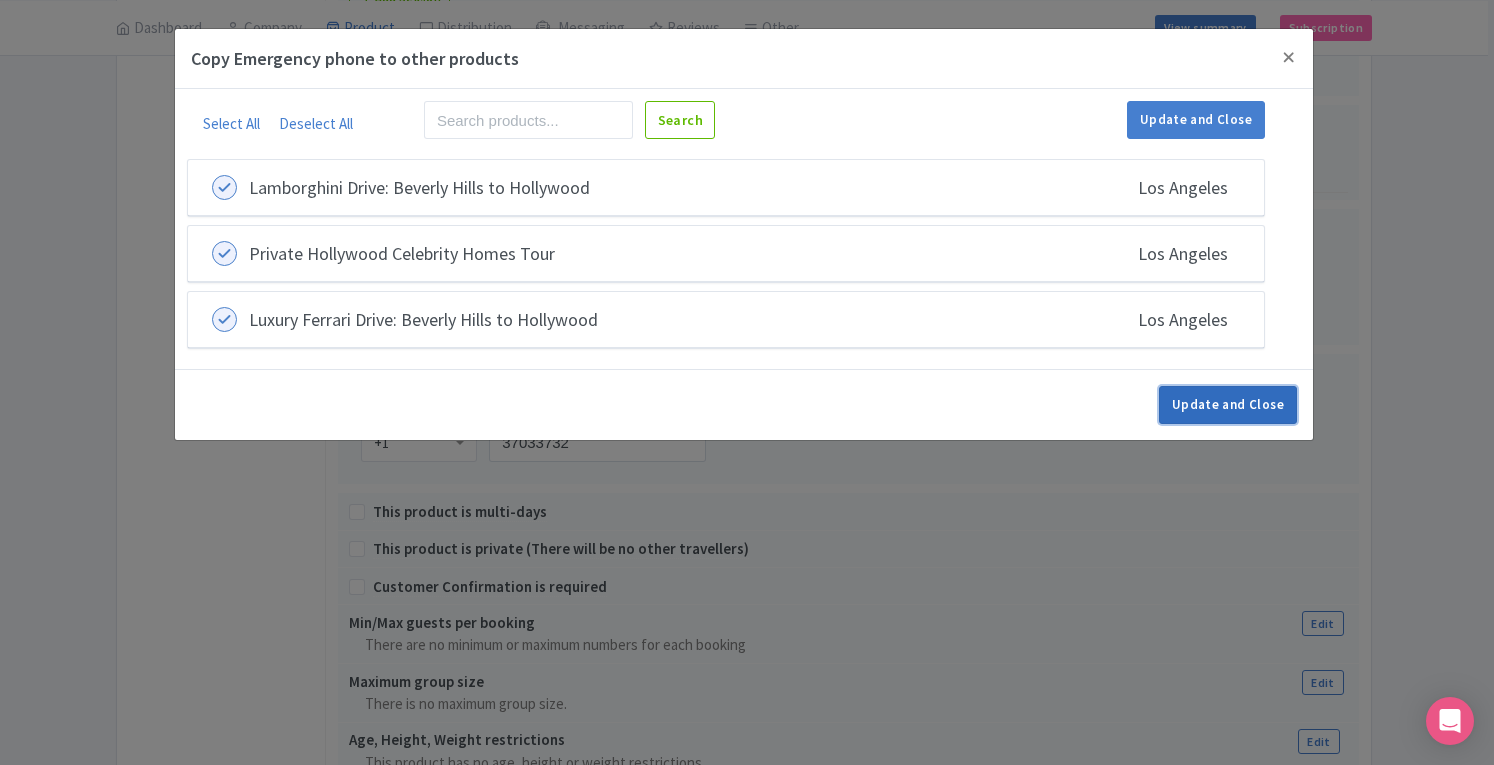 click on "Update and Close" at bounding box center (1228, 405) 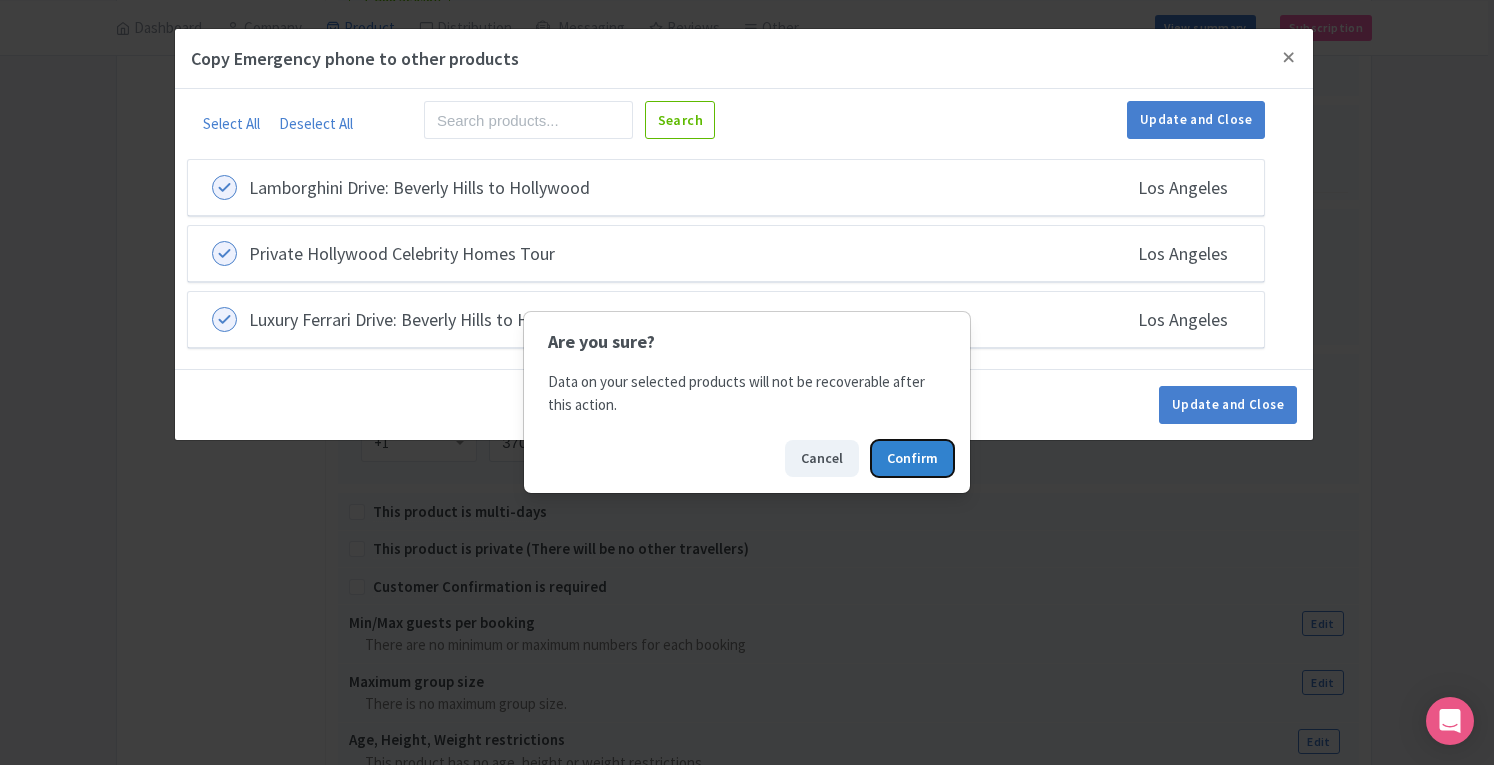 click on "Confirm" at bounding box center [912, 458] 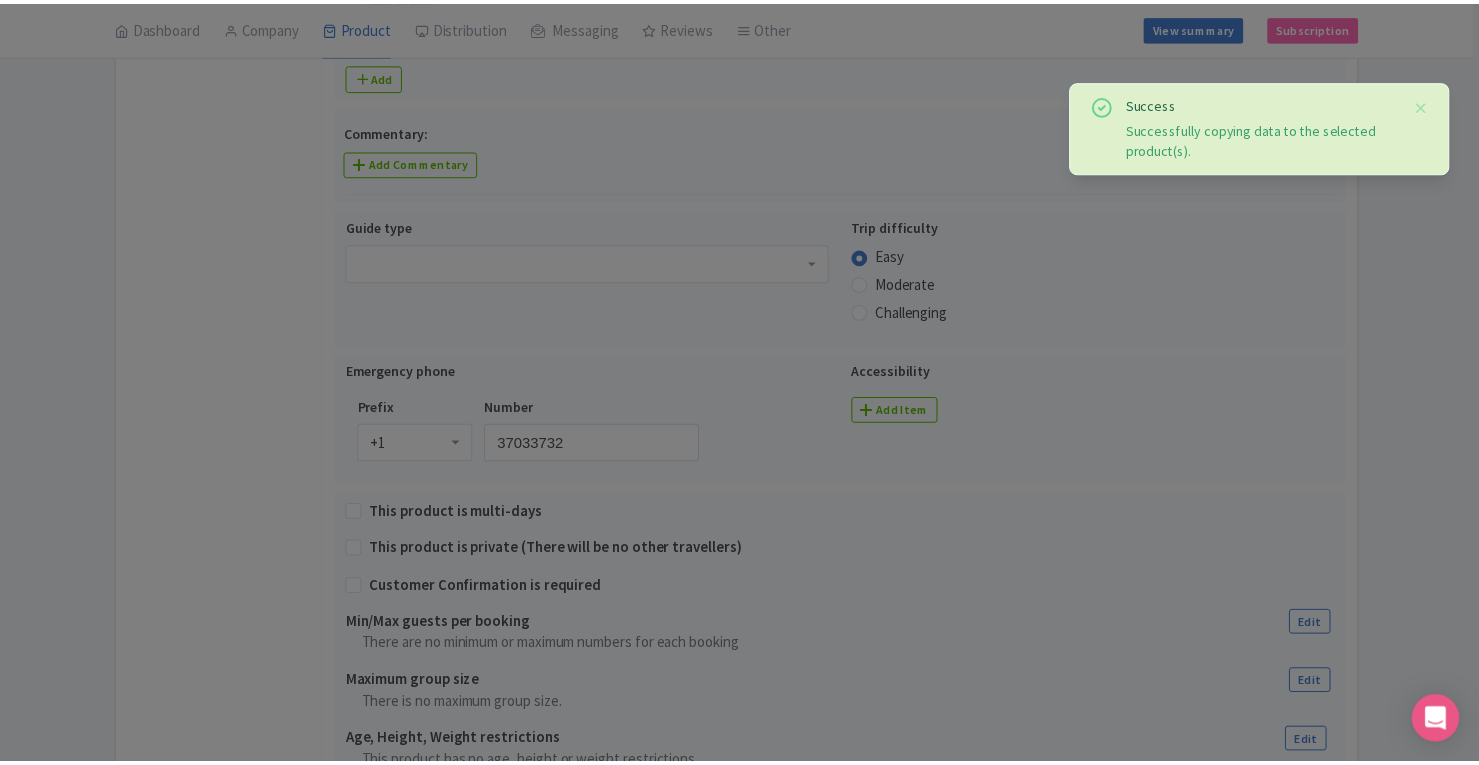 scroll, scrollTop: 0, scrollLeft: 0, axis: both 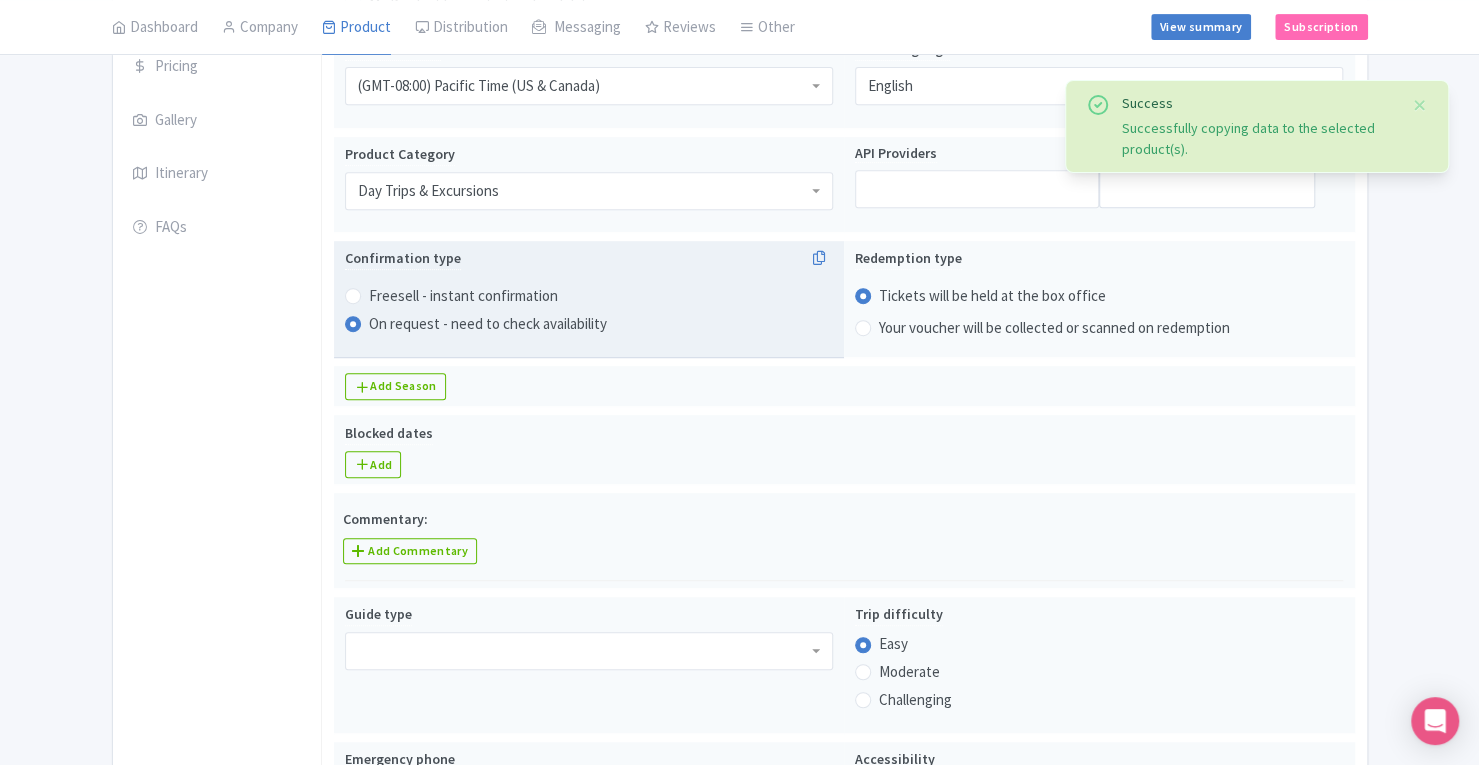 click on "Freesell - instant confirmation" at bounding box center [463, 296] 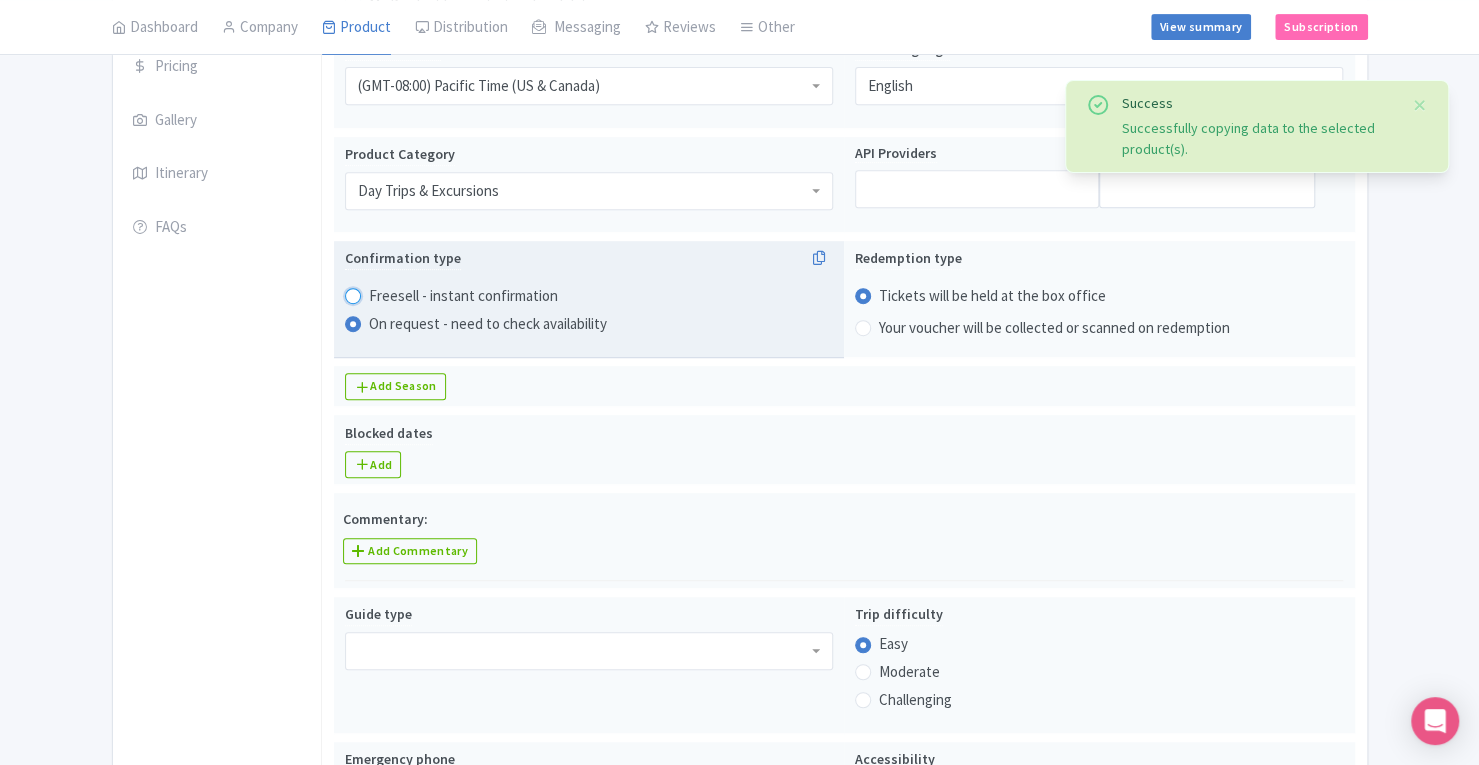 click on "Freesell - instant confirmation" at bounding box center [379, 294] 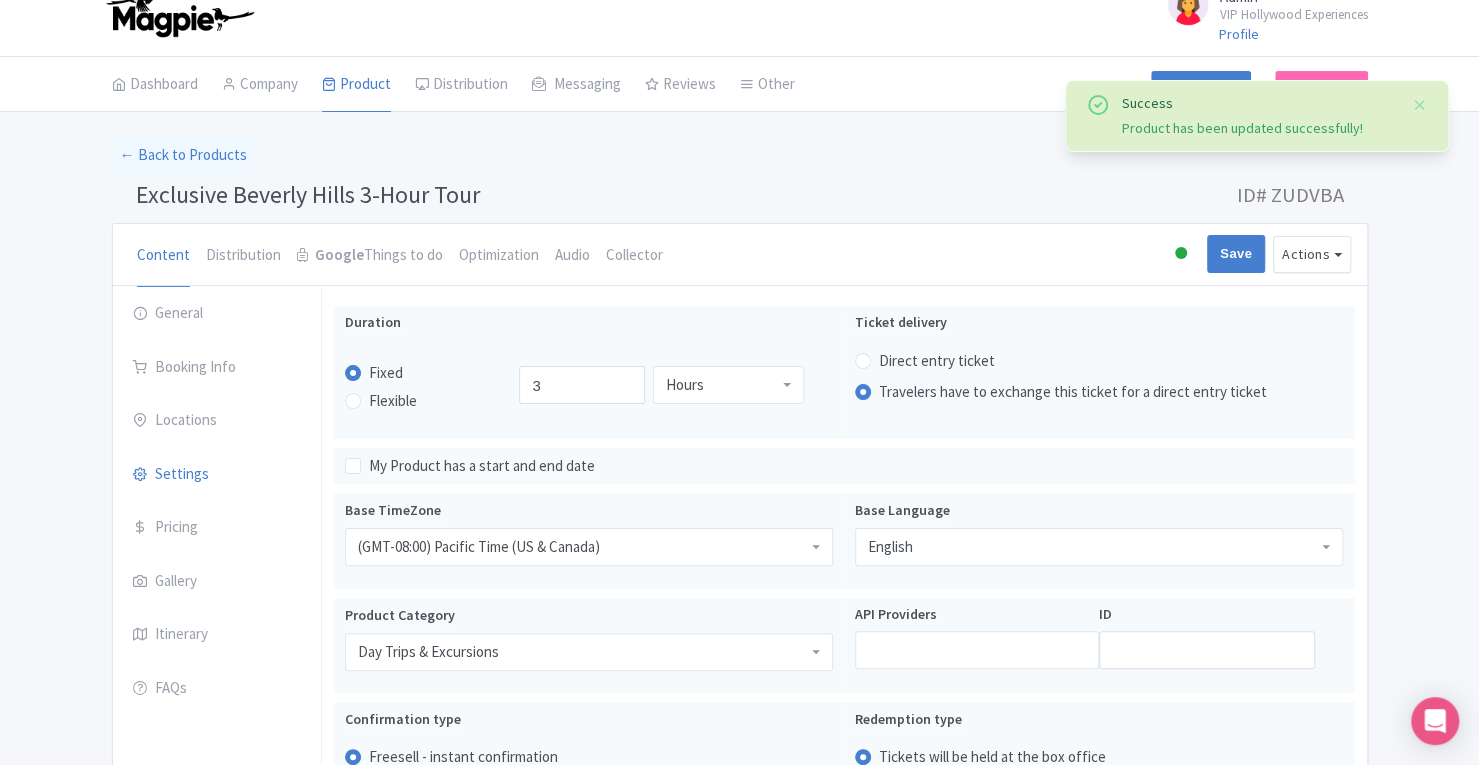 scroll, scrollTop: 14, scrollLeft: 0, axis: vertical 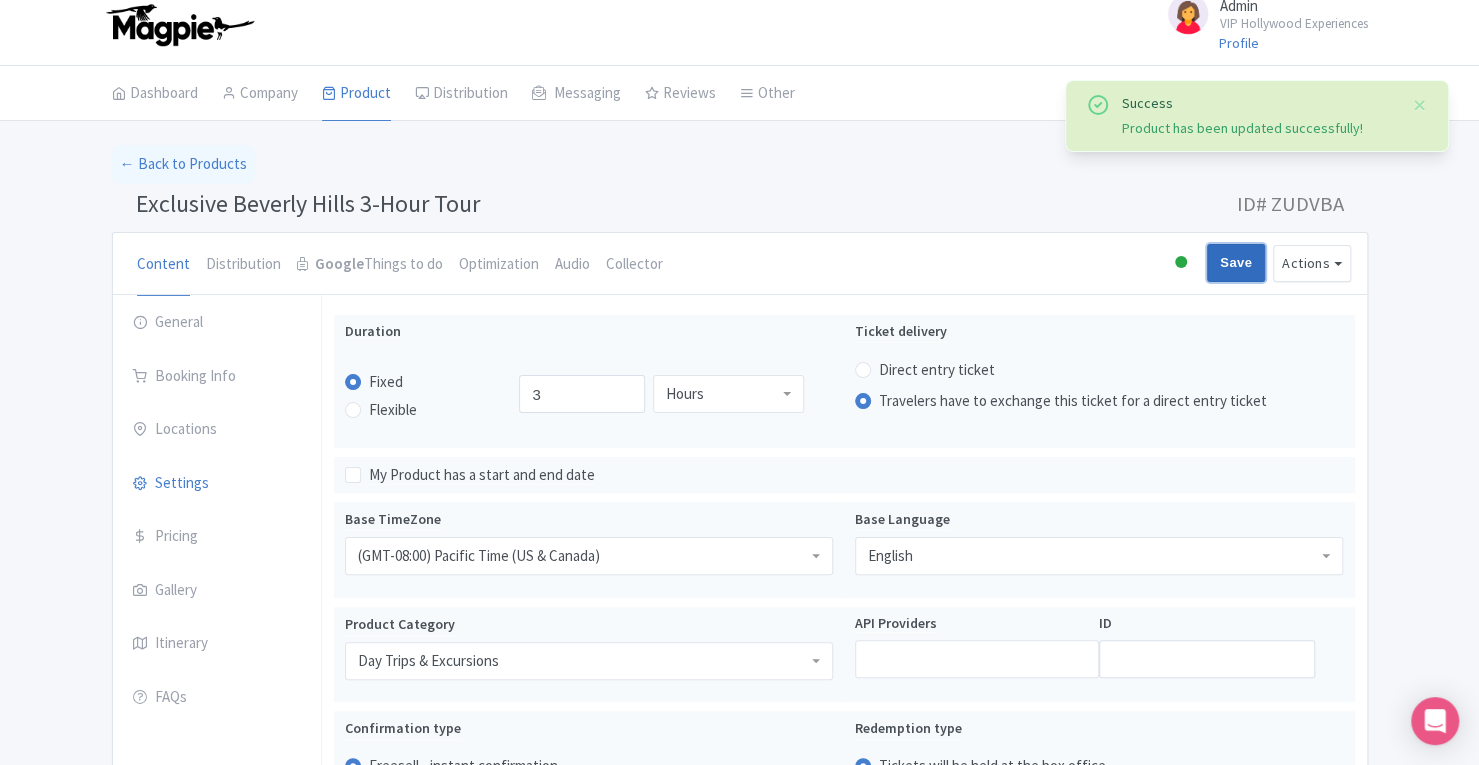 click on "Save" at bounding box center [1236, 263] 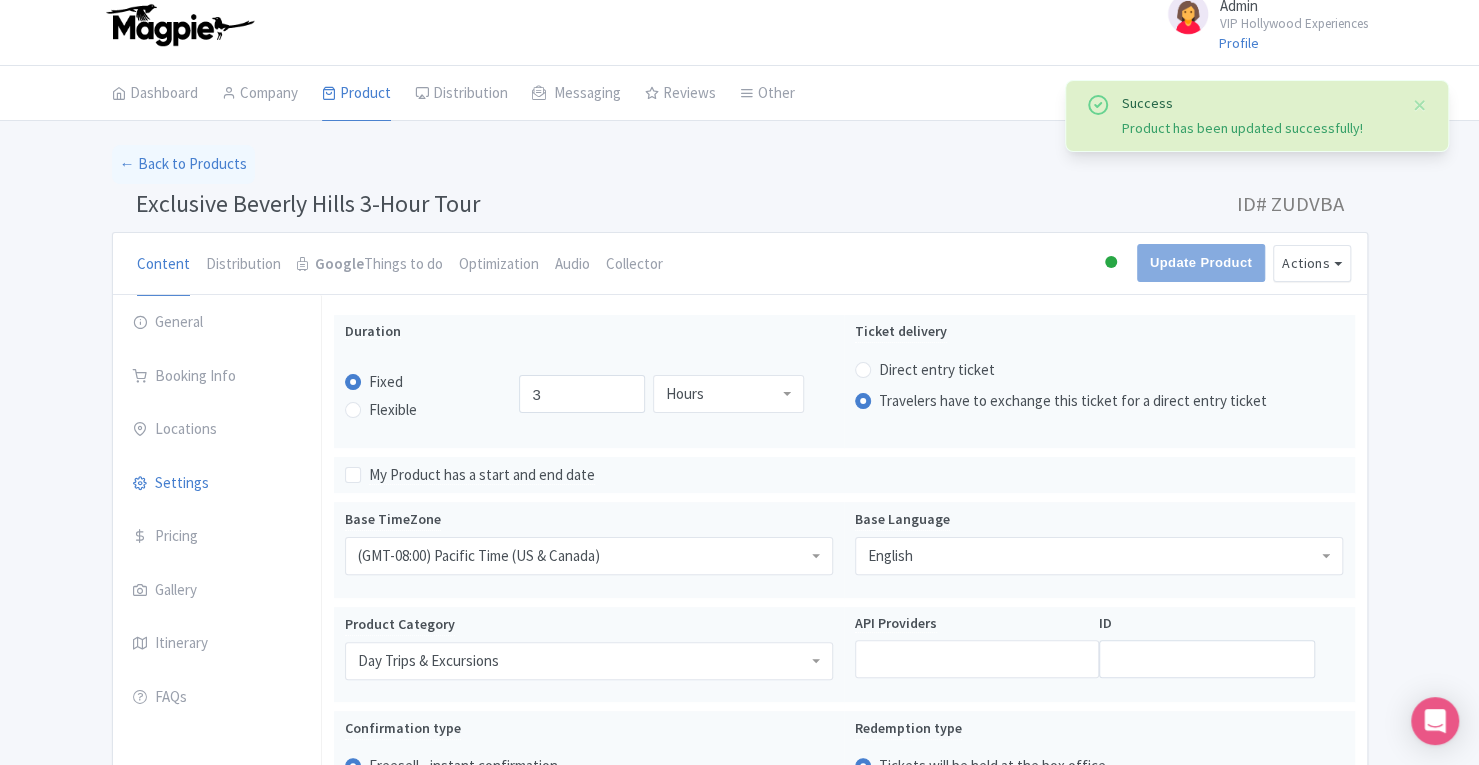type on "Update Product" 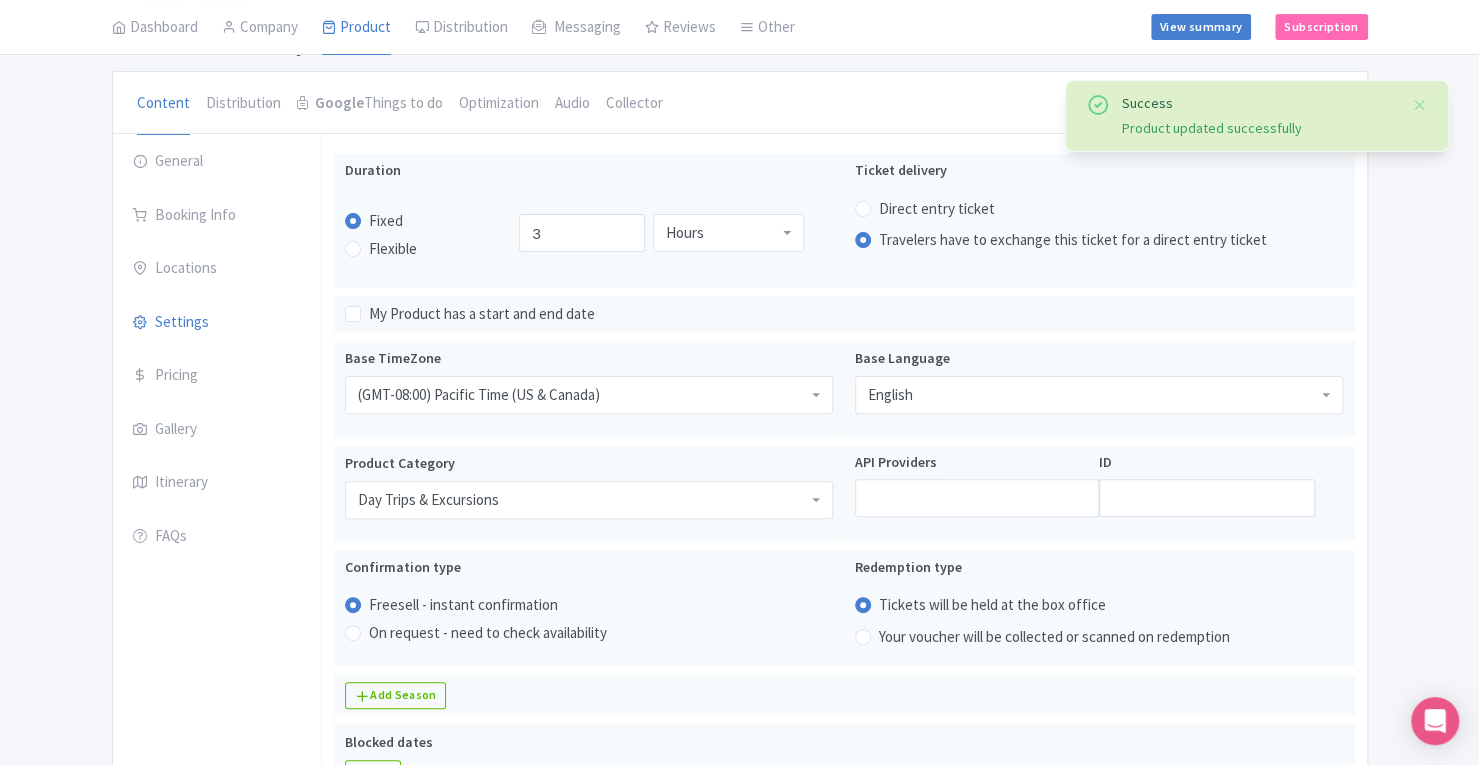 scroll, scrollTop: 139, scrollLeft: 0, axis: vertical 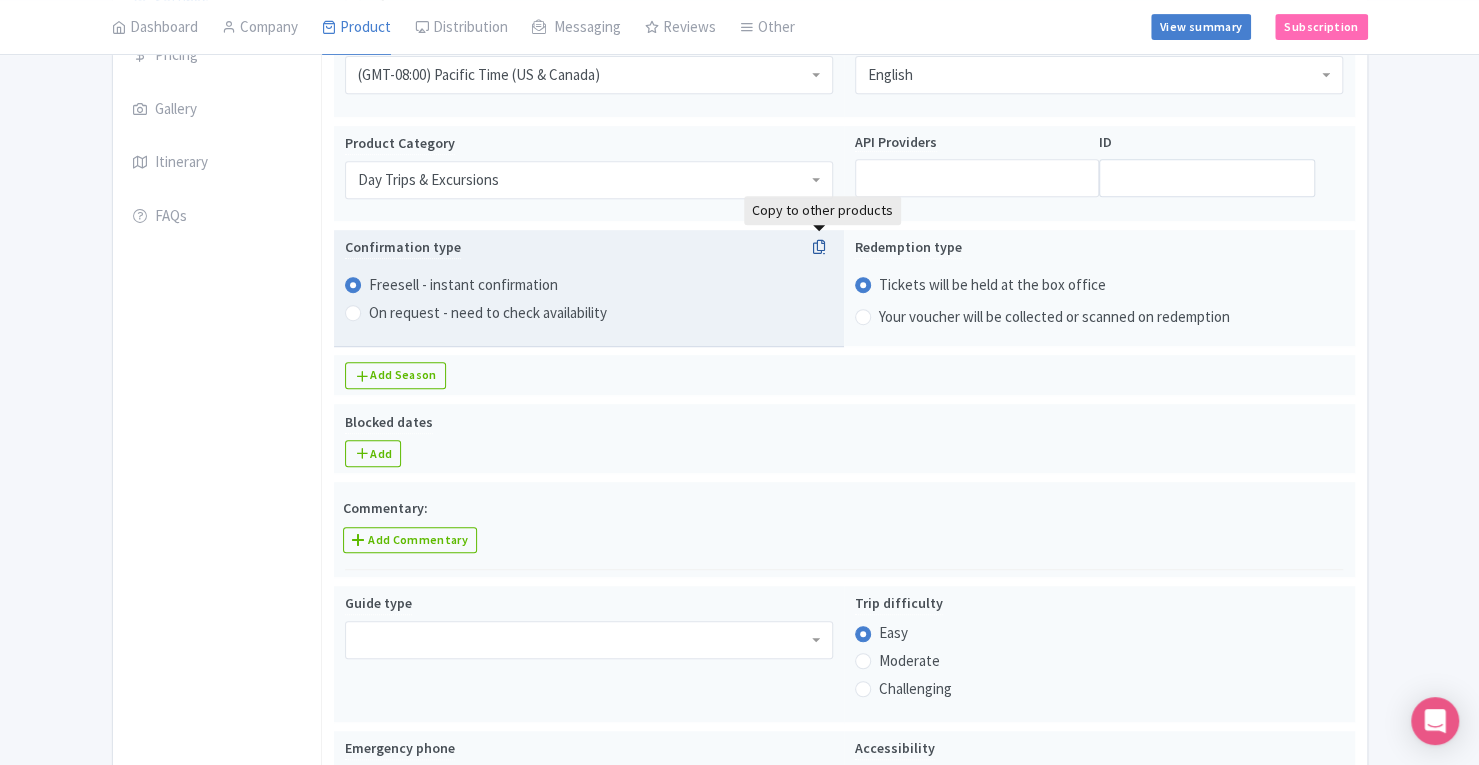 click at bounding box center [819, 247] 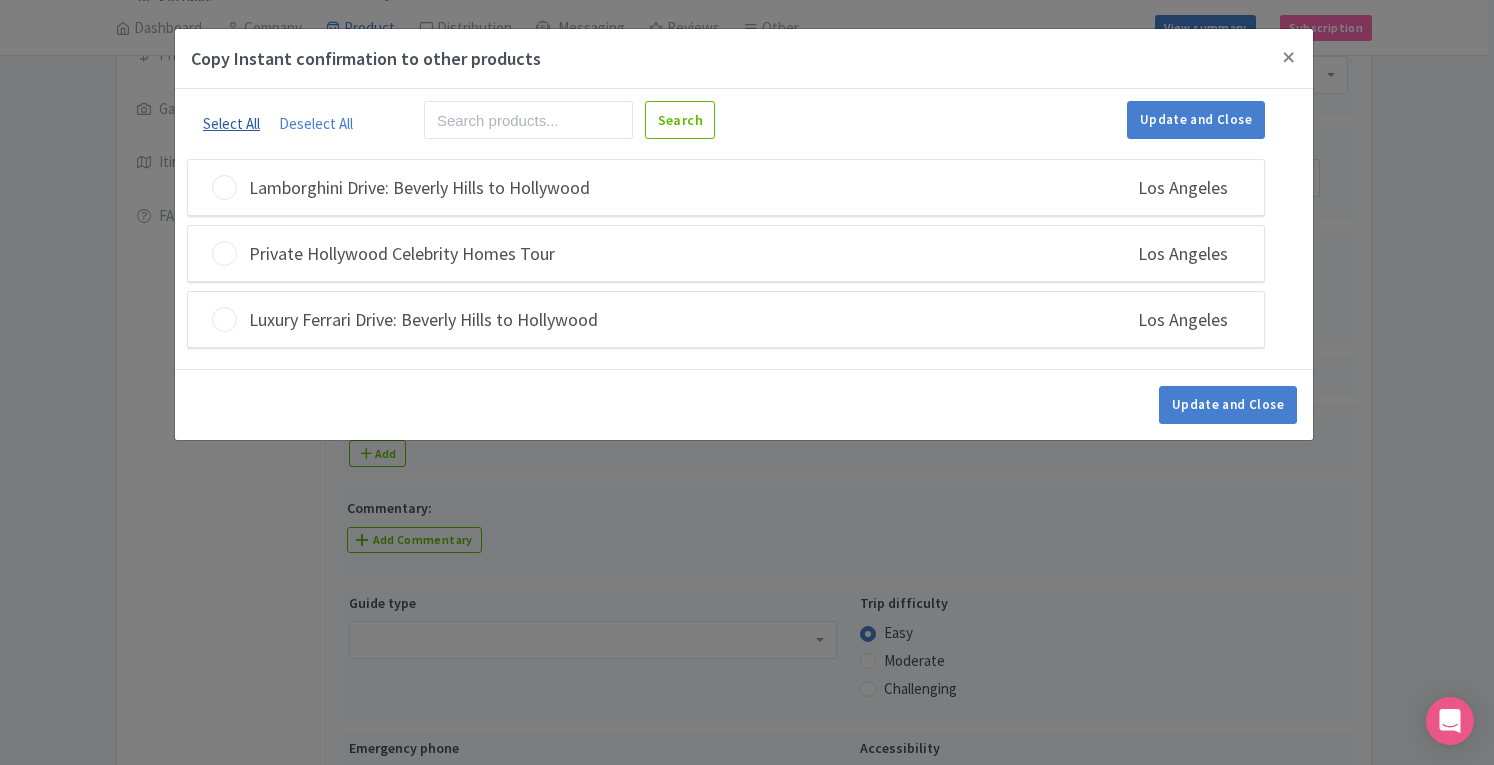 click on "Select All" at bounding box center [231, 123] 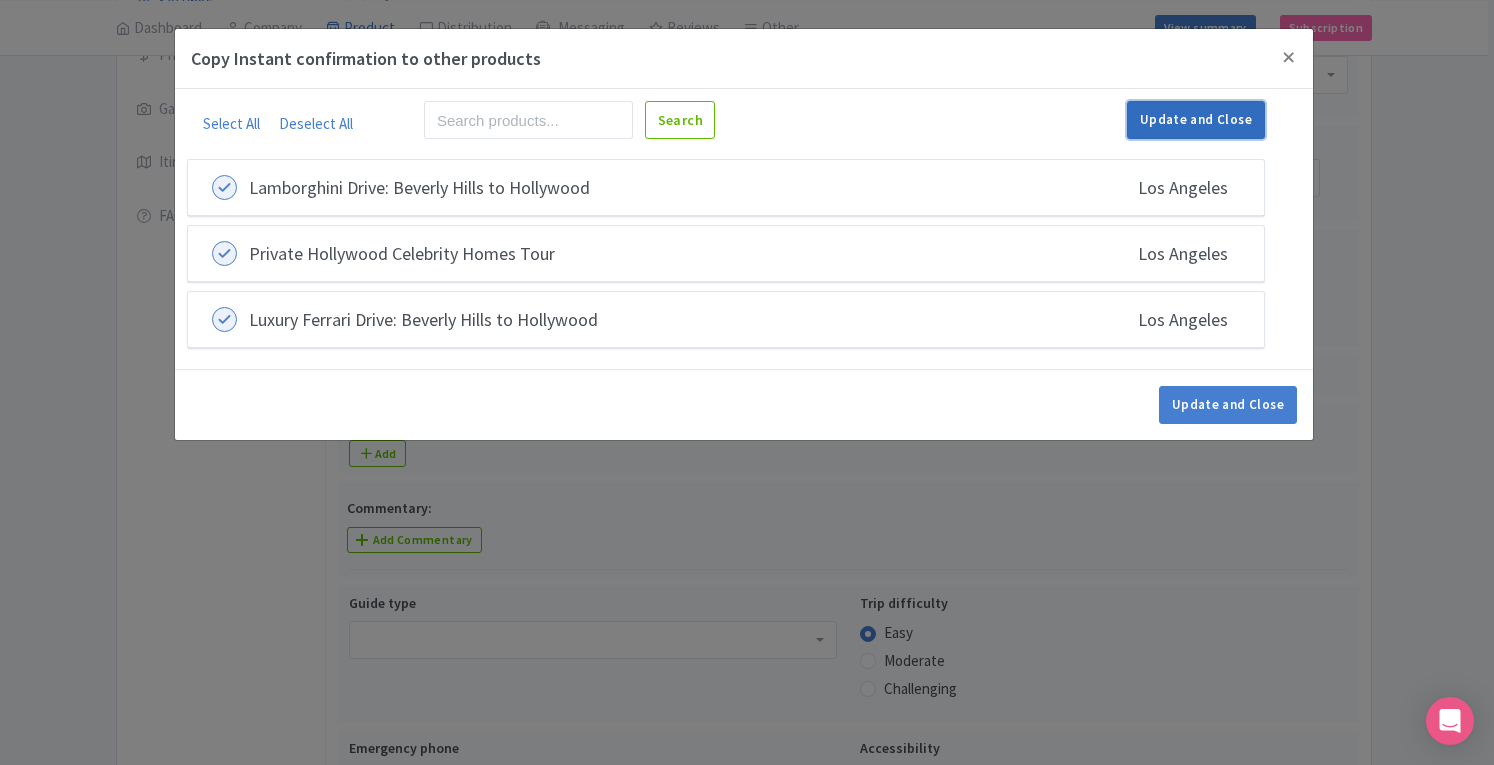 click on "Update and Close" at bounding box center [1196, 120] 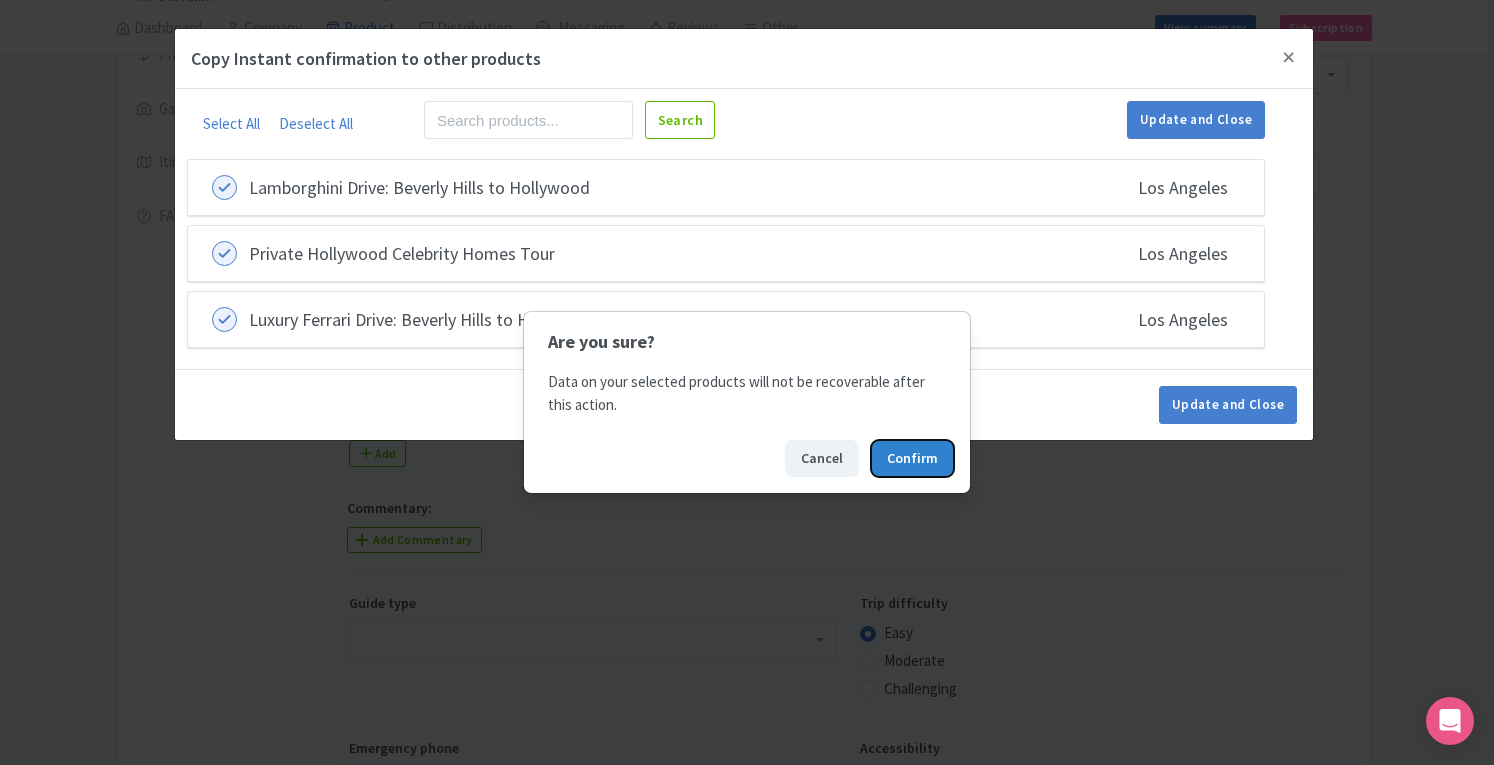 click on "Confirm" at bounding box center (912, 458) 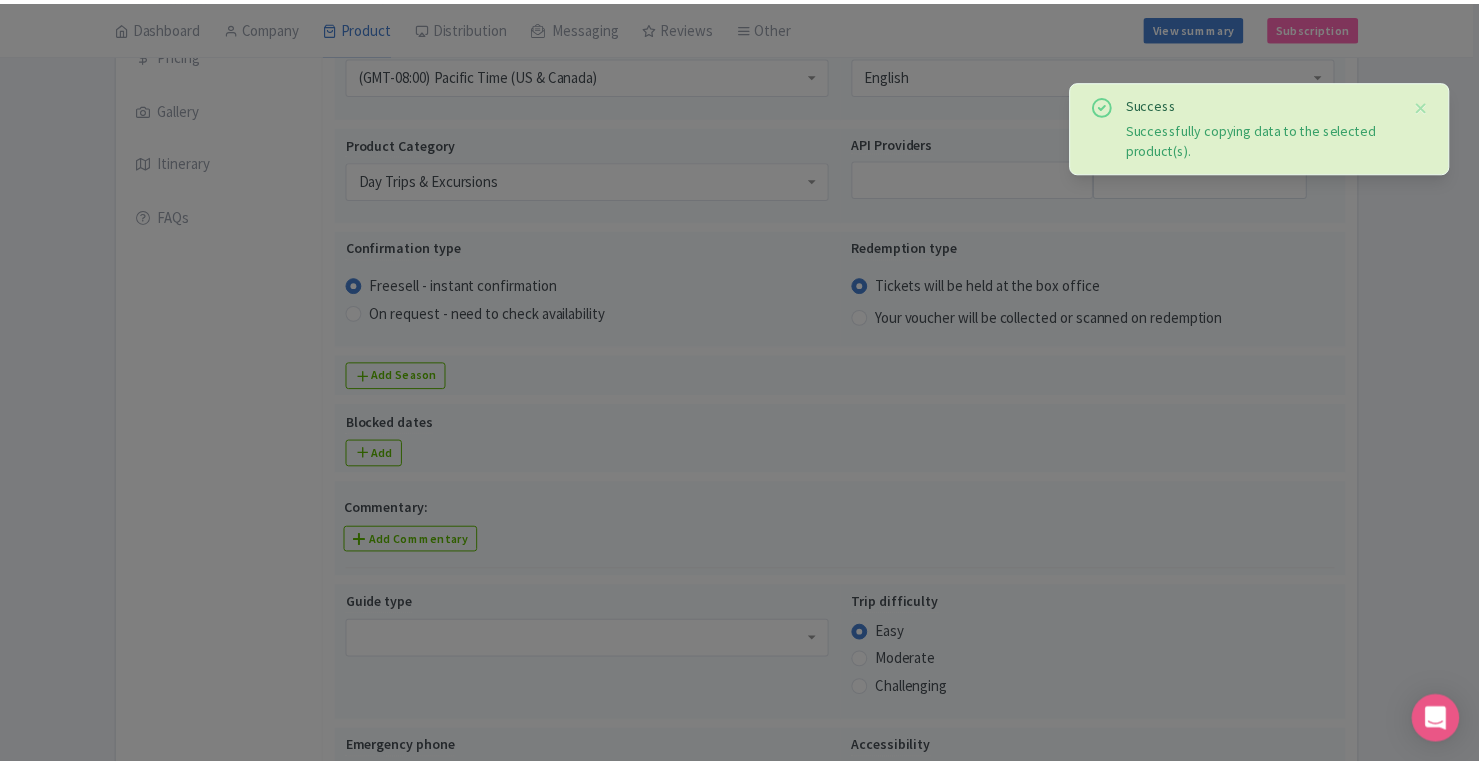 scroll, scrollTop: 0, scrollLeft: 0, axis: both 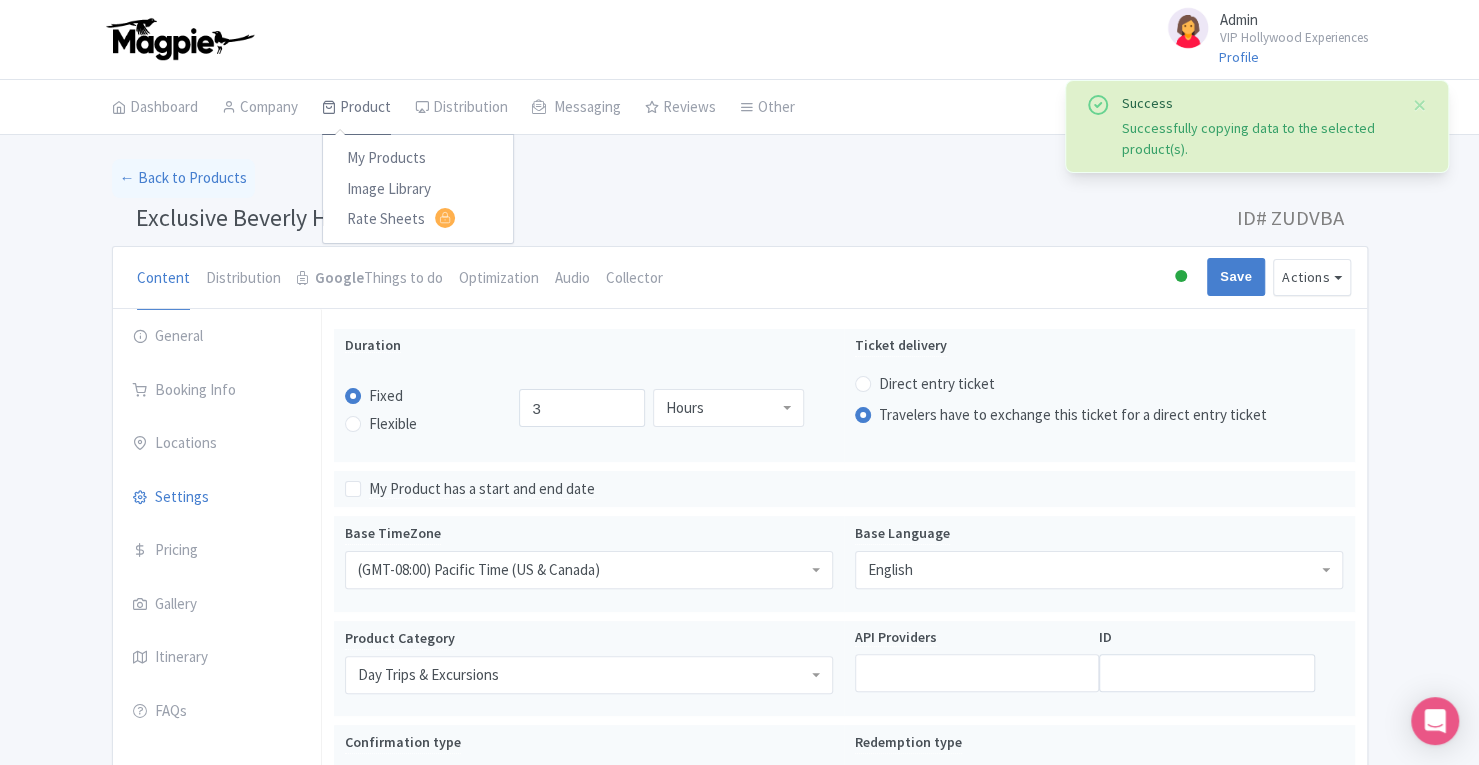 click on "Product" at bounding box center (356, 108) 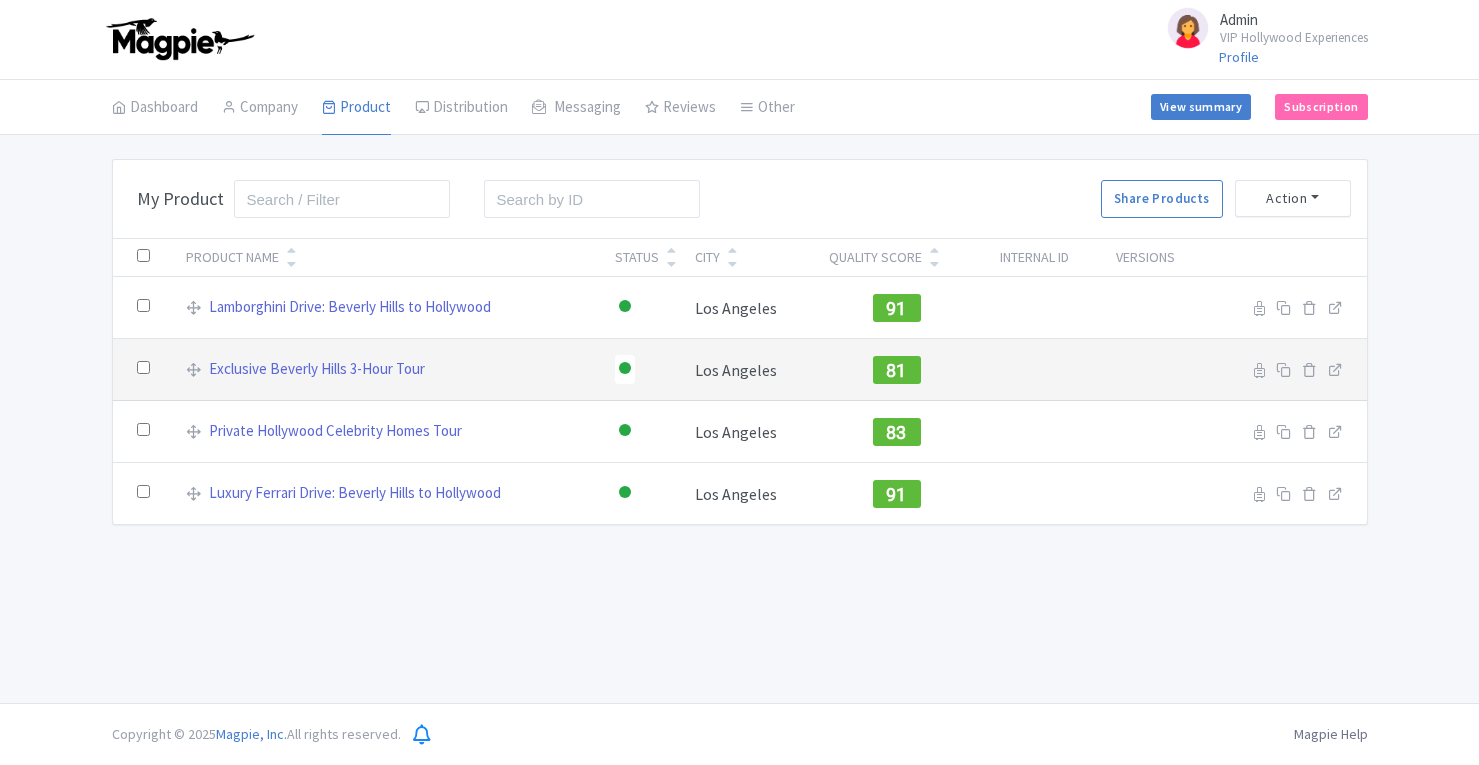 scroll, scrollTop: 0, scrollLeft: 0, axis: both 